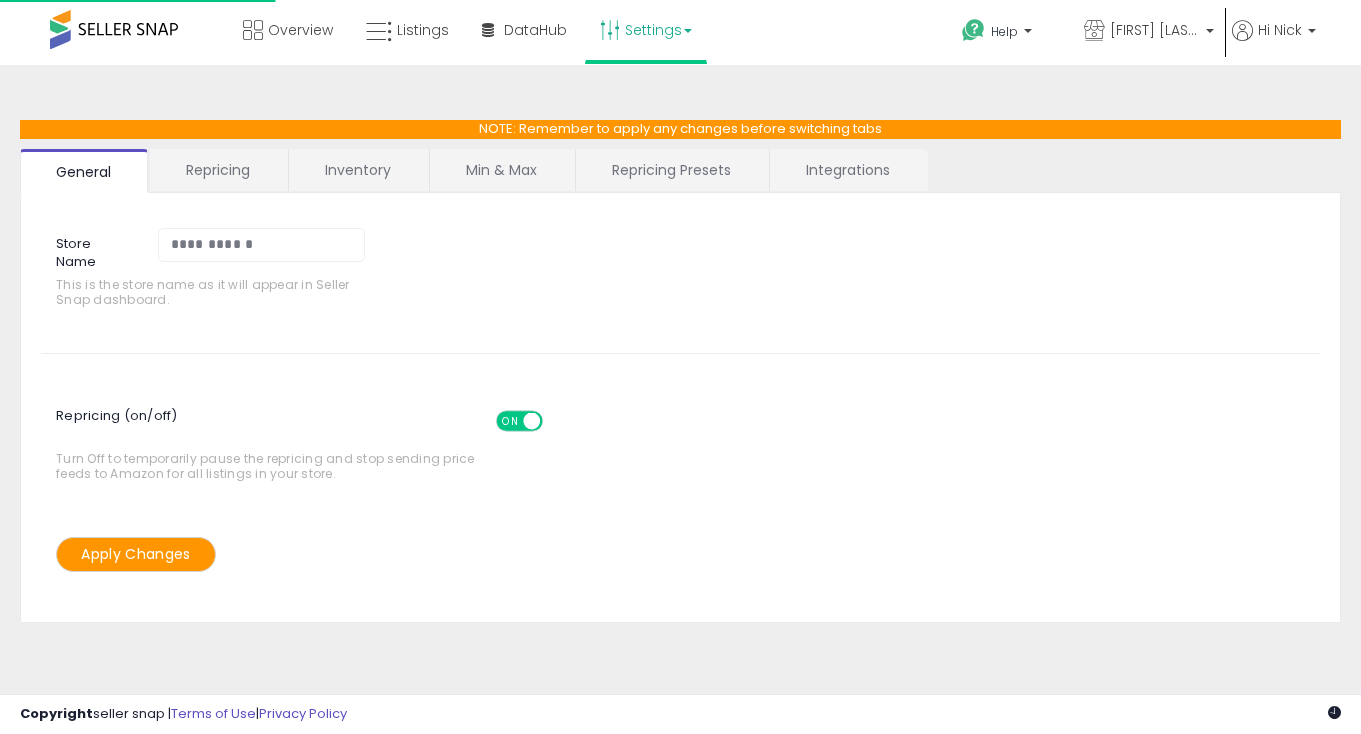 scroll, scrollTop: 0, scrollLeft: 0, axis: both 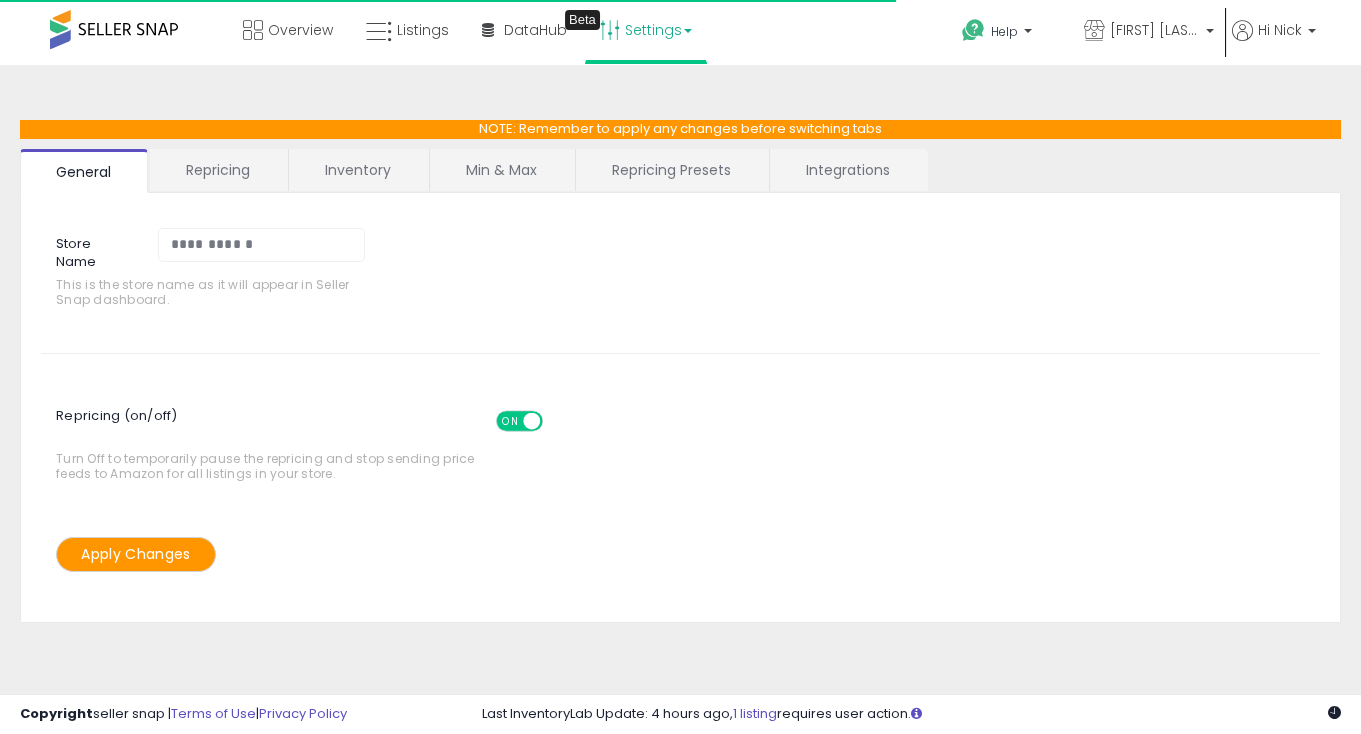 click on "Min & Max" at bounding box center [501, 170] 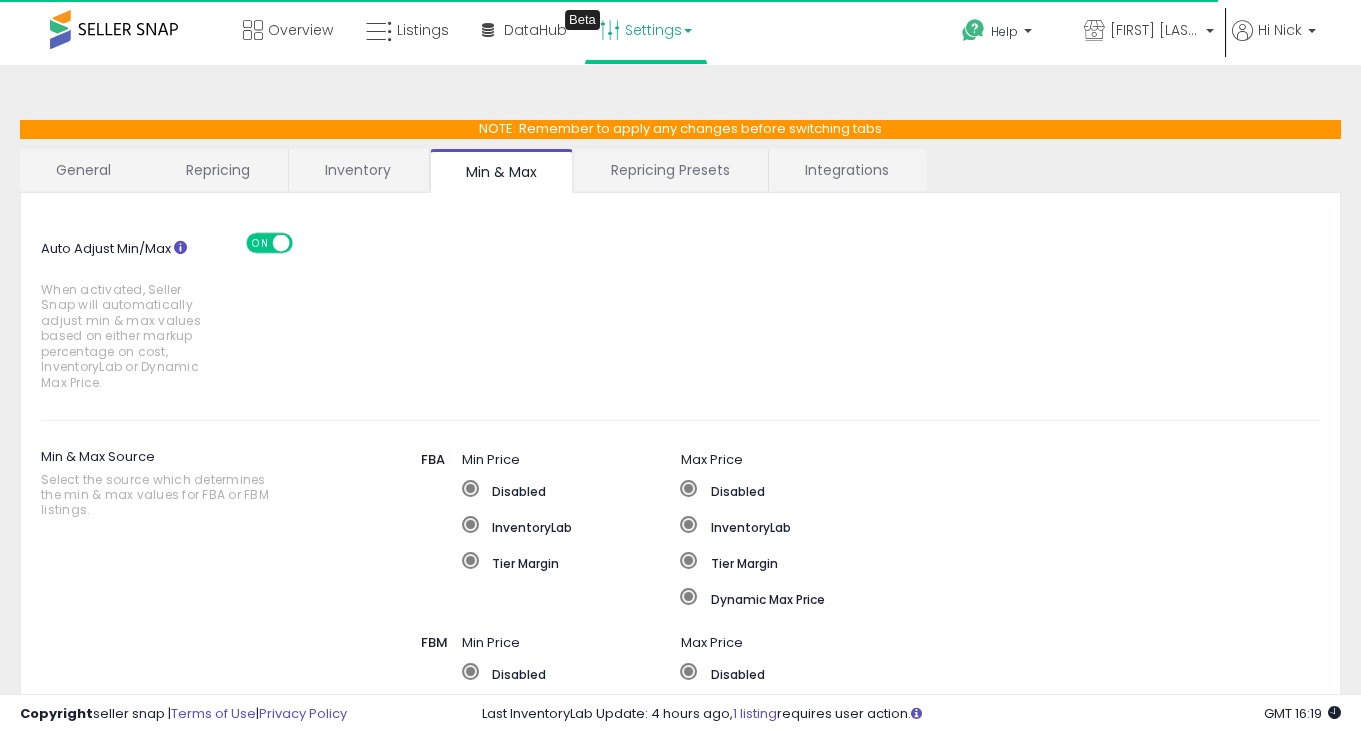 click on "Repricing Presets" at bounding box center (670, 170) 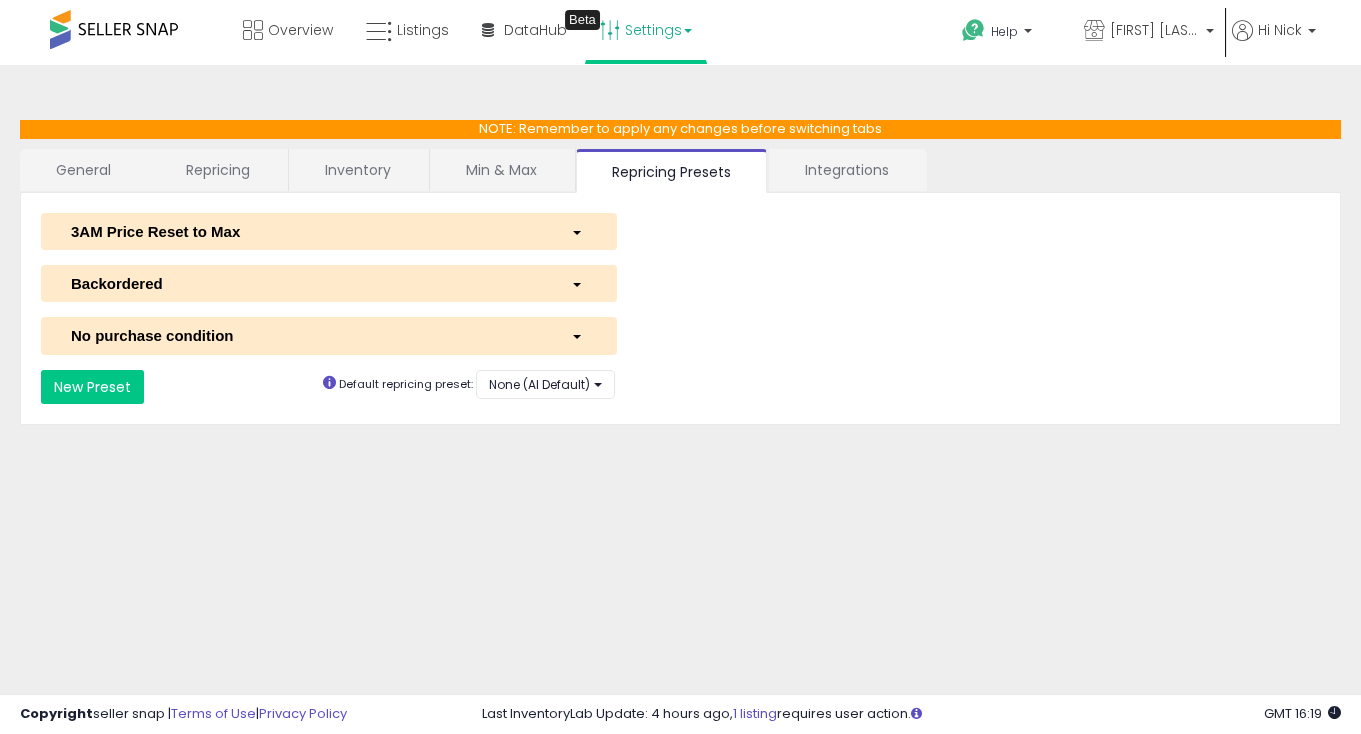 click on "3AM Price Reset to Max" at bounding box center (306, 231) 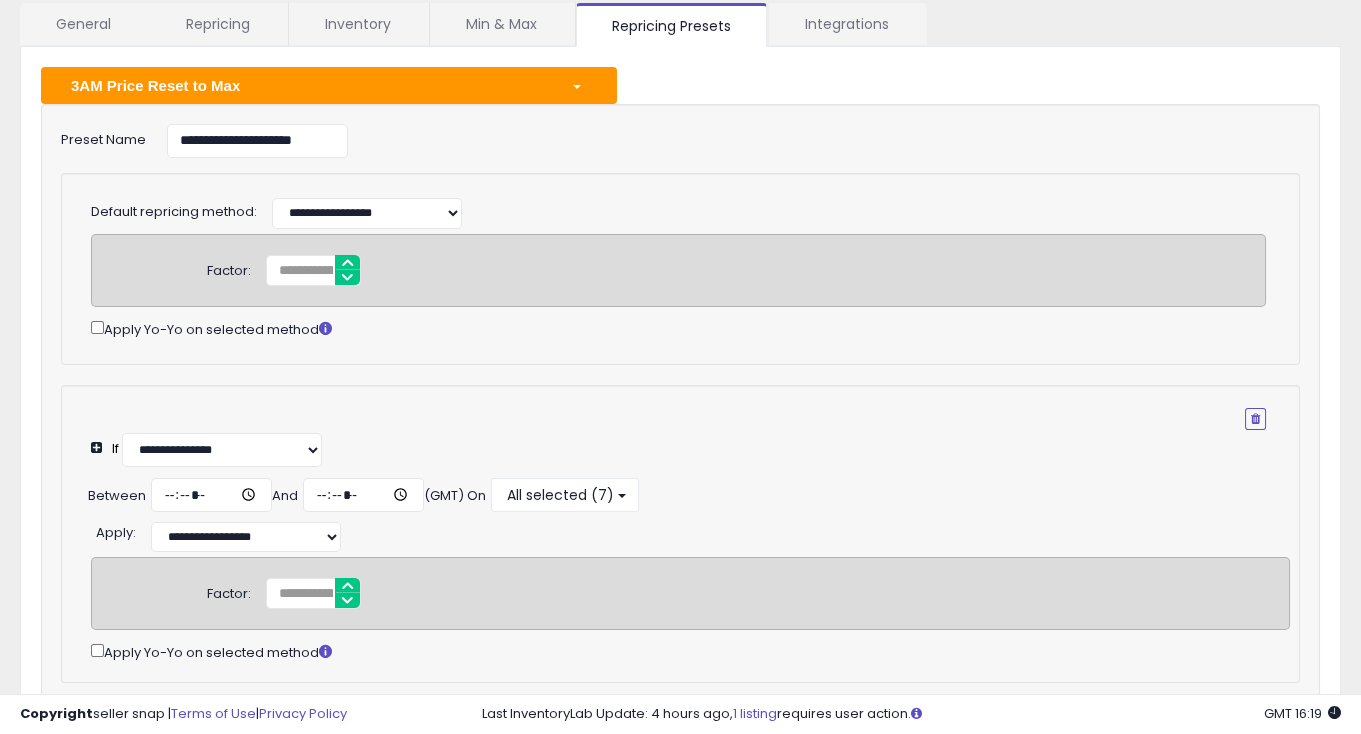 scroll, scrollTop: 150, scrollLeft: 0, axis: vertical 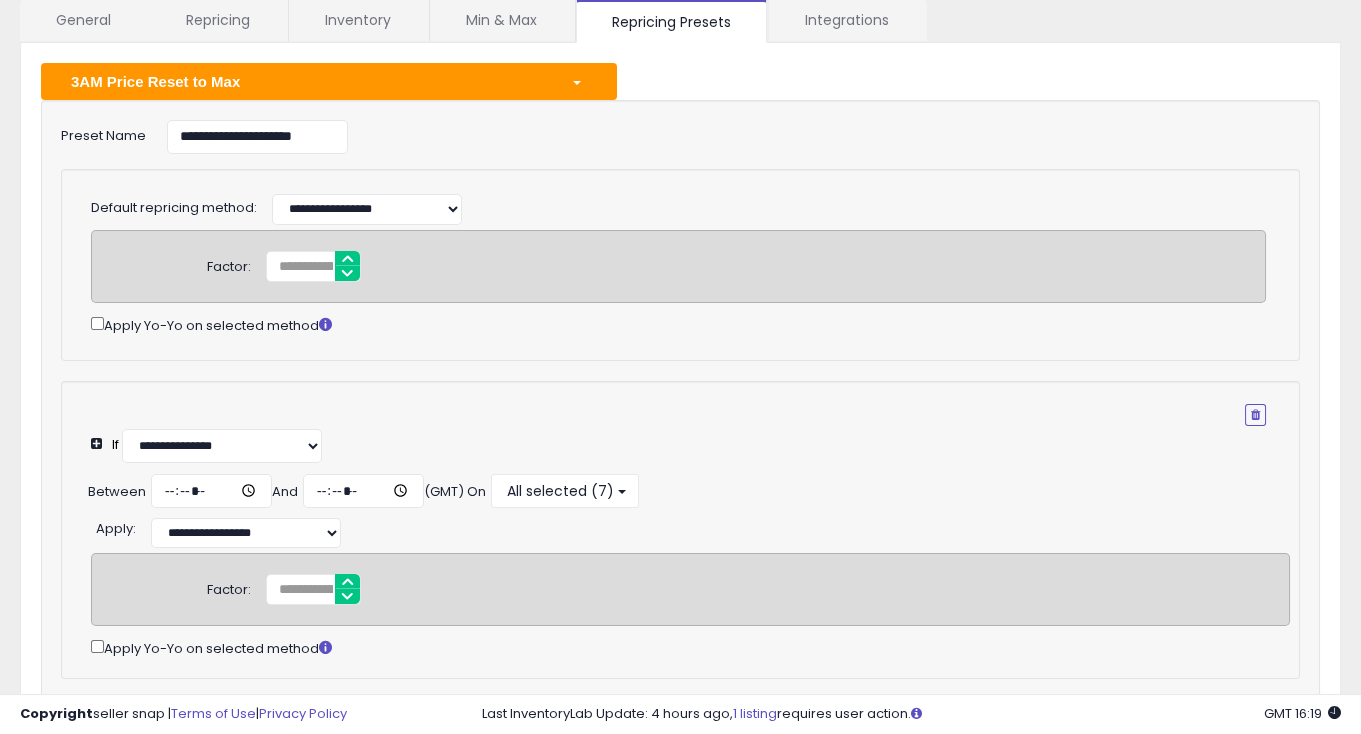 click on "3AM Price Reset to Max" at bounding box center [306, 81] 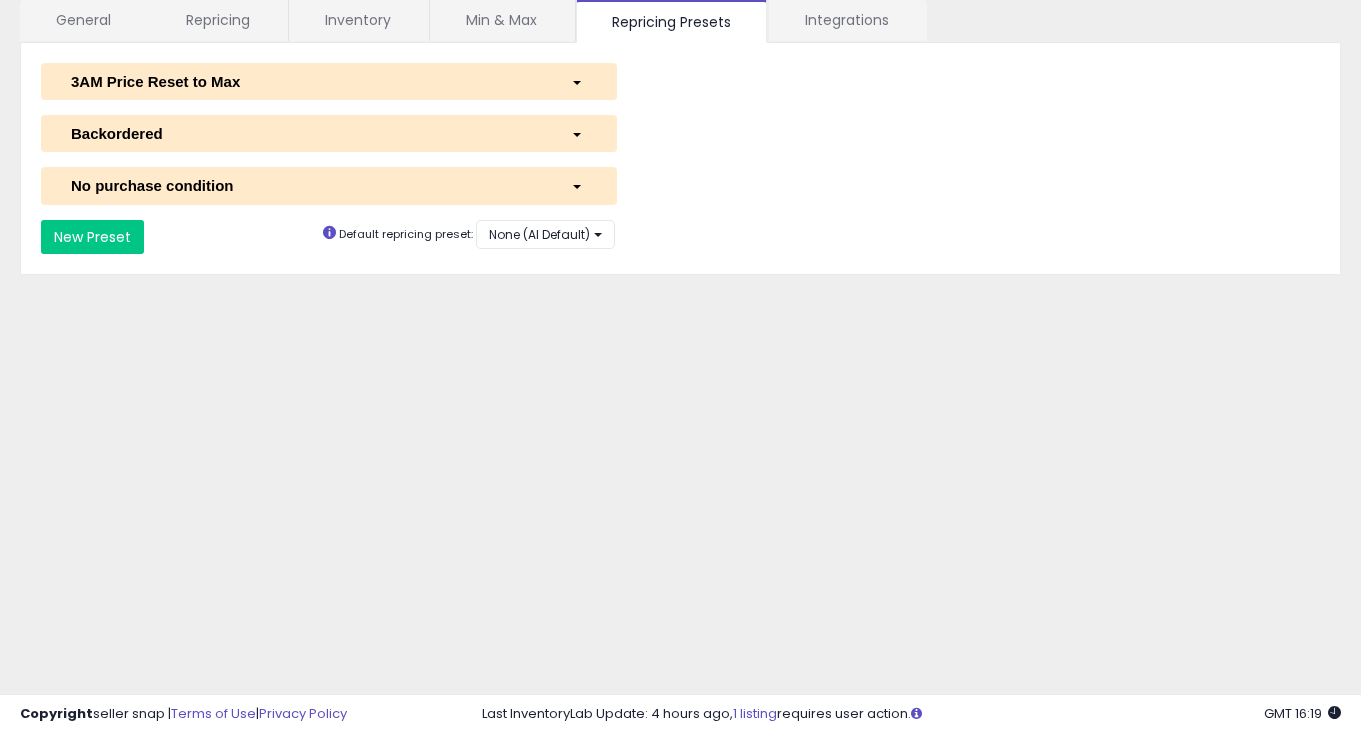 click on "Backordered" at bounding box center [306, 133] 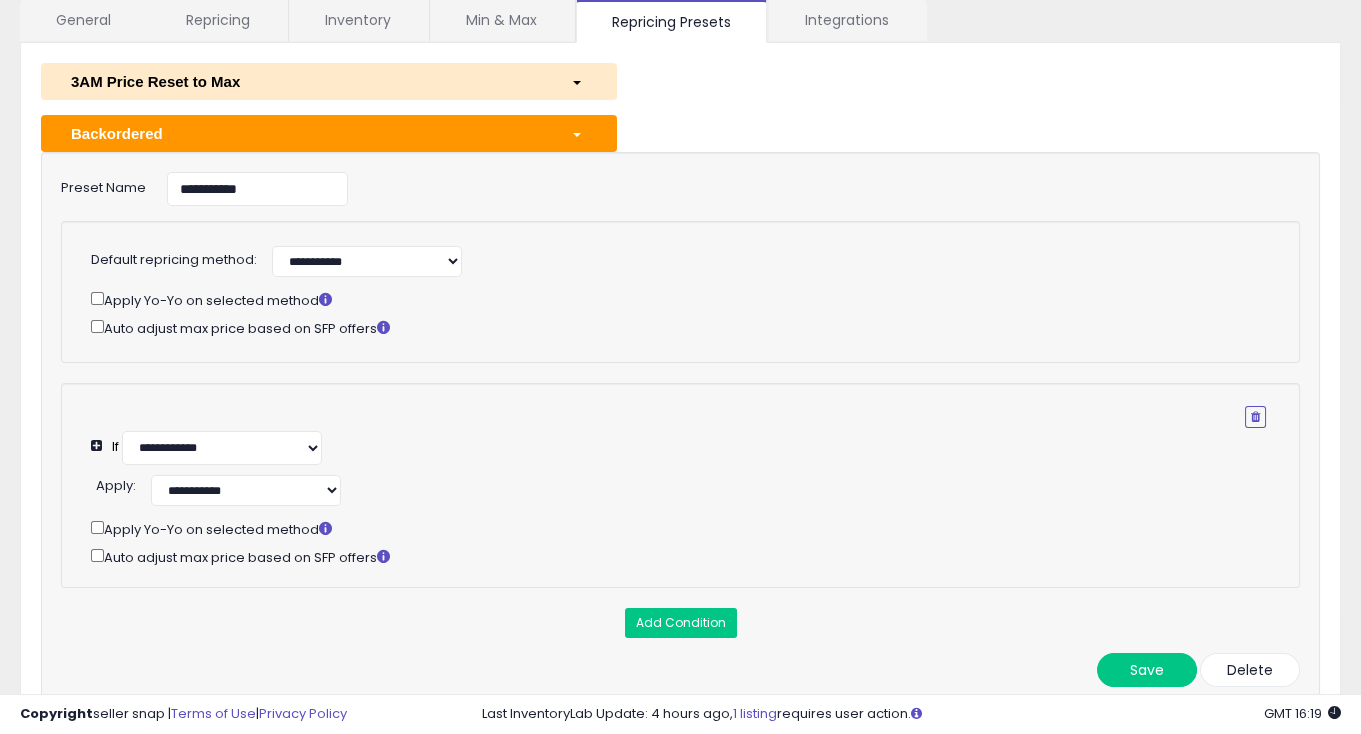 click on "Backordered" at bounding box center (306, 133) 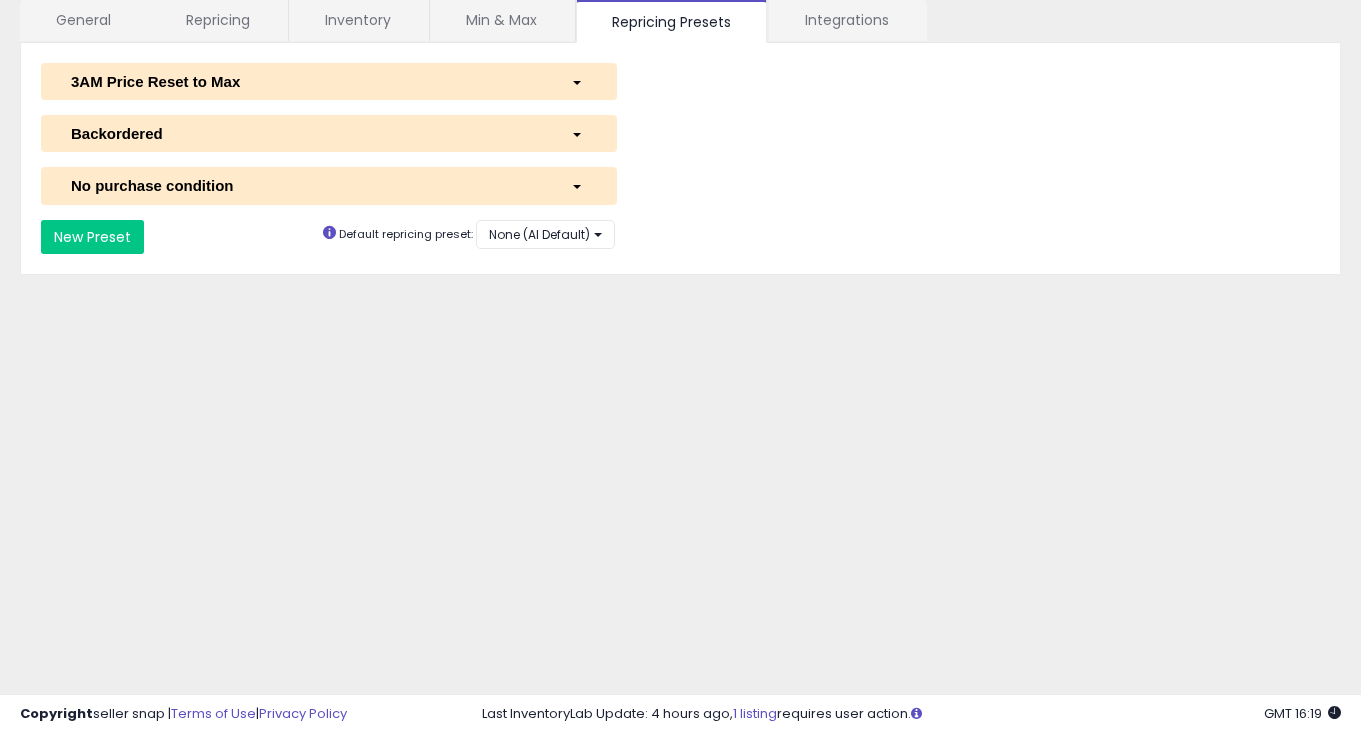click on "No purchase condition" at bounding box center (306, 185) 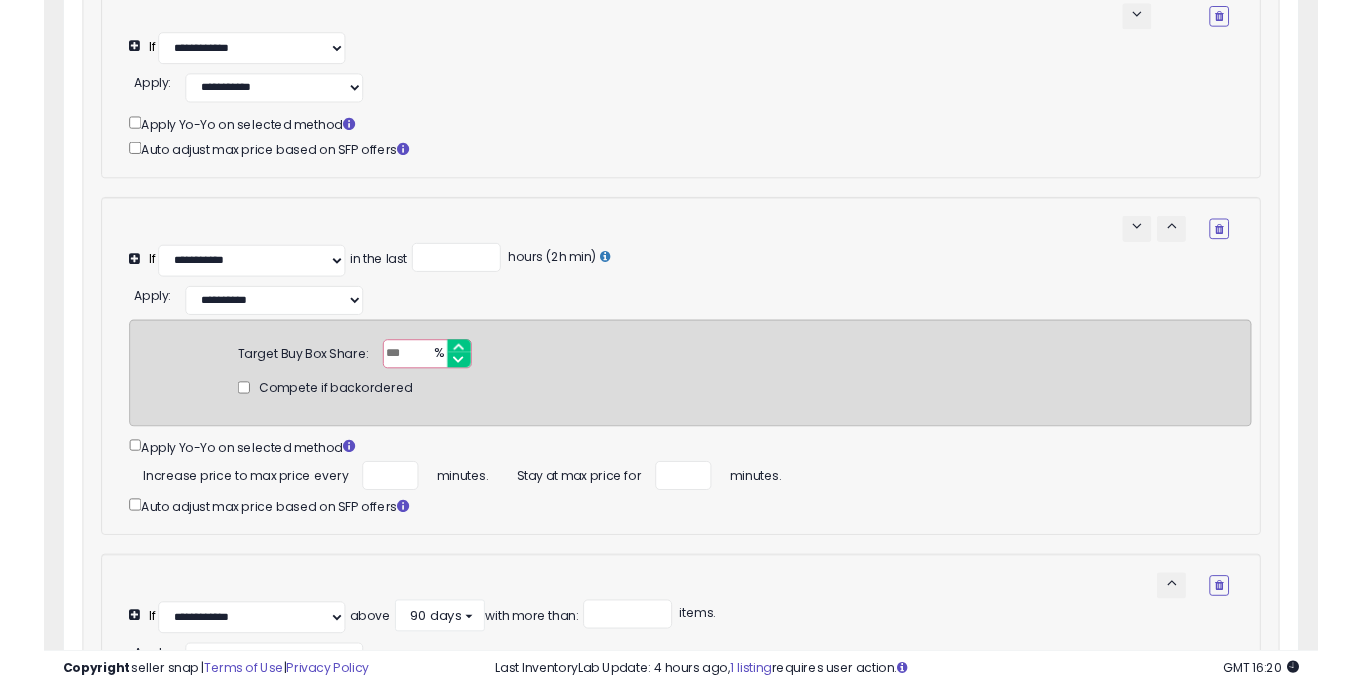 scroll, scrollTop: 482, scrollLeft: 0, axis: vertical 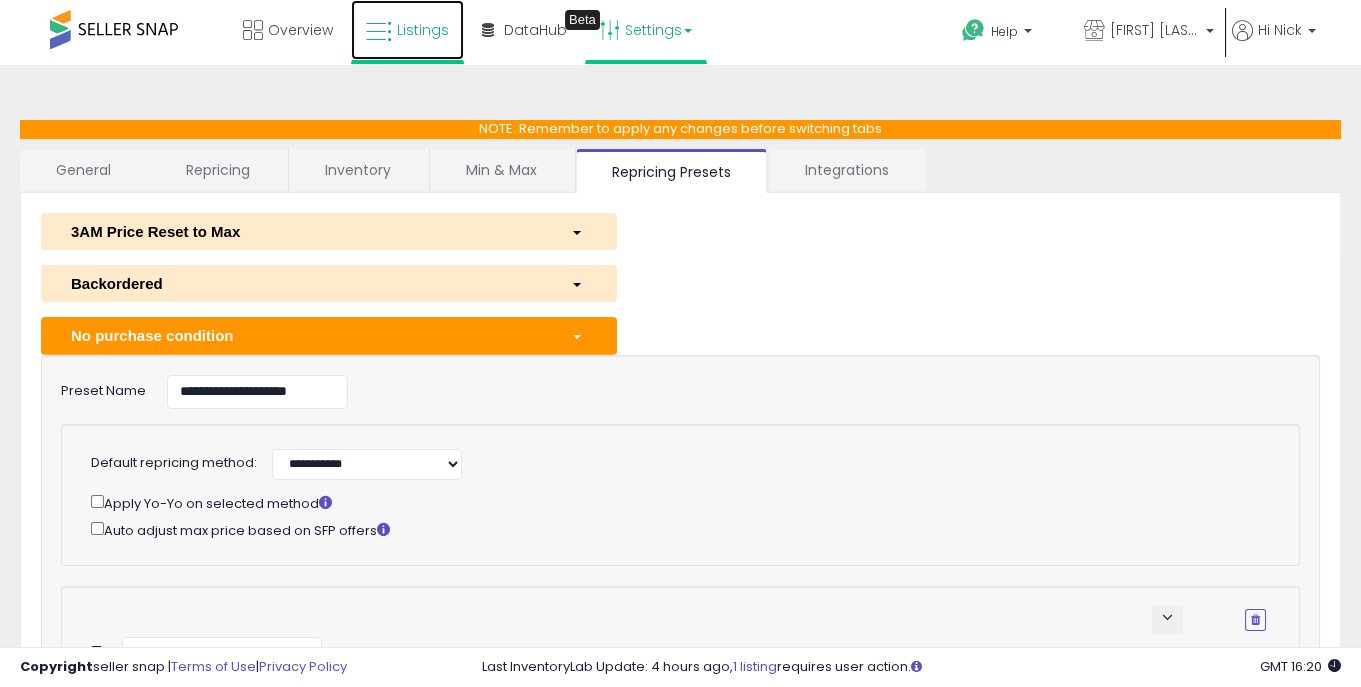 click on "Listings" at bounding box center [407, 30] 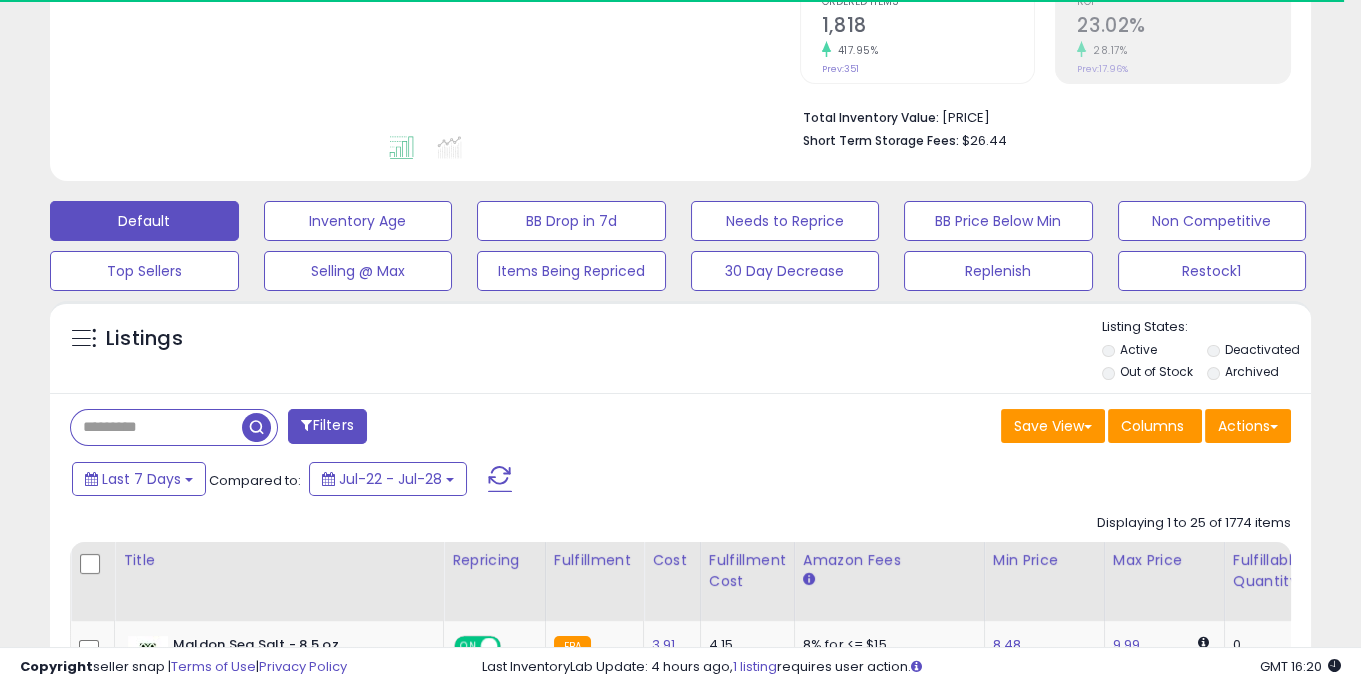 scroll, scrollTop: 434, scrollLeft: 0, axis: vertical 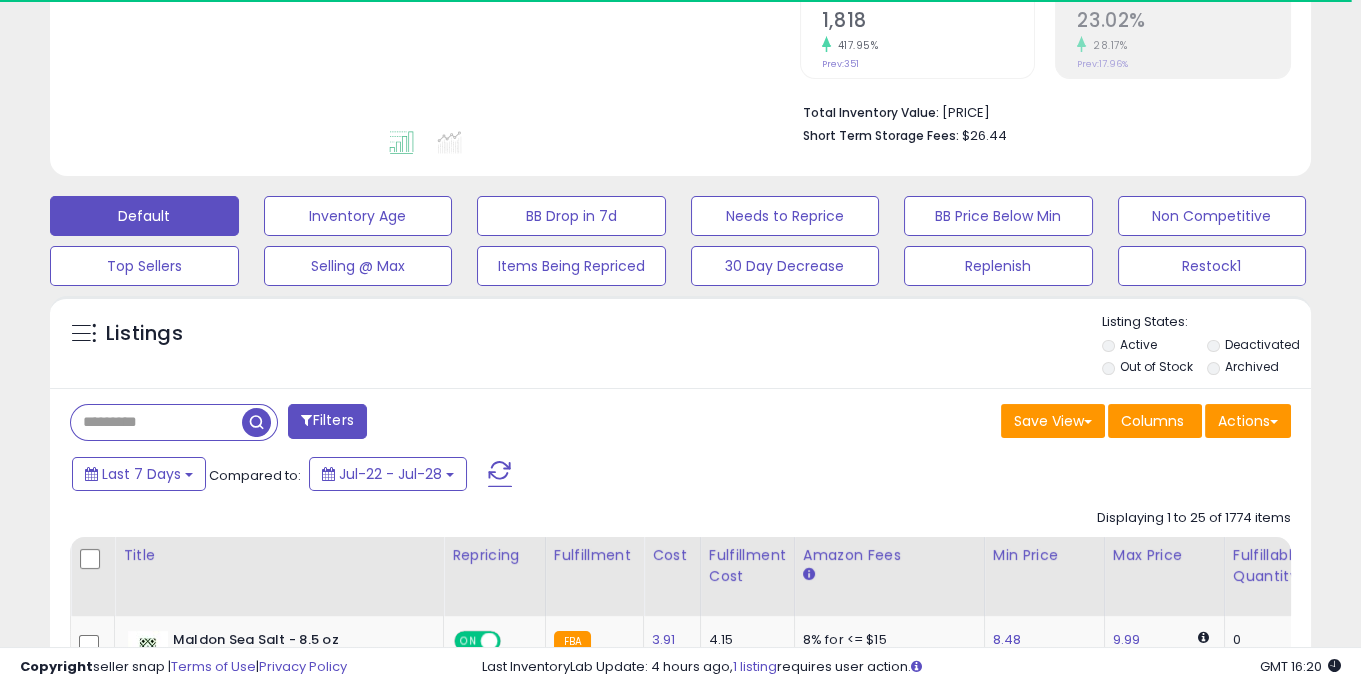 click on "Filters" at bounding box center [327, 421] 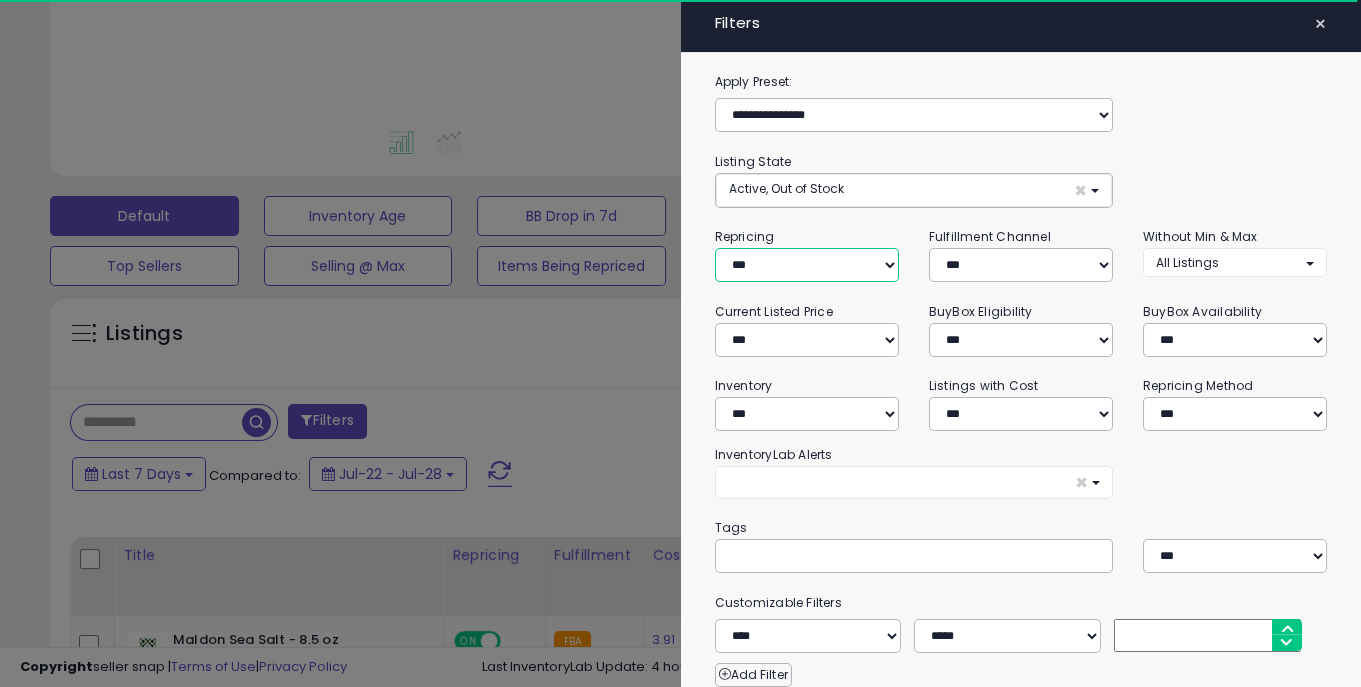 click on "**********" at bounding box center (807, 265) 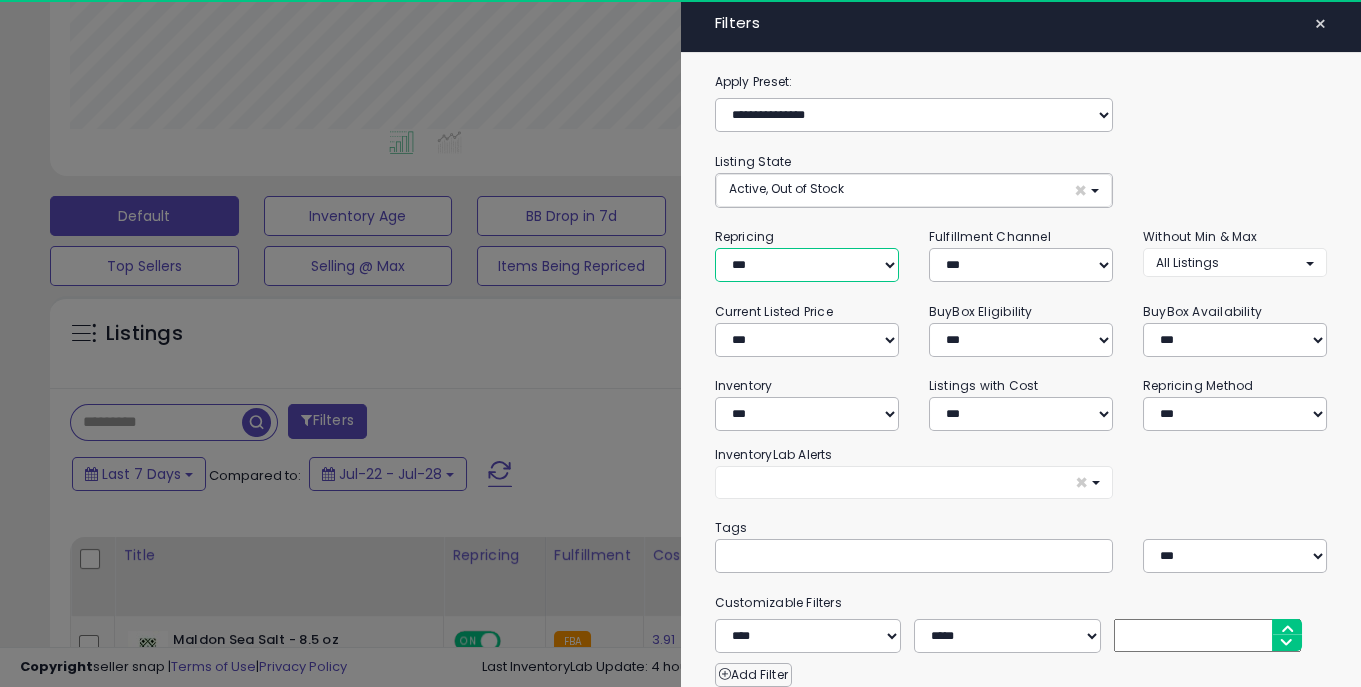 scroll, scrollTop: 999590, scrollLeft: 999270, axis: both 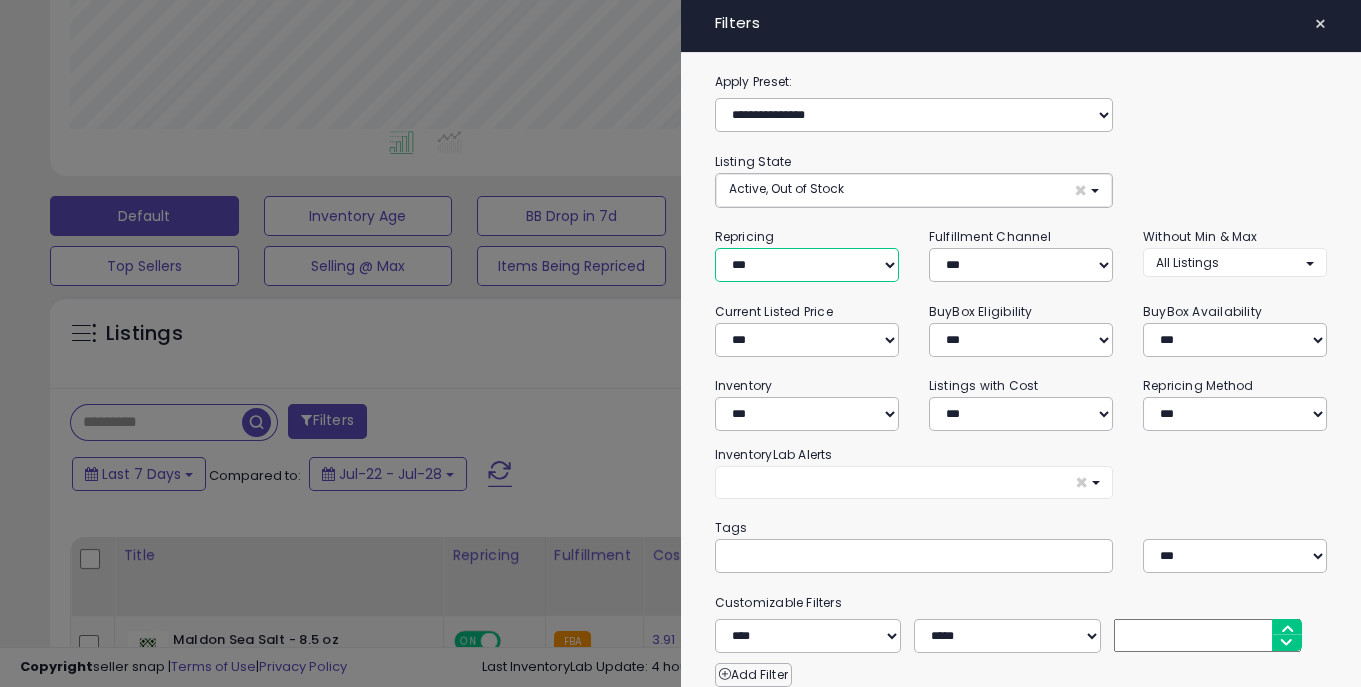 select on "**" 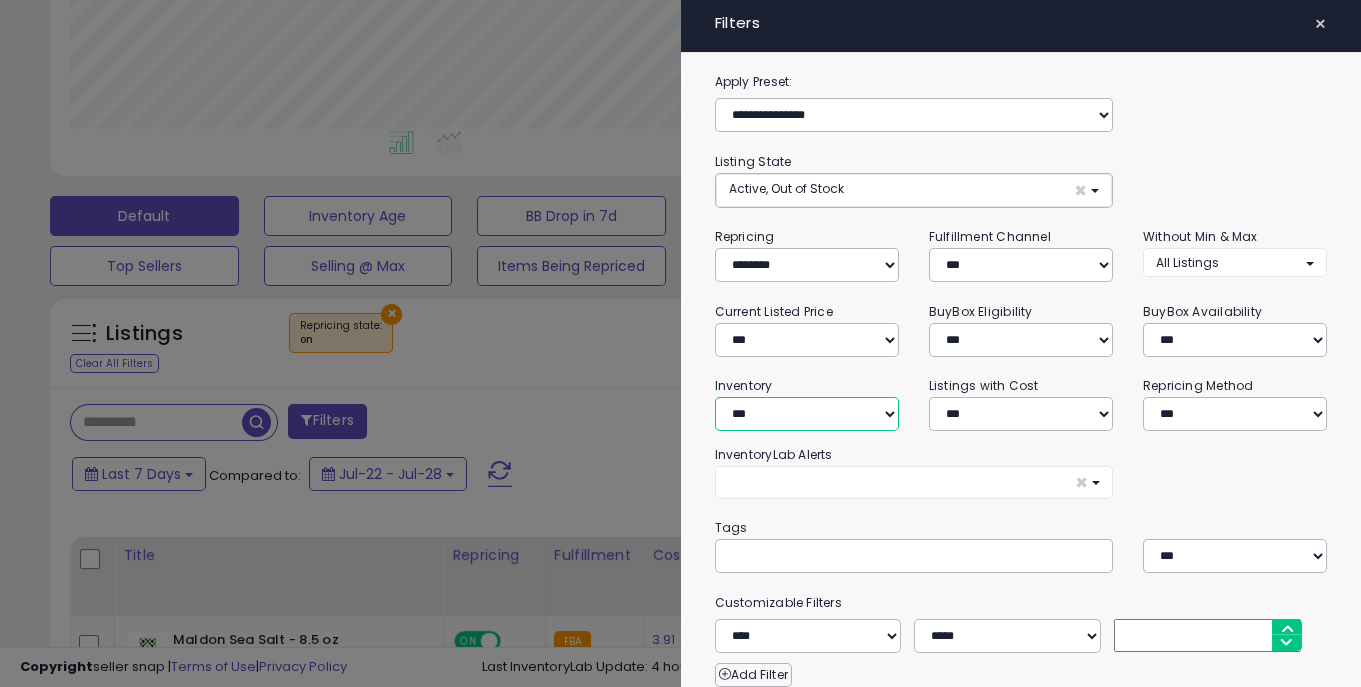 click on "**********" at bounding box center [807, 414] 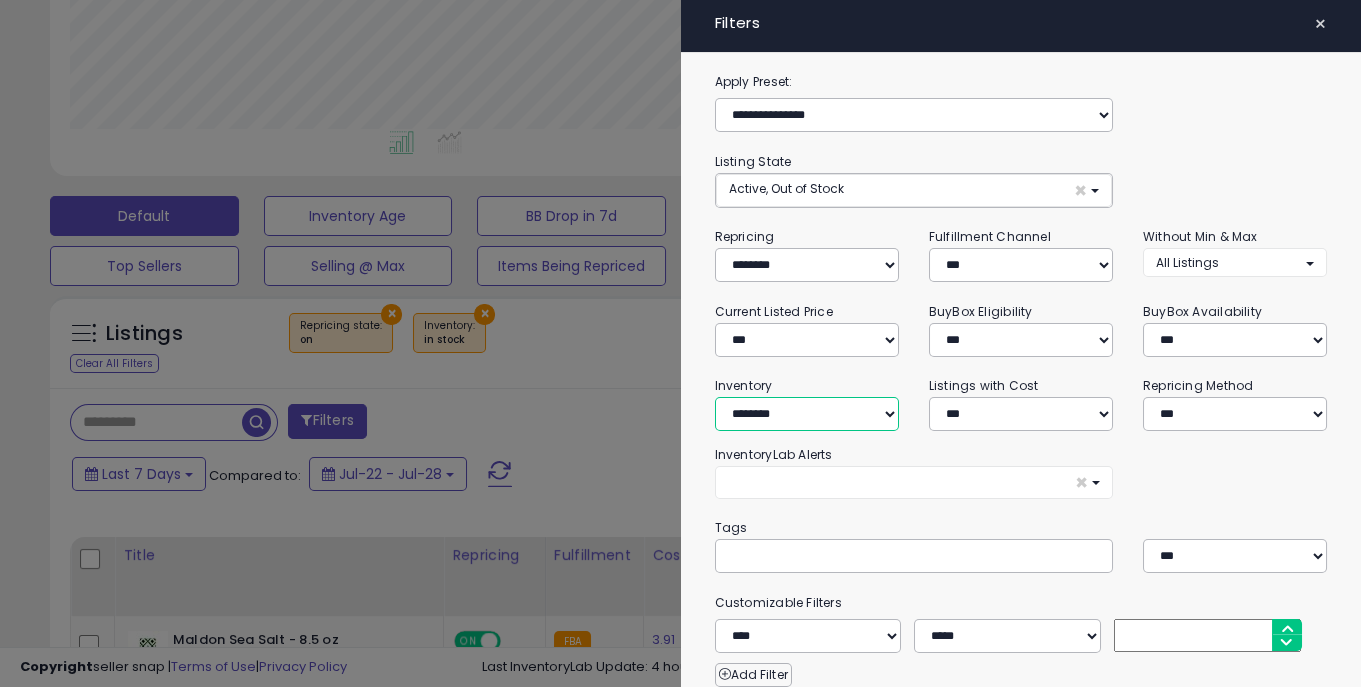 scroll, scrollTop: 214, scrollLeft: 0, axis: vertical 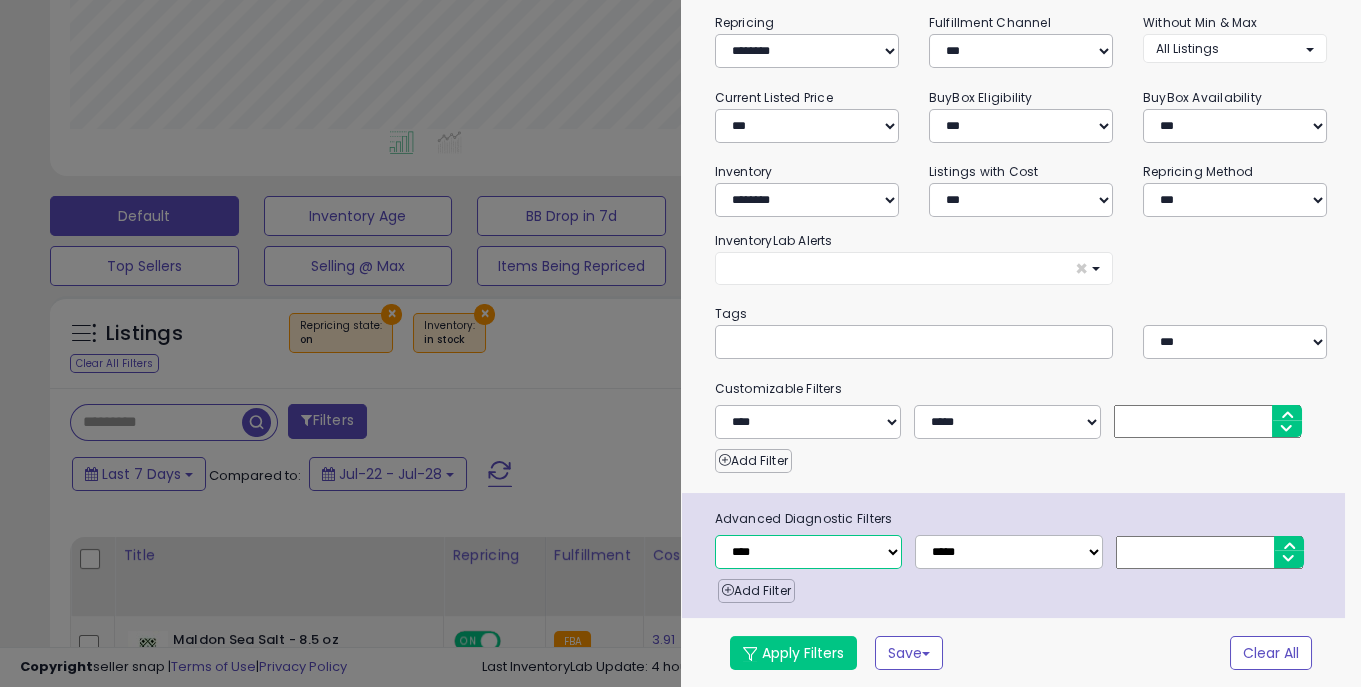 click on "**********" at bounding box center [809, 552] 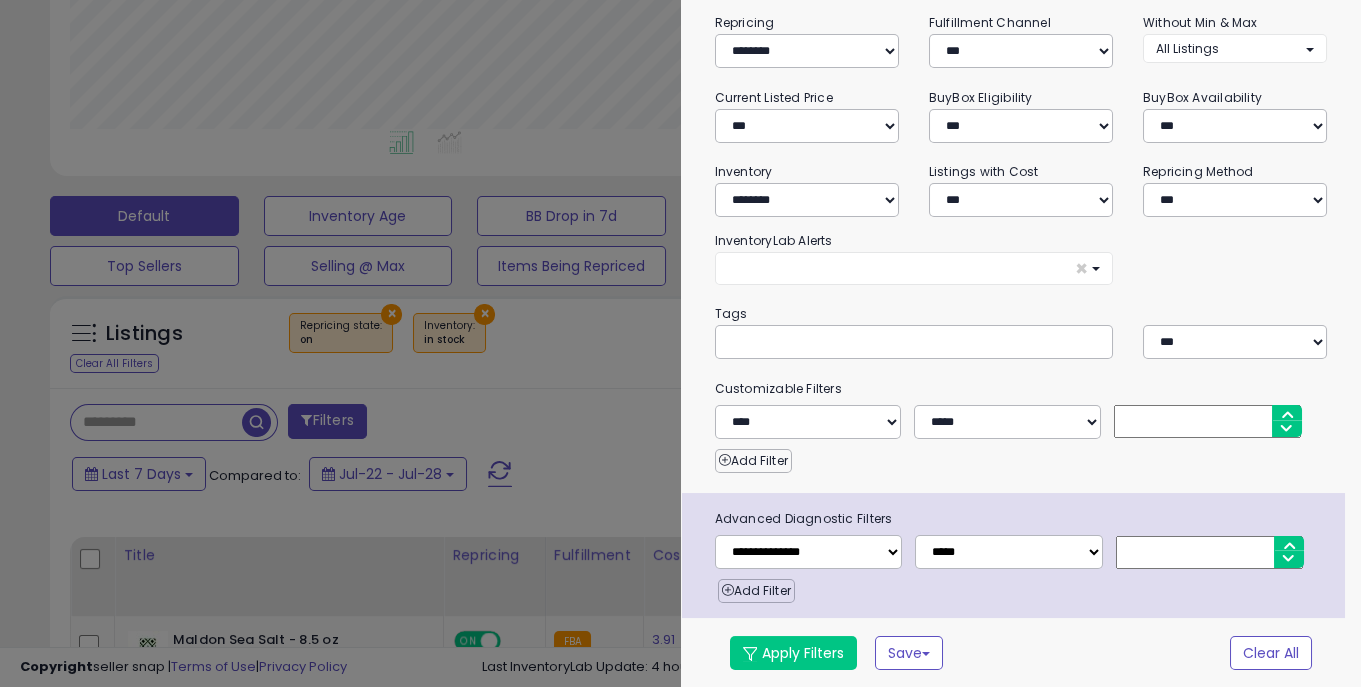 click at bounding box center [1210, 552] 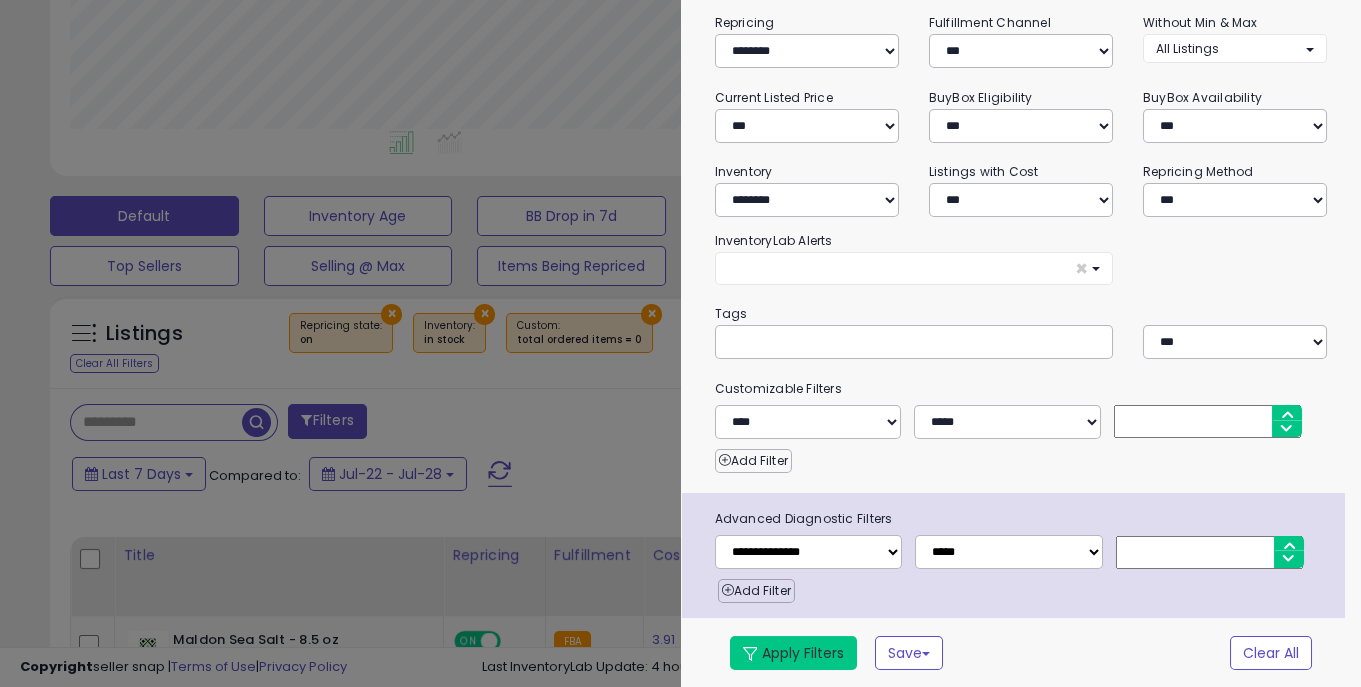 type on "*" 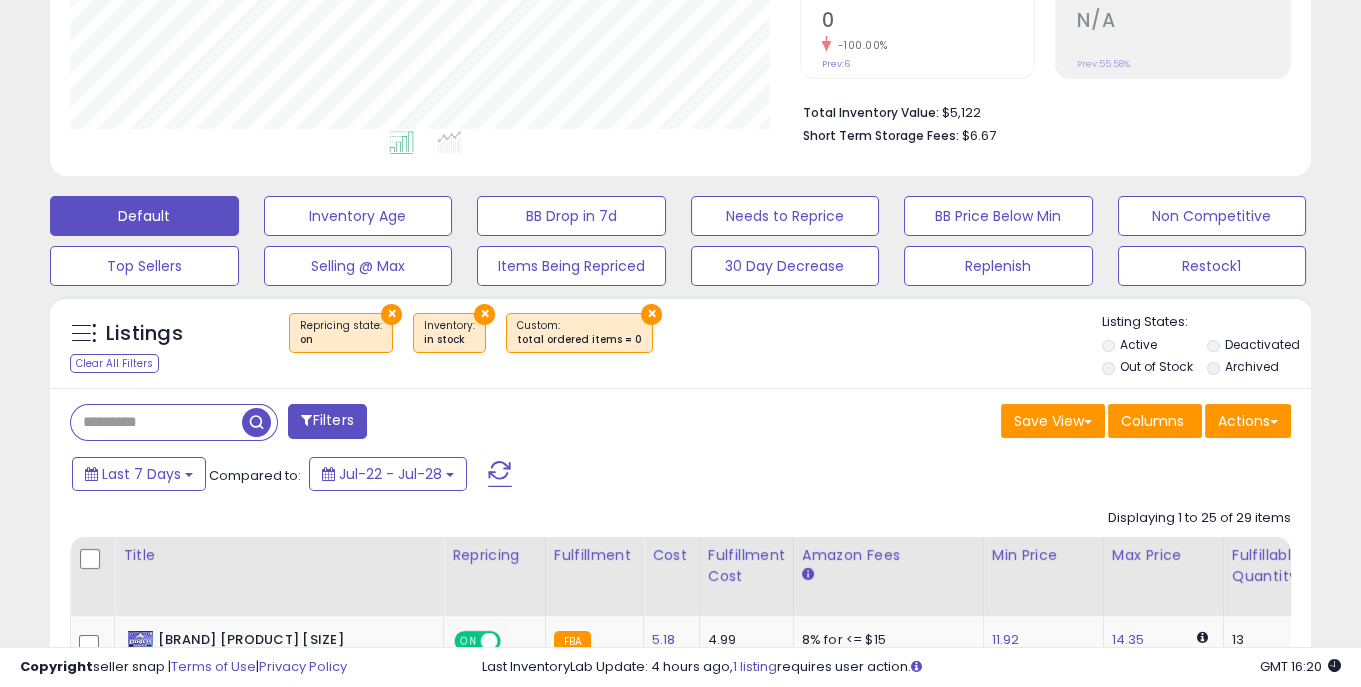 scroll, scrollTop: 999590, scrollLeft: 999270, axis: both 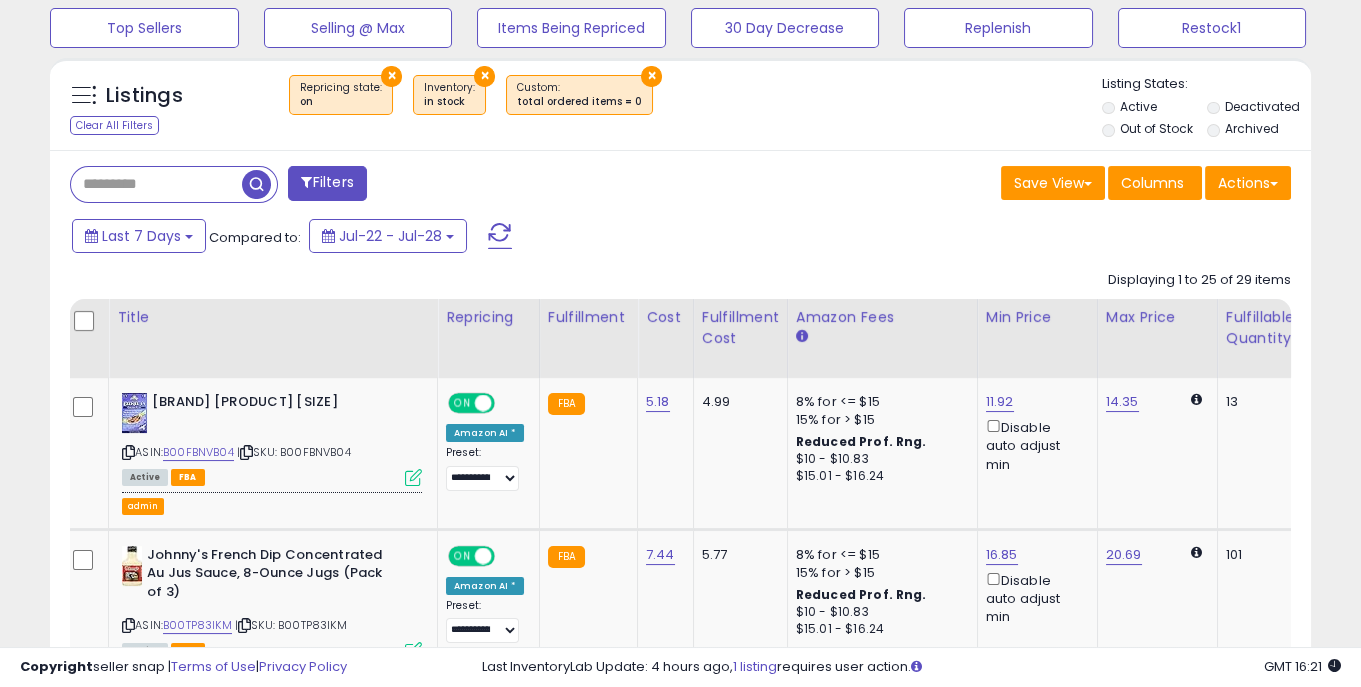 click on "Filters" at bounding box center (327, 183) 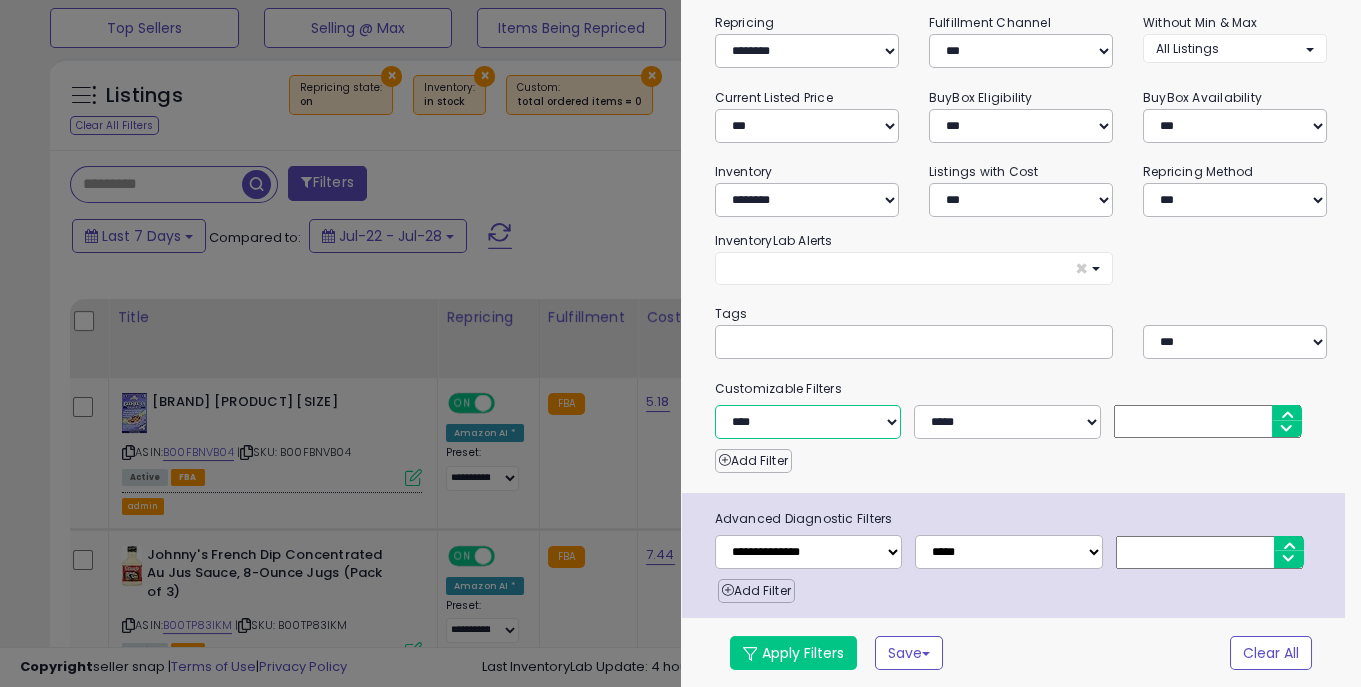 click on "**********" at bounding box center [808, 422] 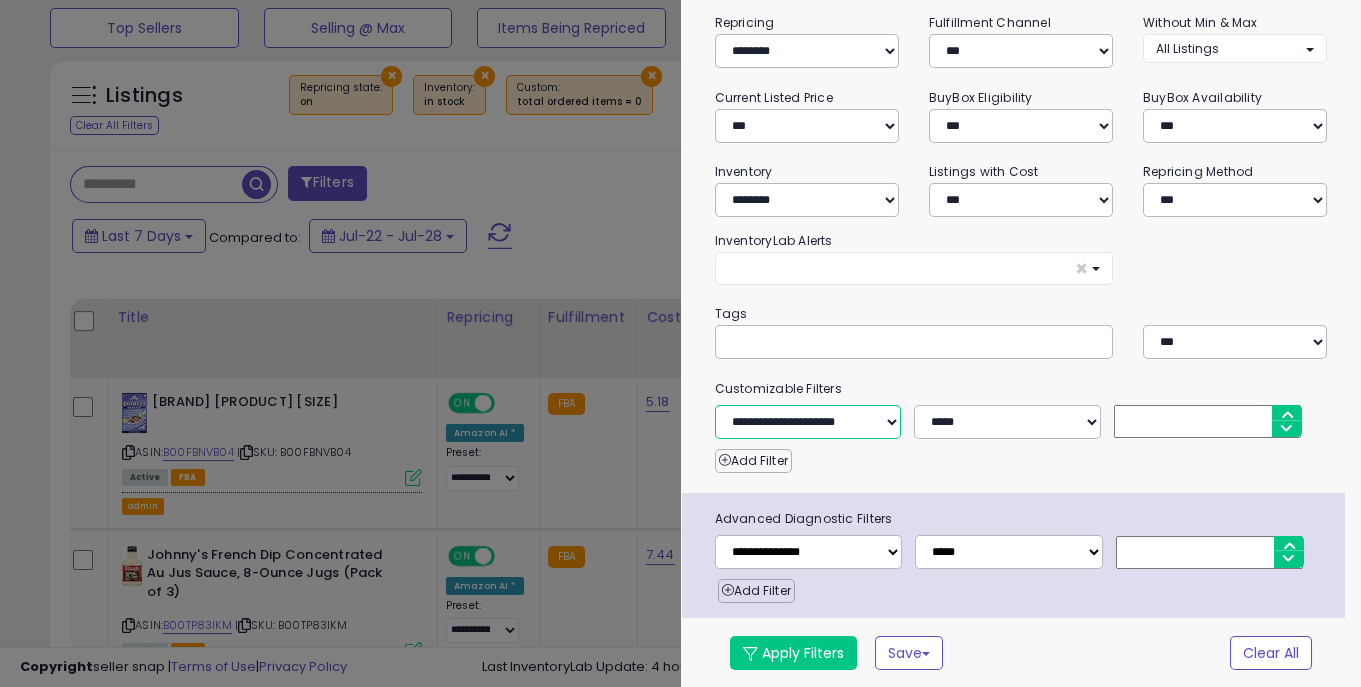select 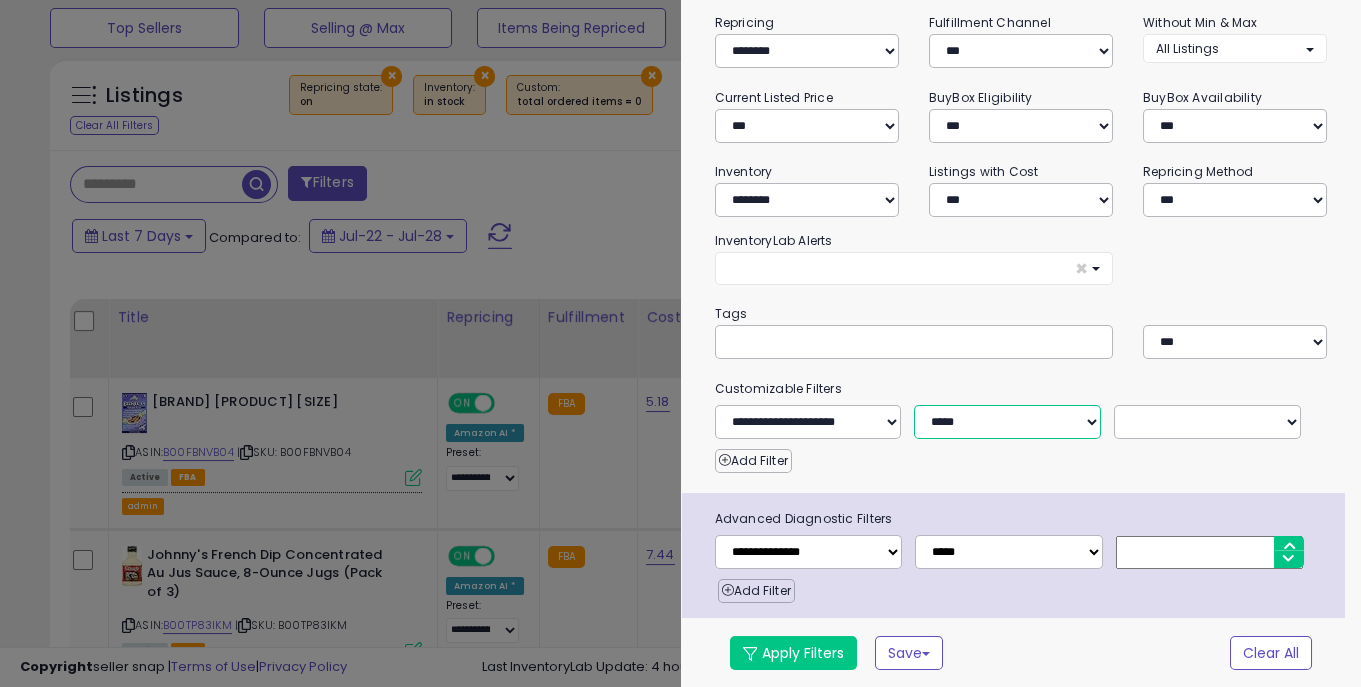 click on "**********" at bounding box center [1007, 422] 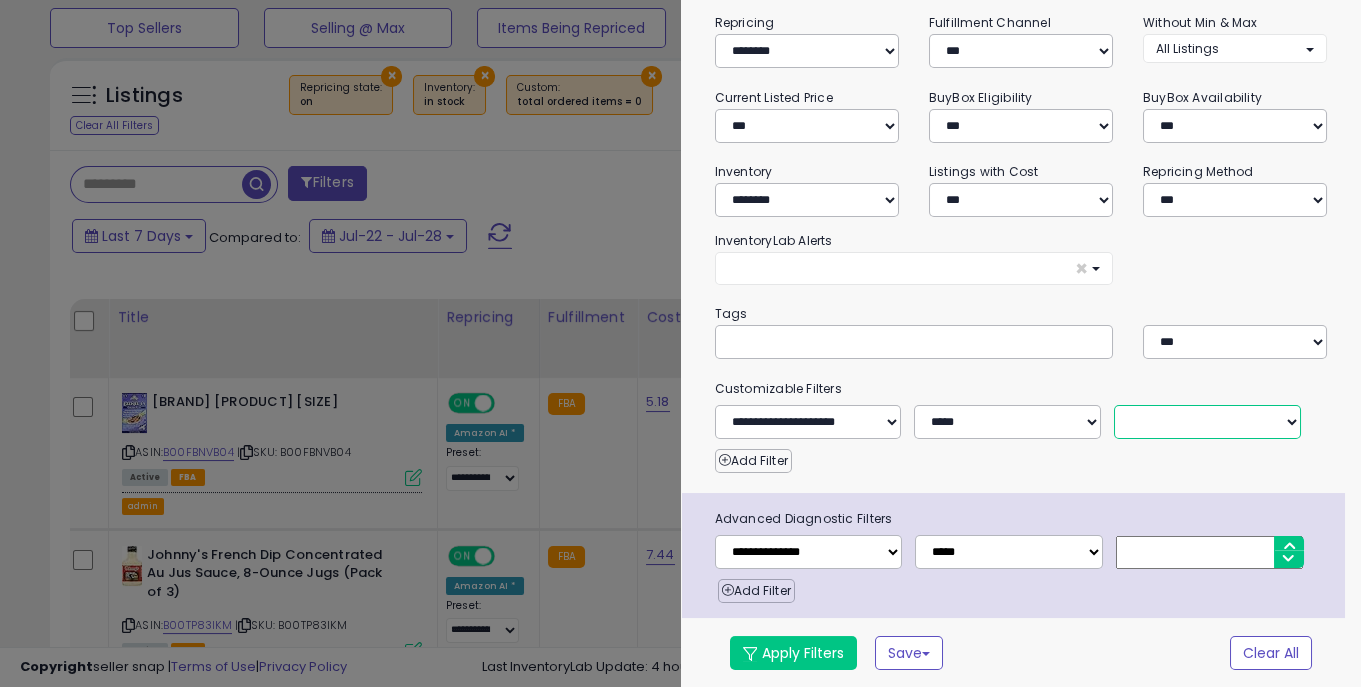 click on "**********" at bounding box center (1207, 422) 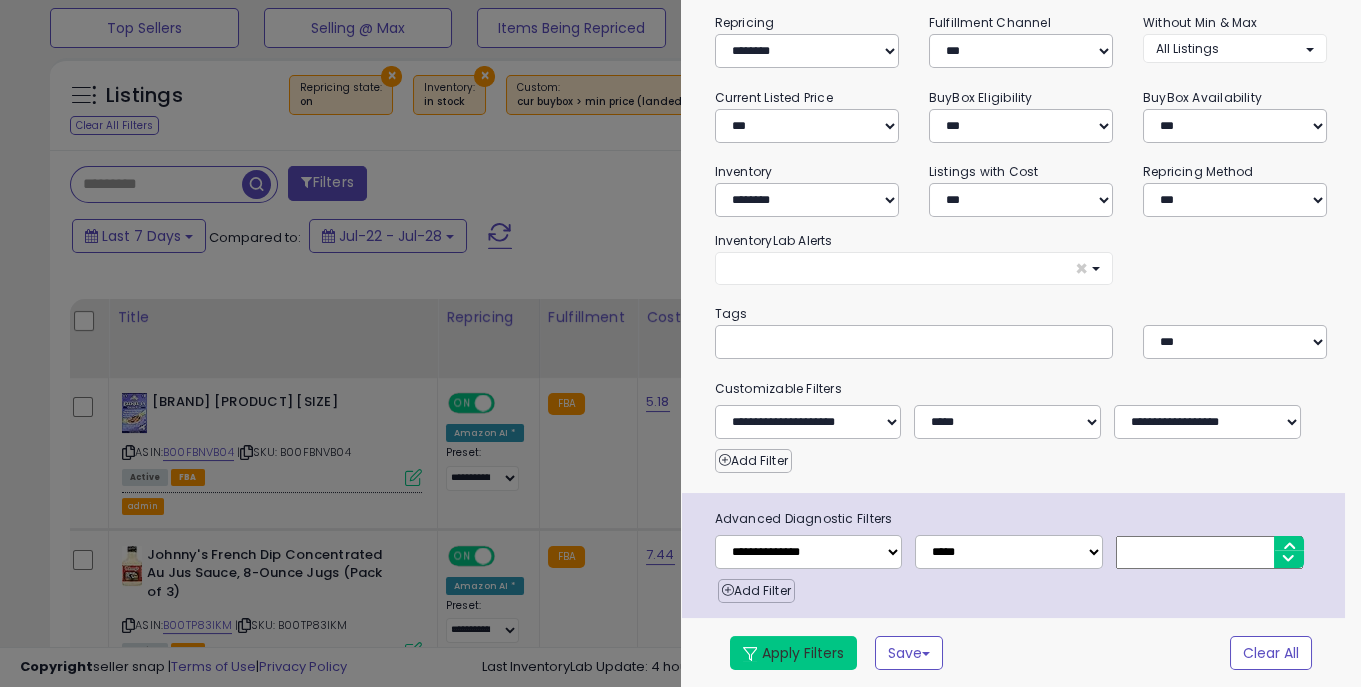 click at bounding box center [750, 654] 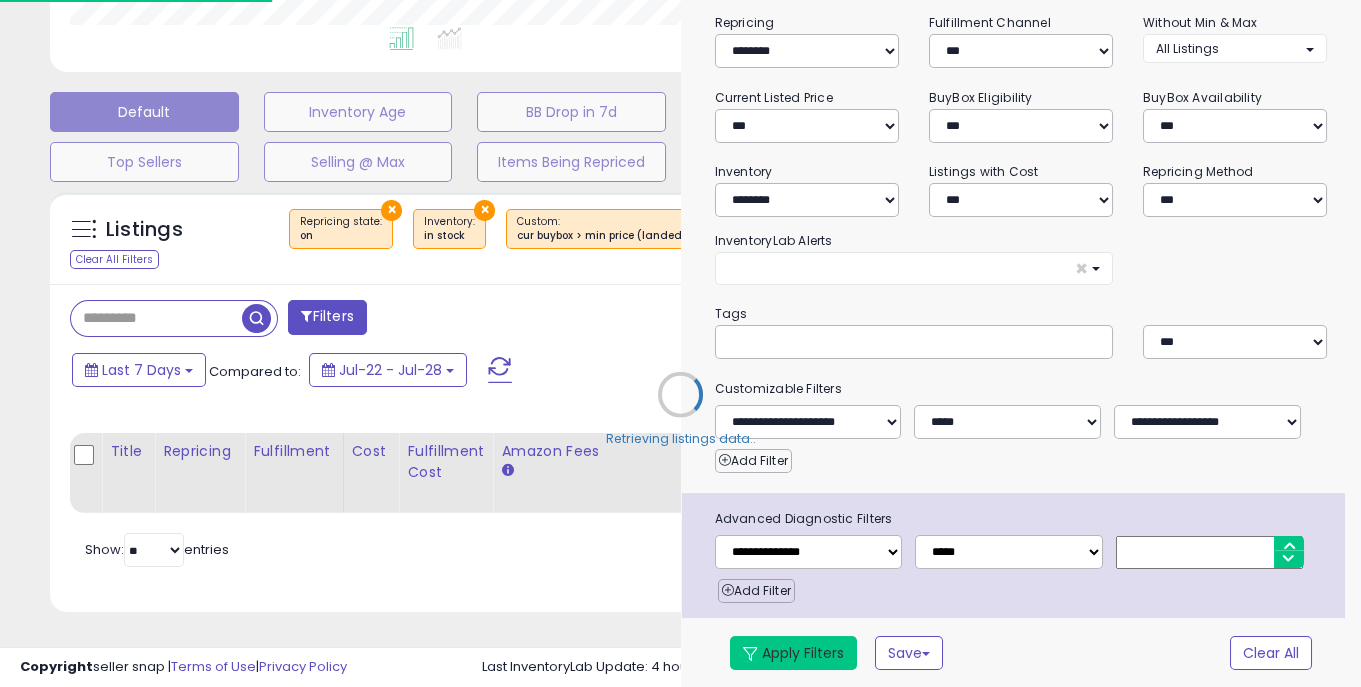 scroll, scrollTop: 536, scrollLeft: 0, axis: vertical 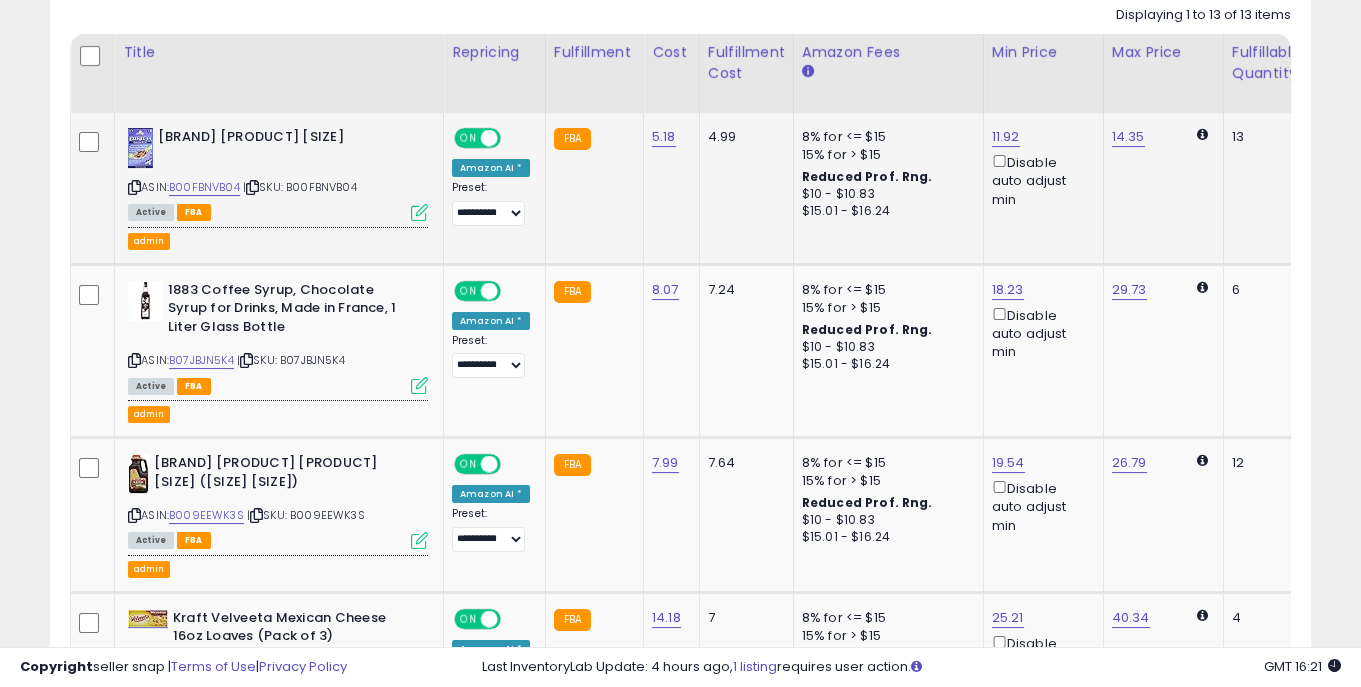 click at bounding box center [419, 212] 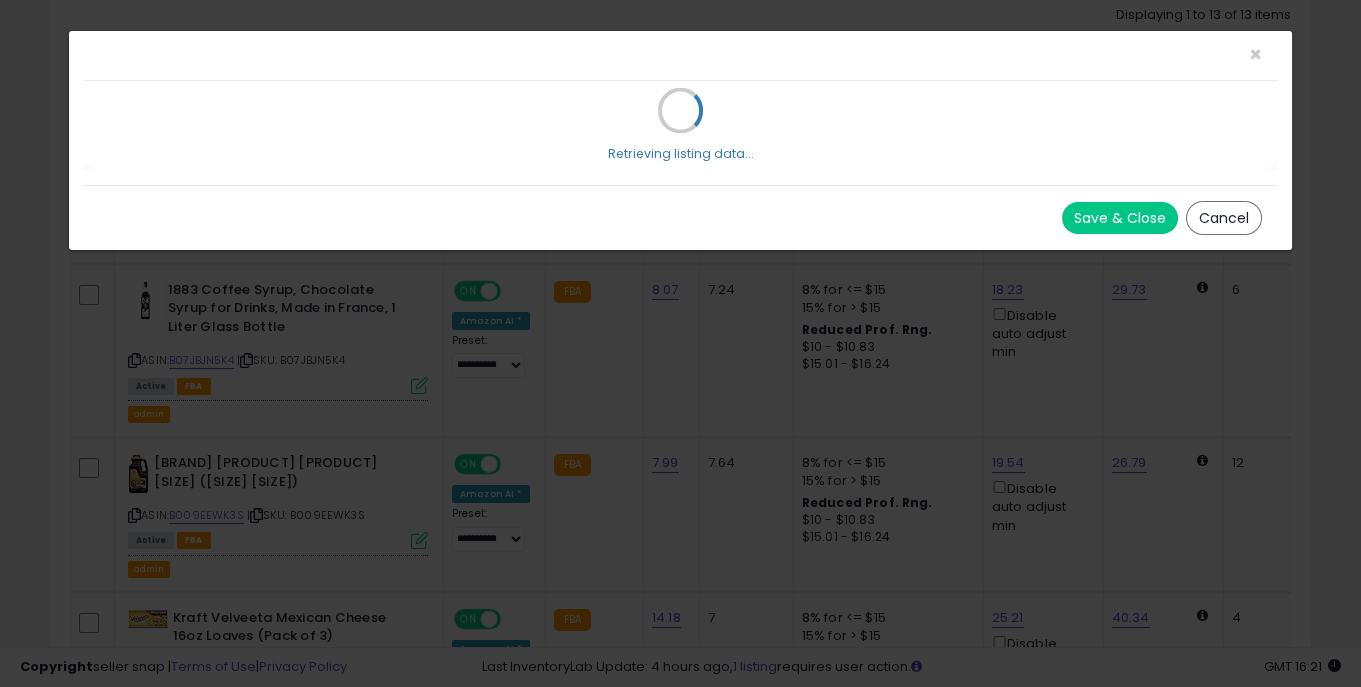select on "*******" 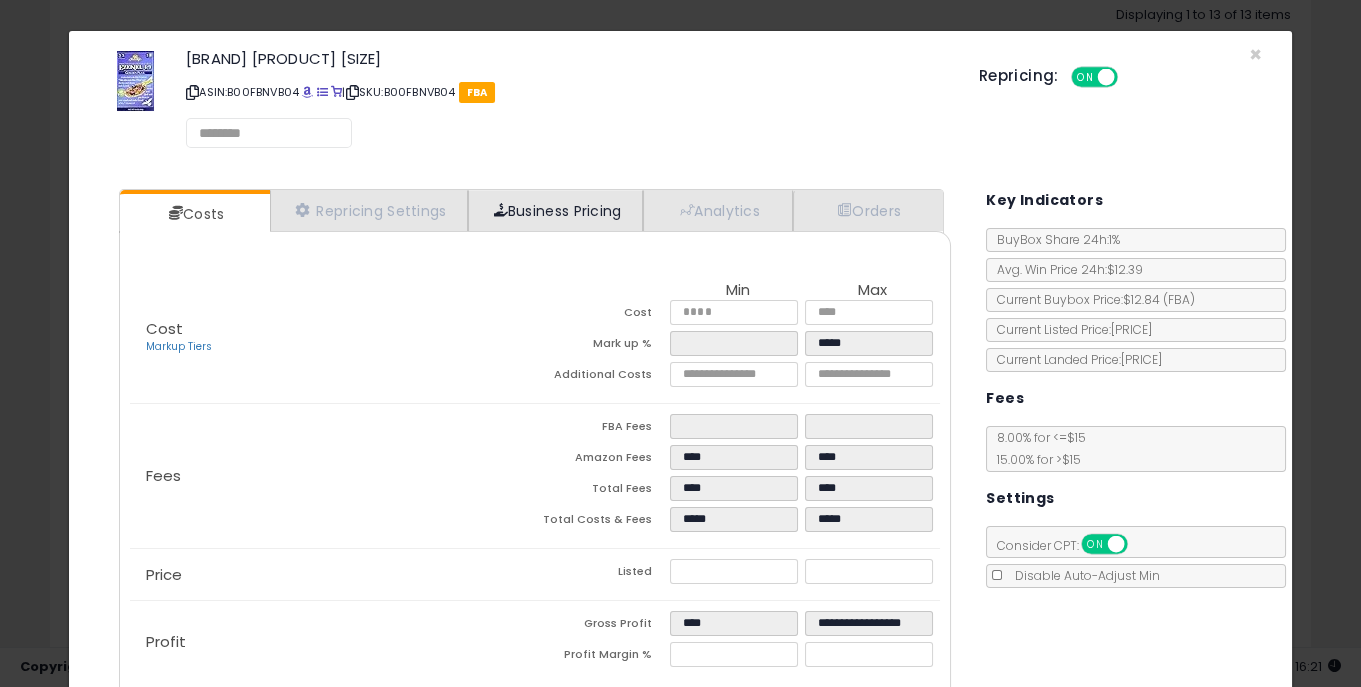 select on "*********" 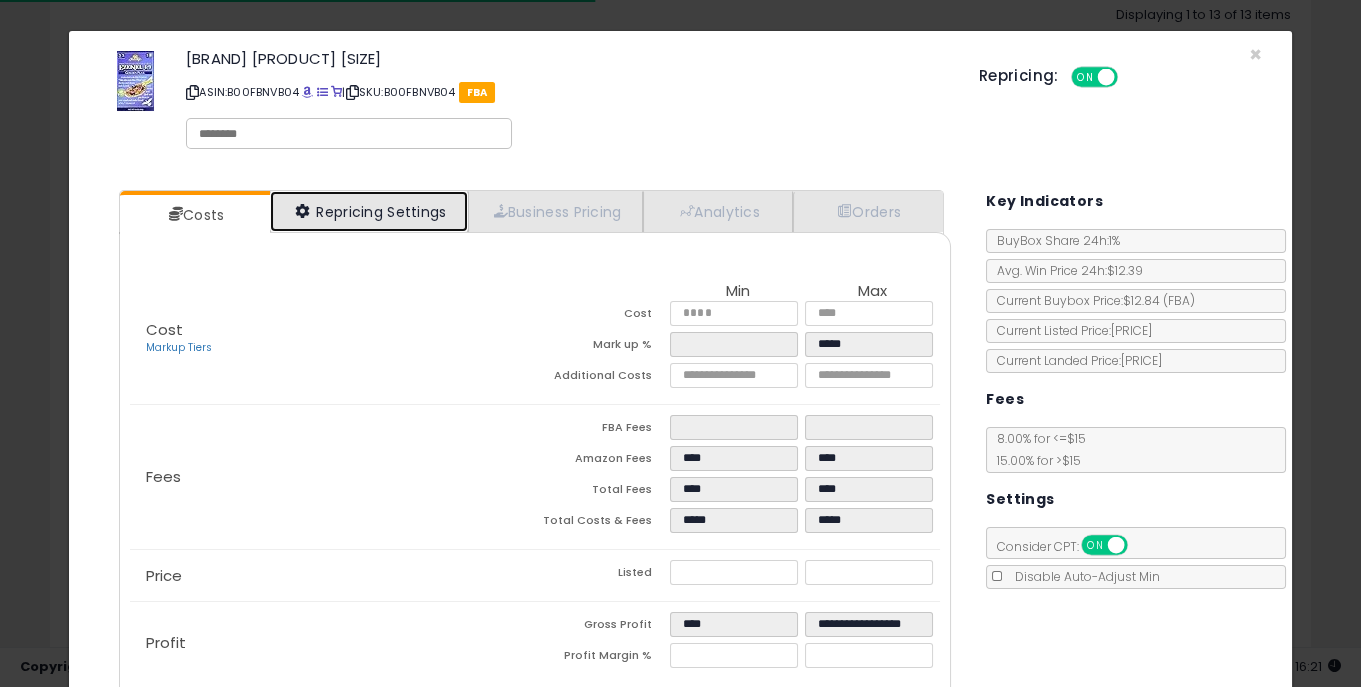 select on "**********" 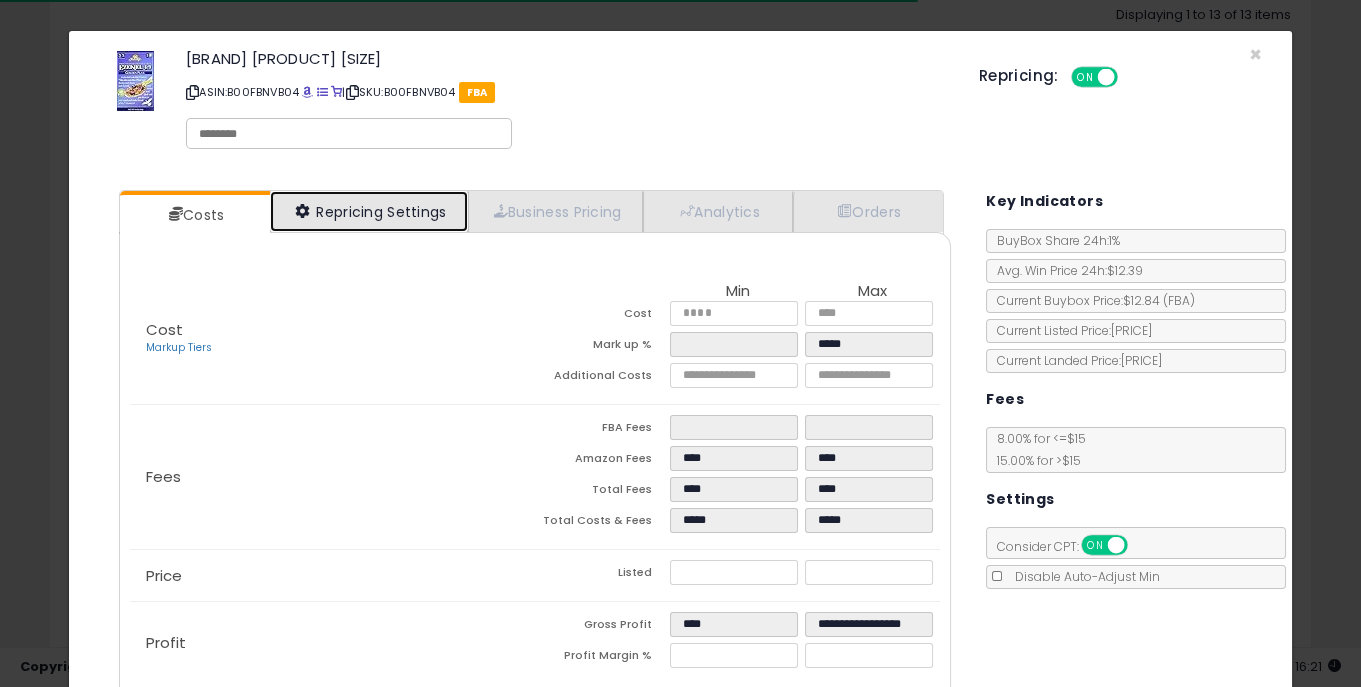 click on "Repricing Settings" at bounding box center (369, 211) 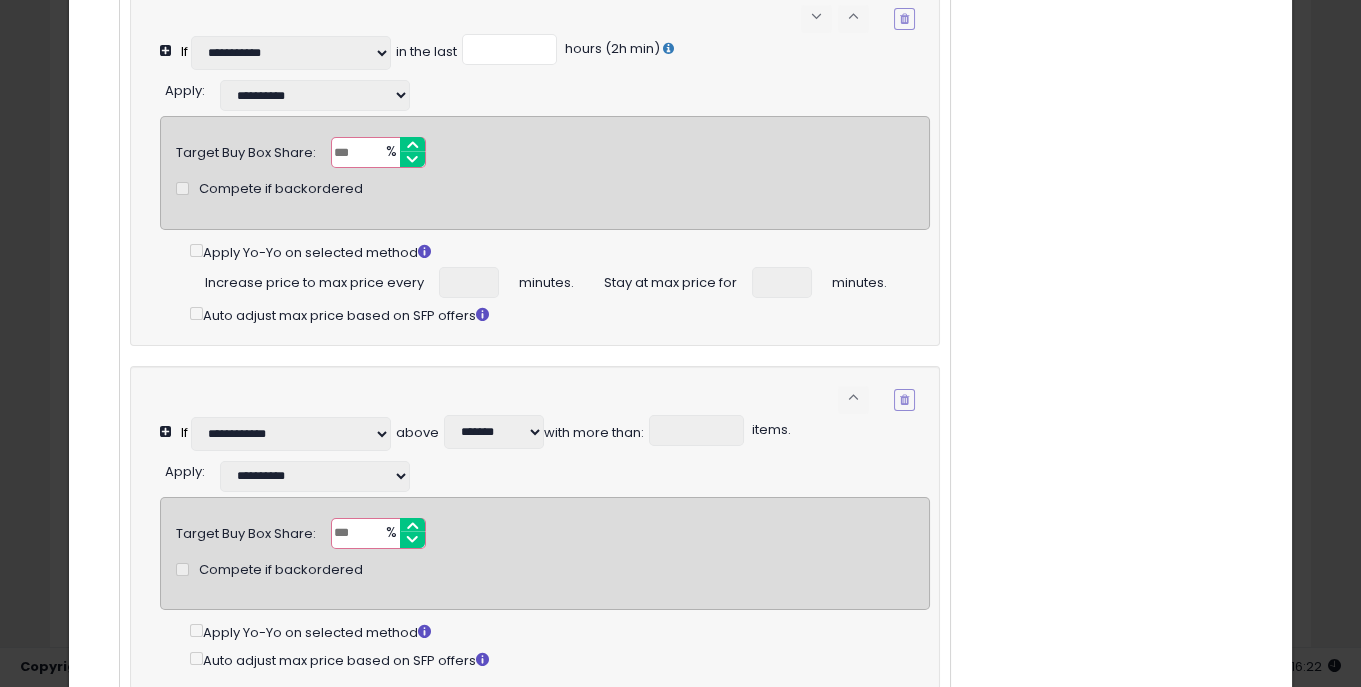 click on "Target Buy Box Share:
**
%
Compete if backordered" at bounding box center (545, 152) 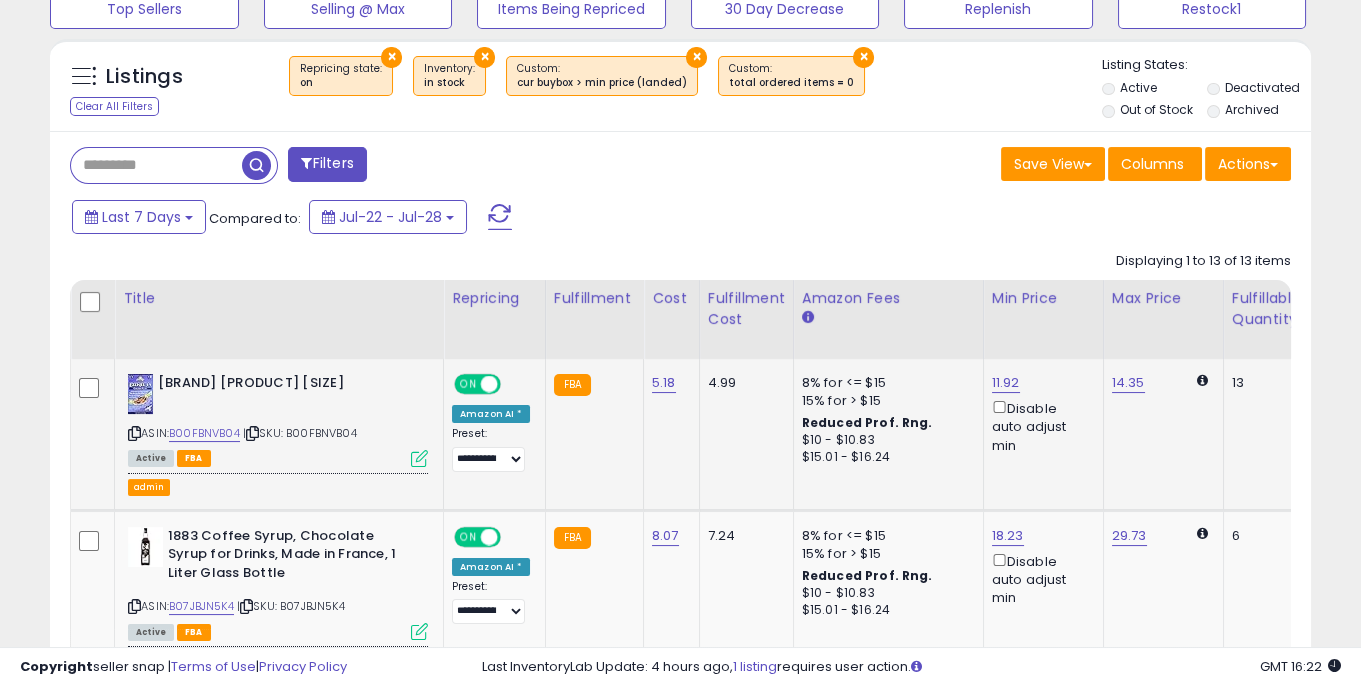 click at bounding box center (419, 458) 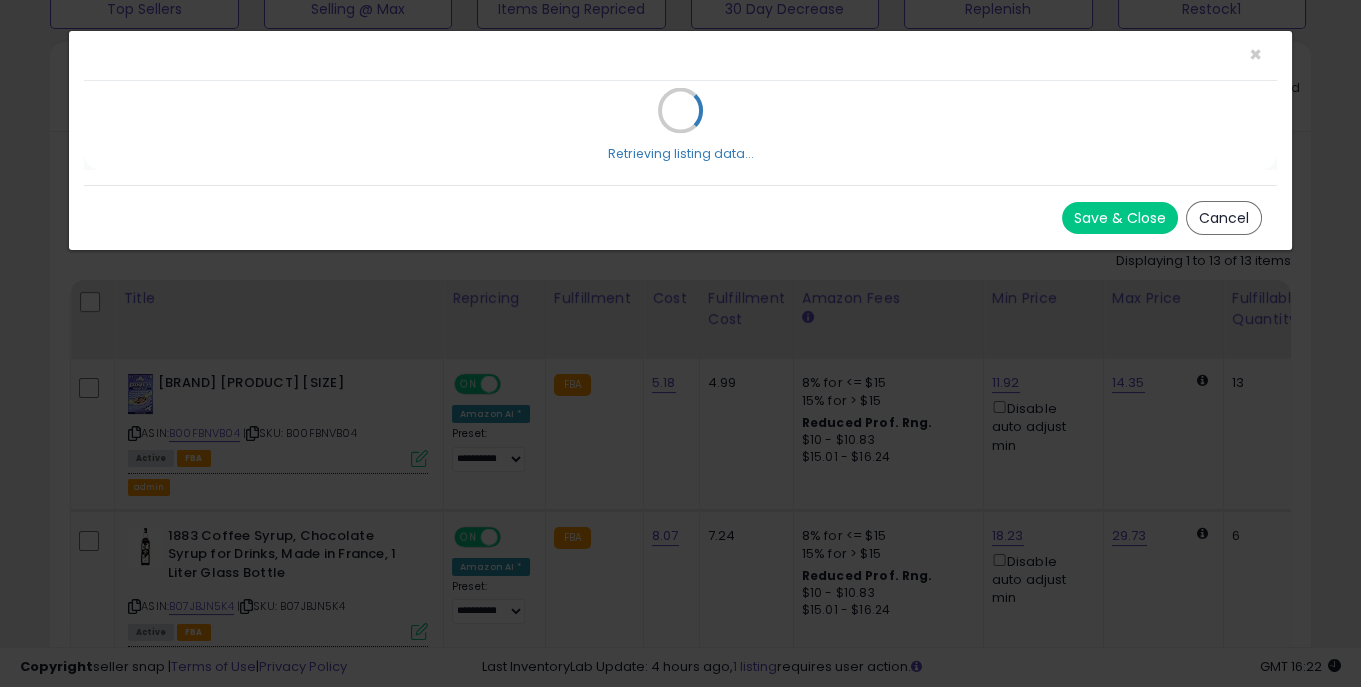 select on "*******" 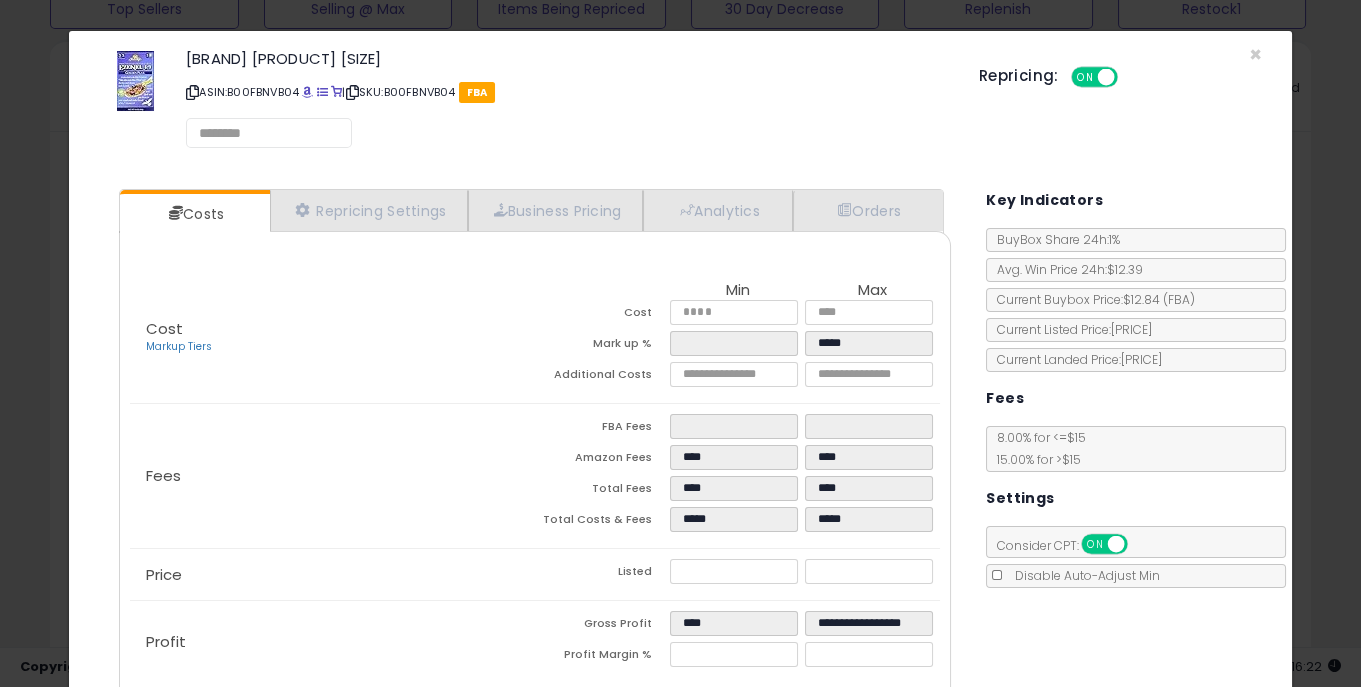select on "*********" 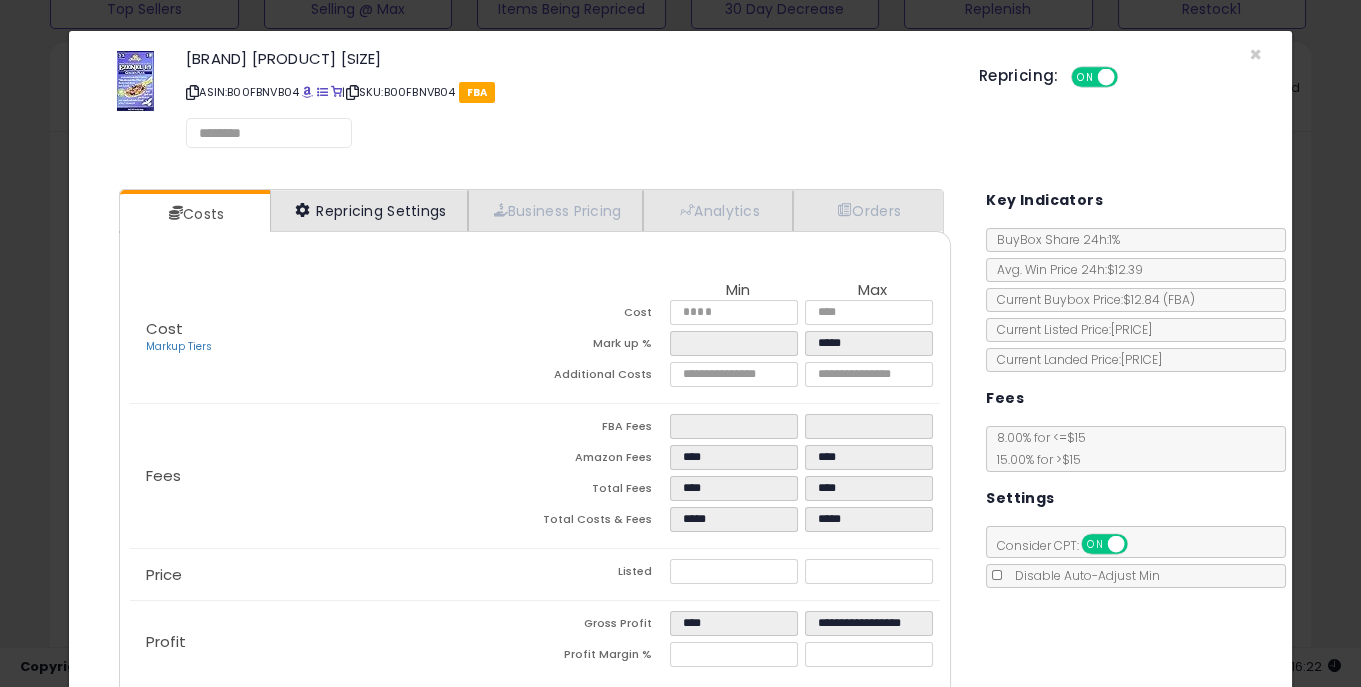select on "**********" 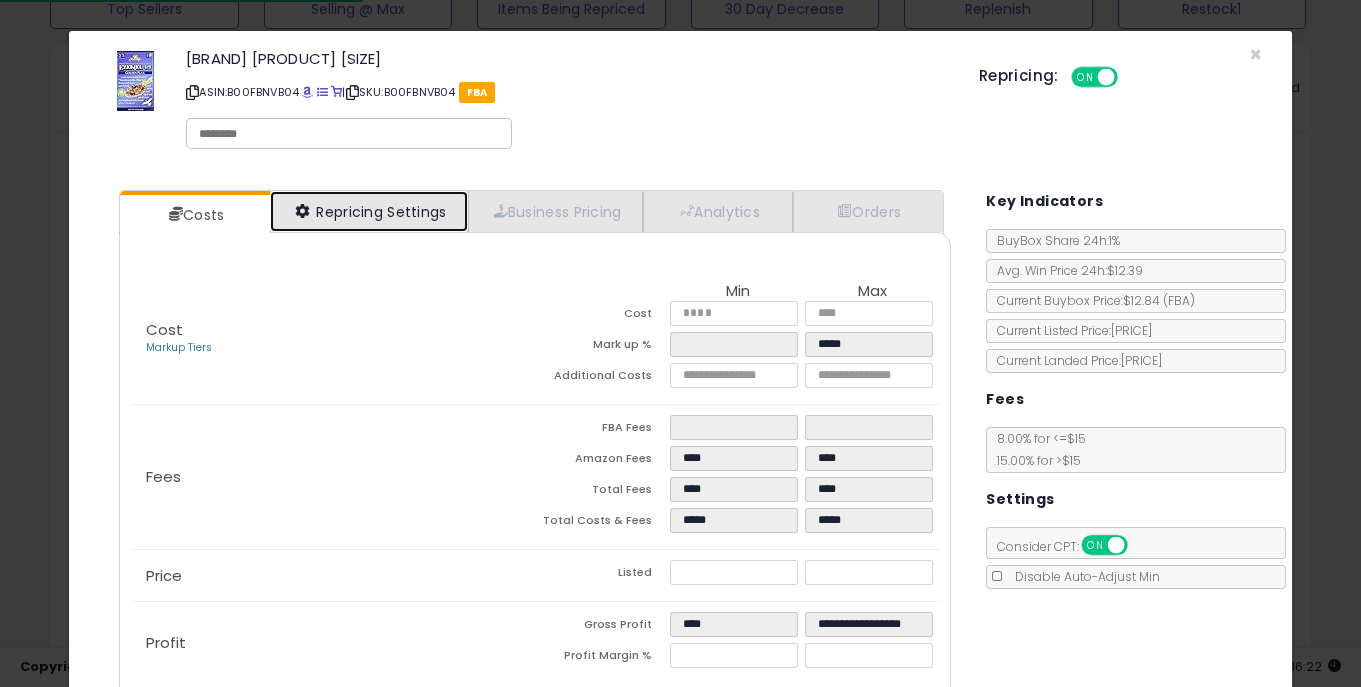 click on "Repricing Settings" at bounding box center [369, 211] 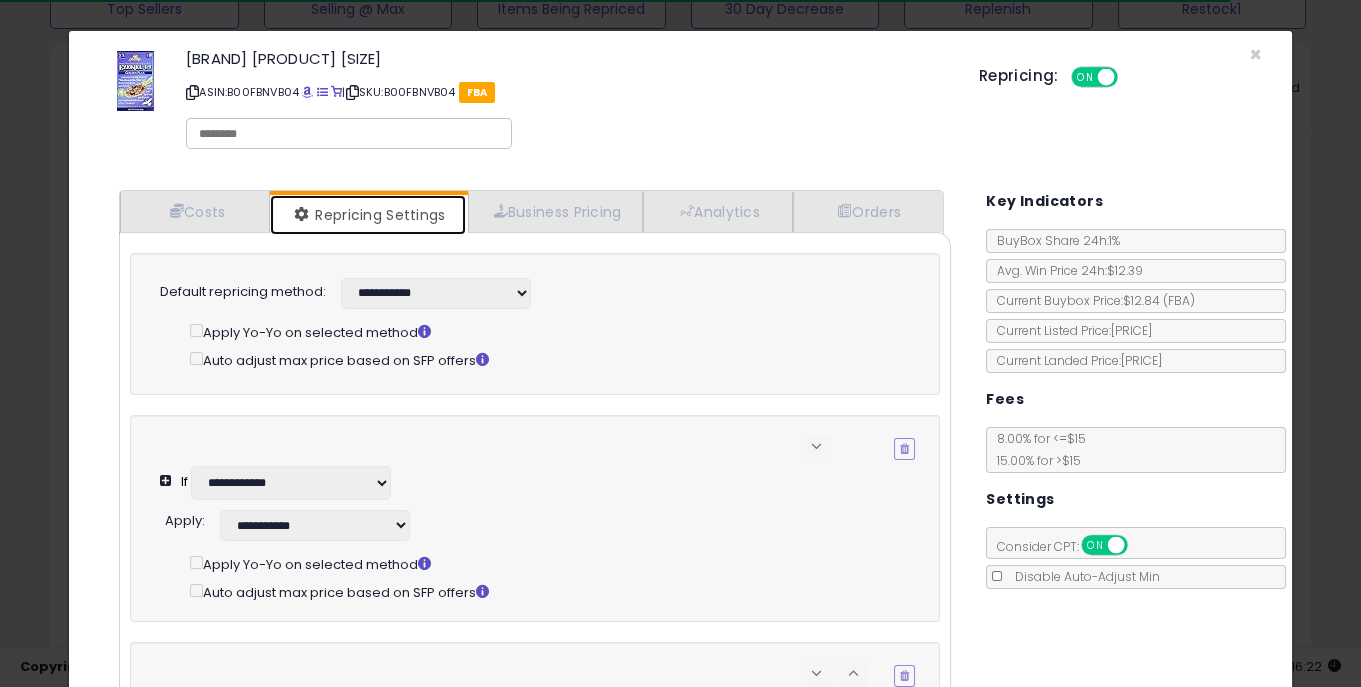 select on "**********" 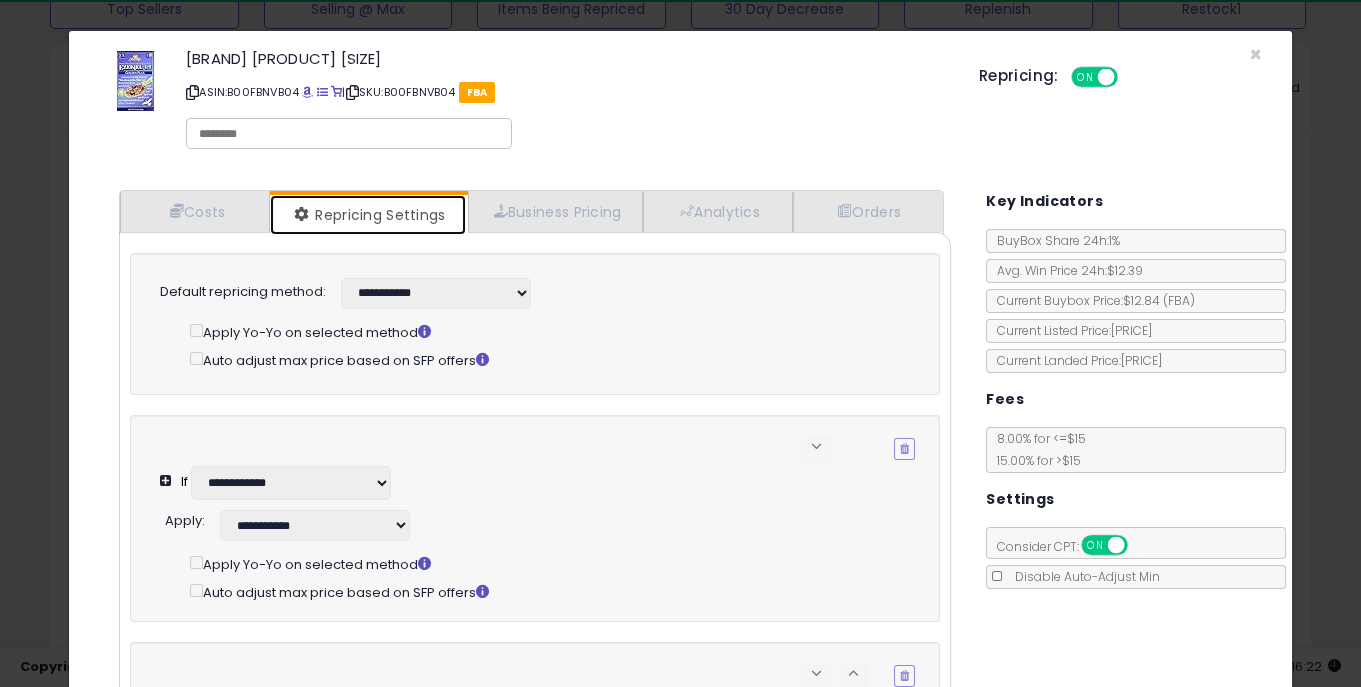 select on "**********" 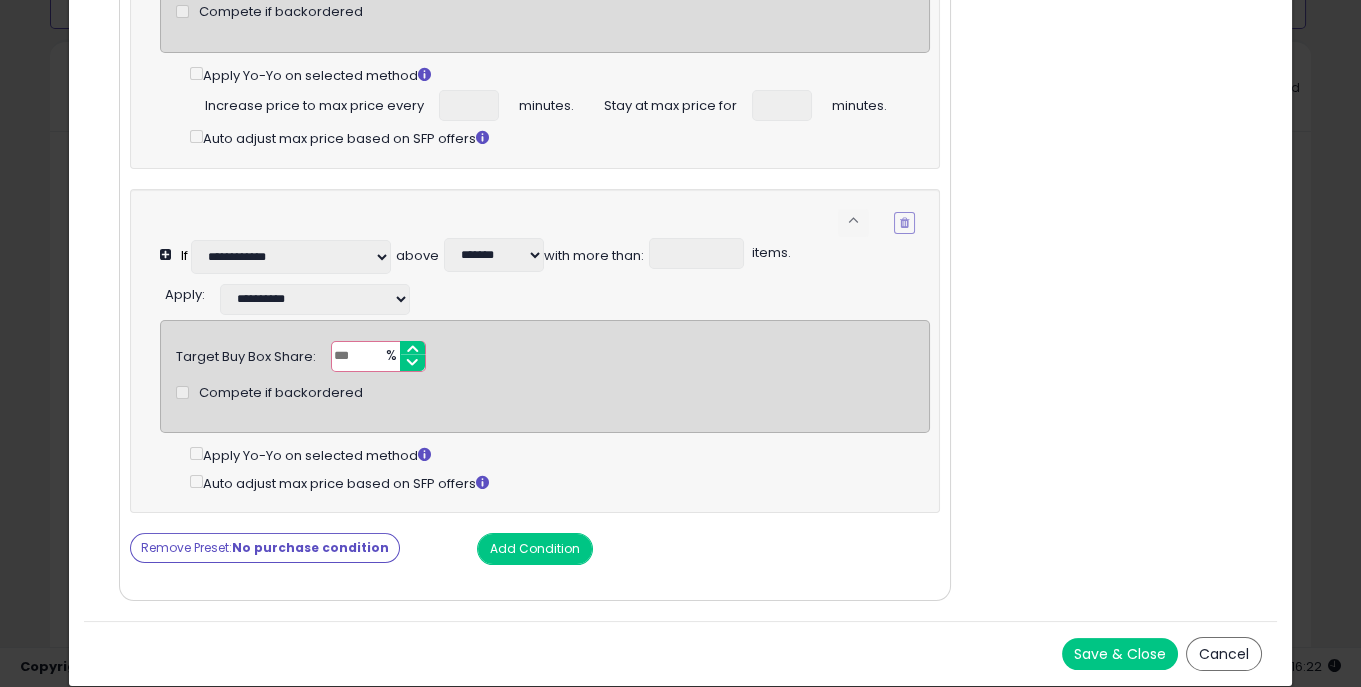 click on "Remove Preset:
No purchase condition" at bounding box center [265, 548] 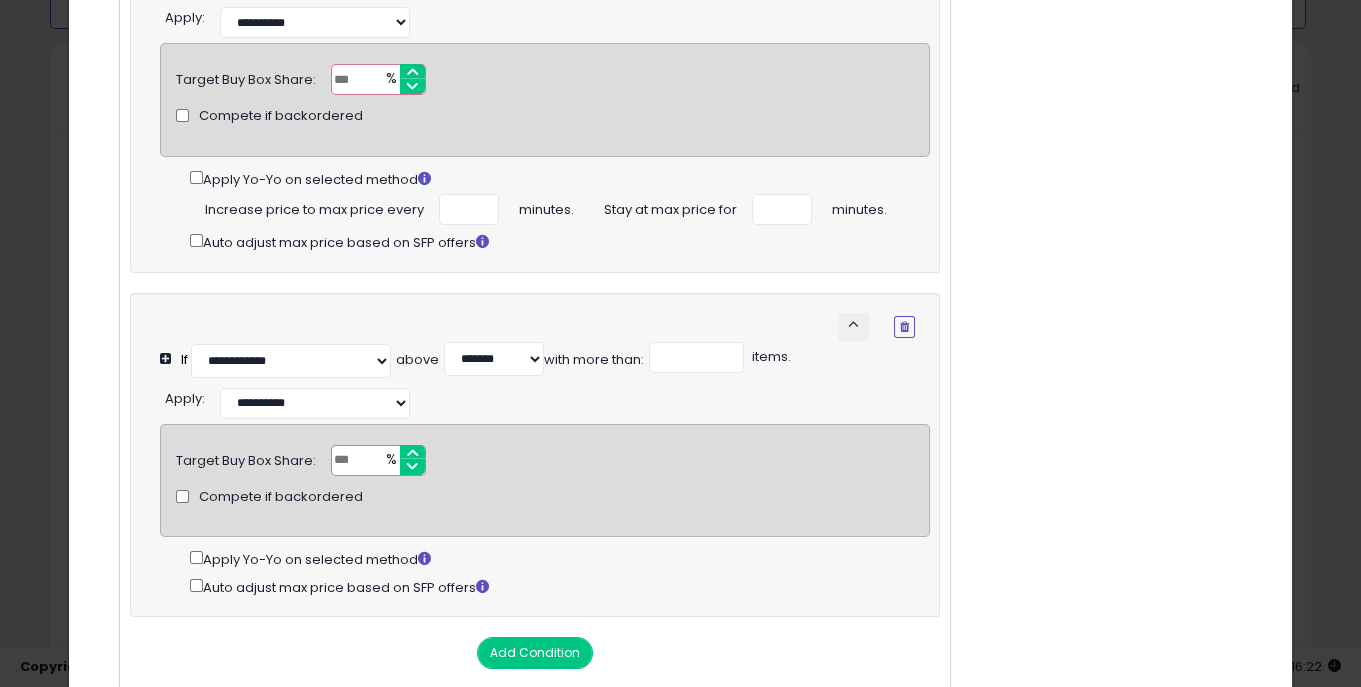 drag, startPoint x: 362, startPoint y: 104, endPoint x: 324, endPoint y: 104, distance: 38 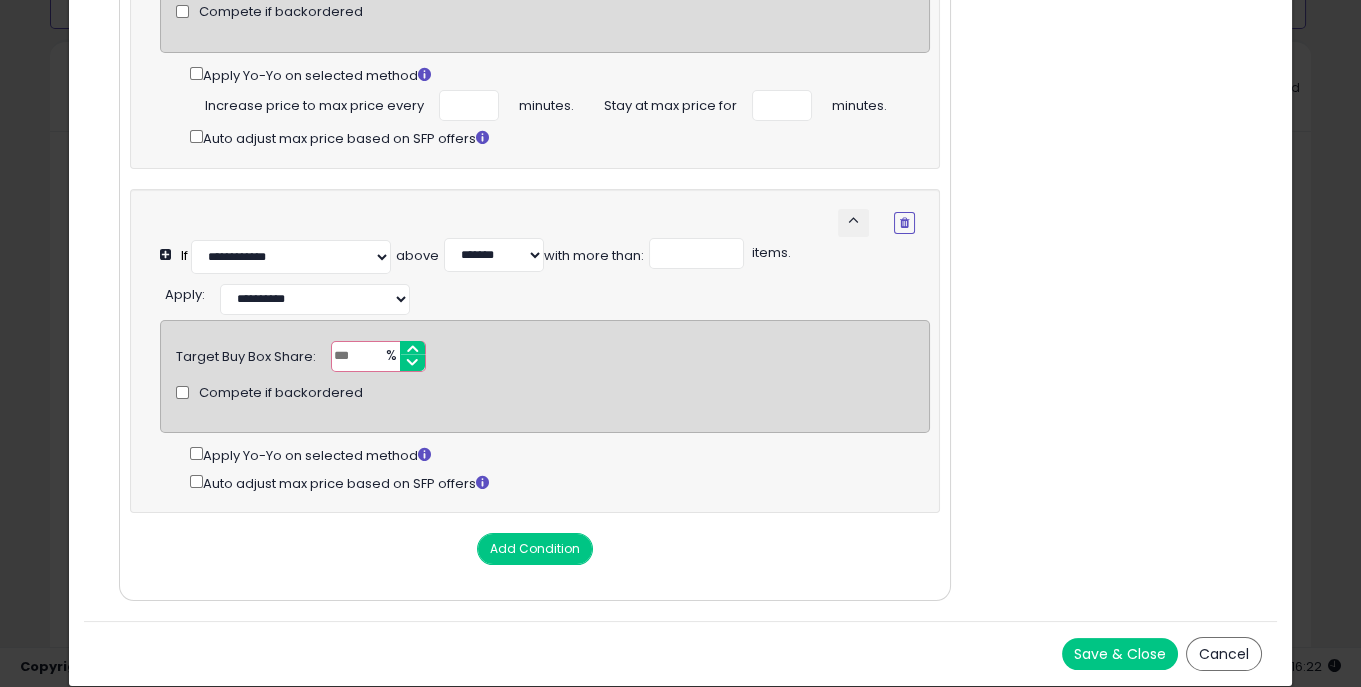 click on "Save & Close" at bounding box center (1120, 654) 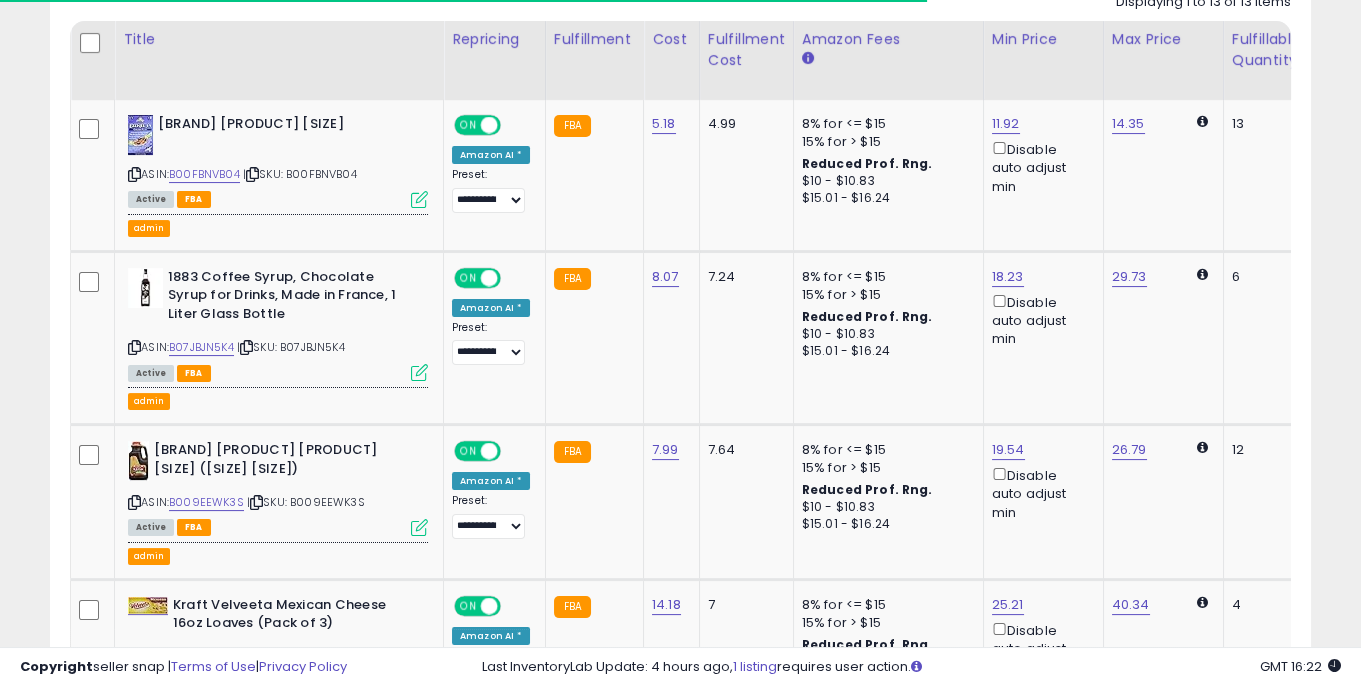 scroll, scrollTop: 955, scrollLeft: 0, axis: vertical 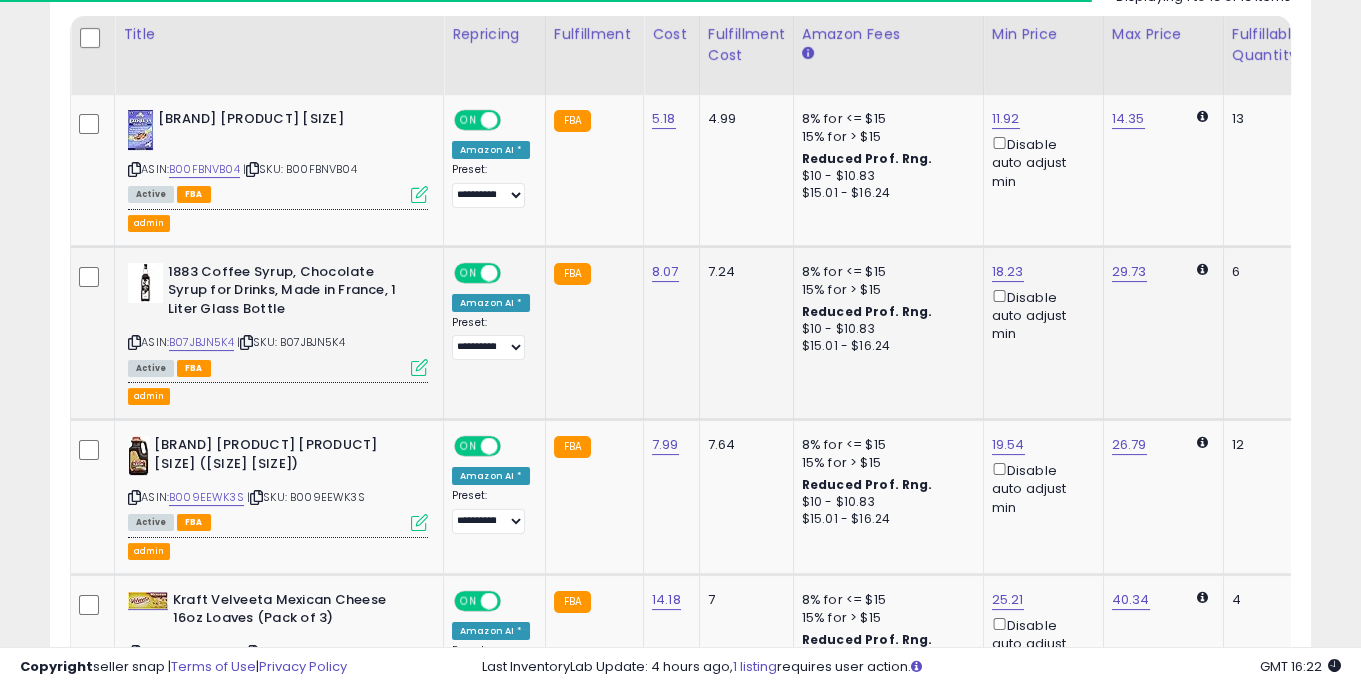 click at bounding box center [419, 367] 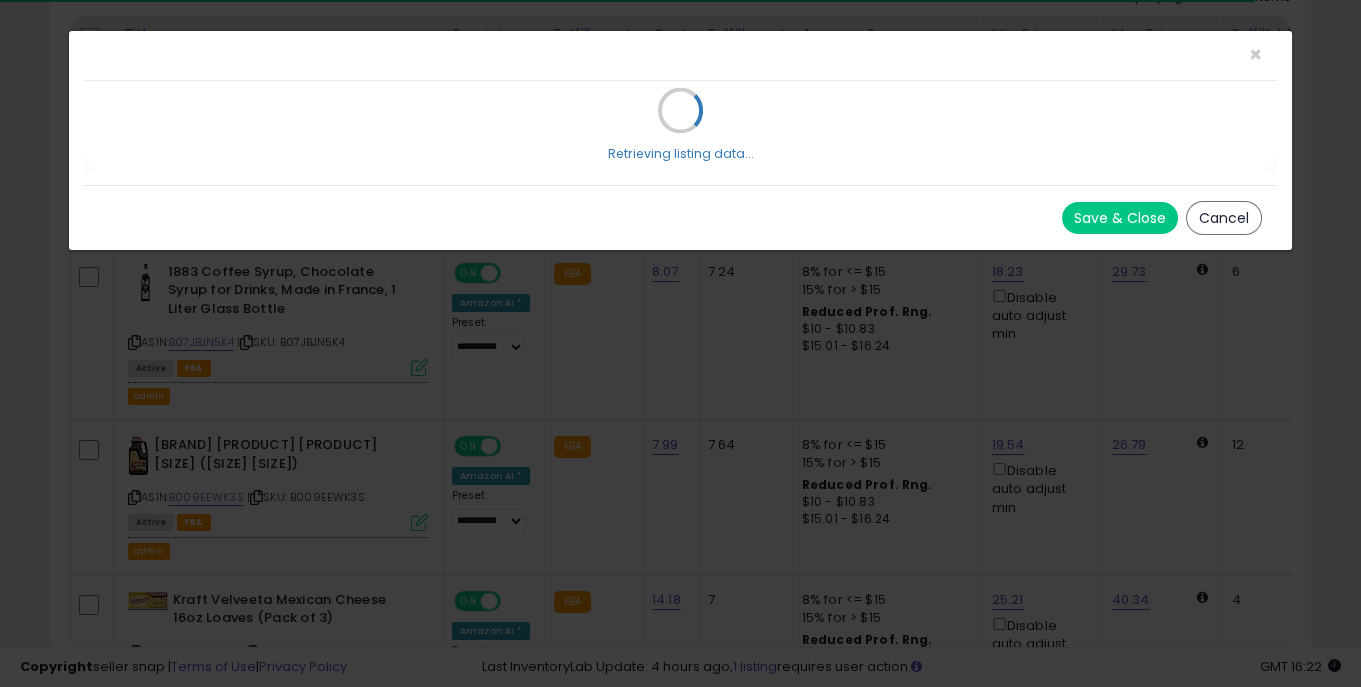 select on "*******" 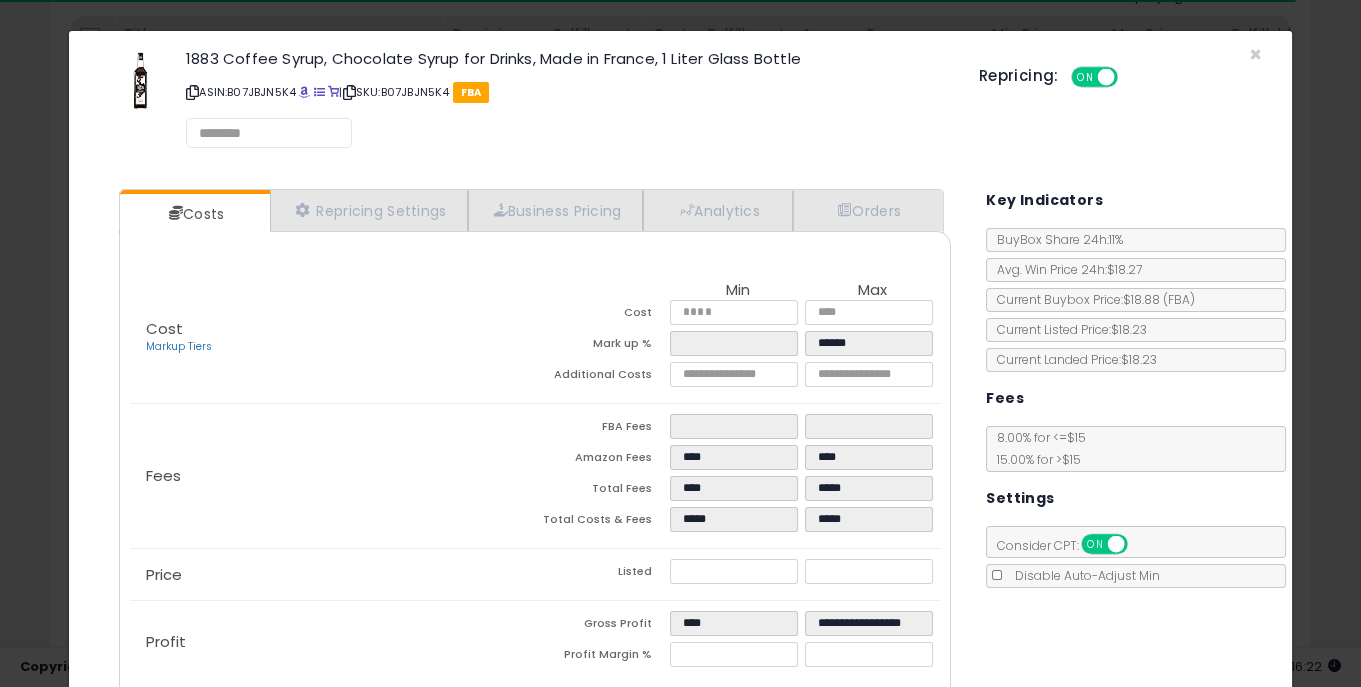 select on "*********" 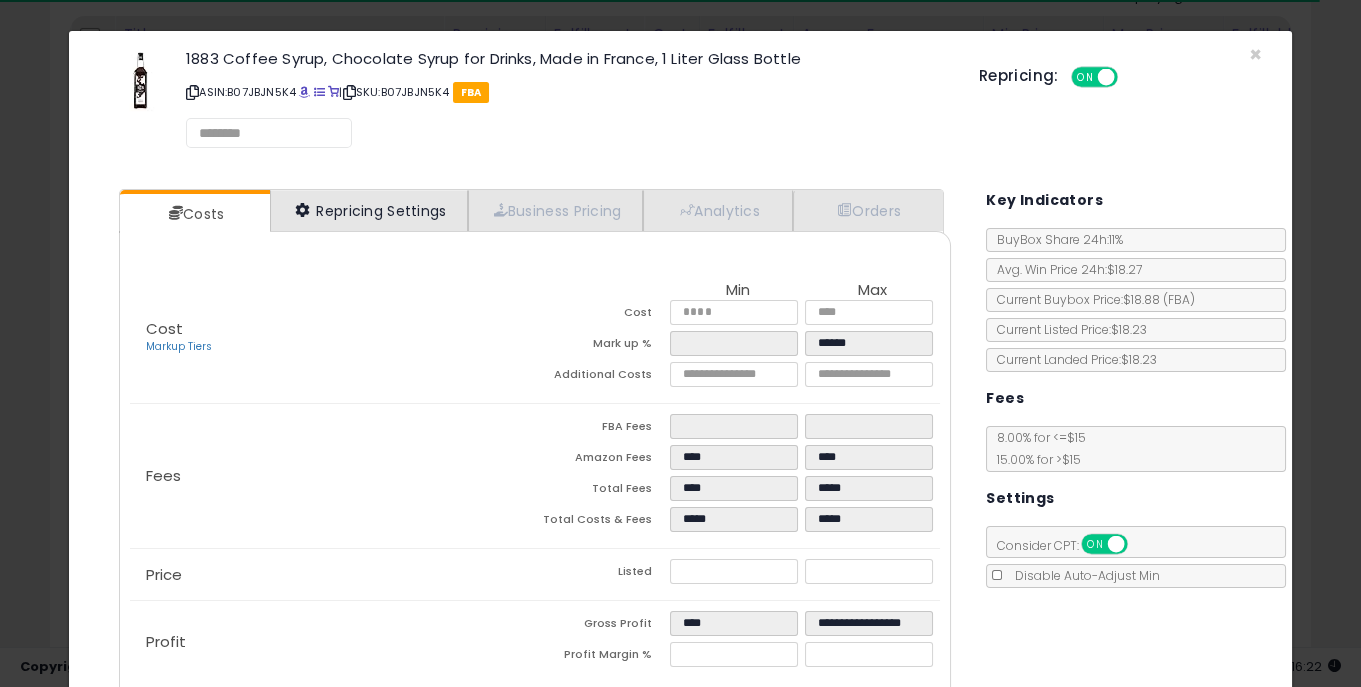select on "**********" 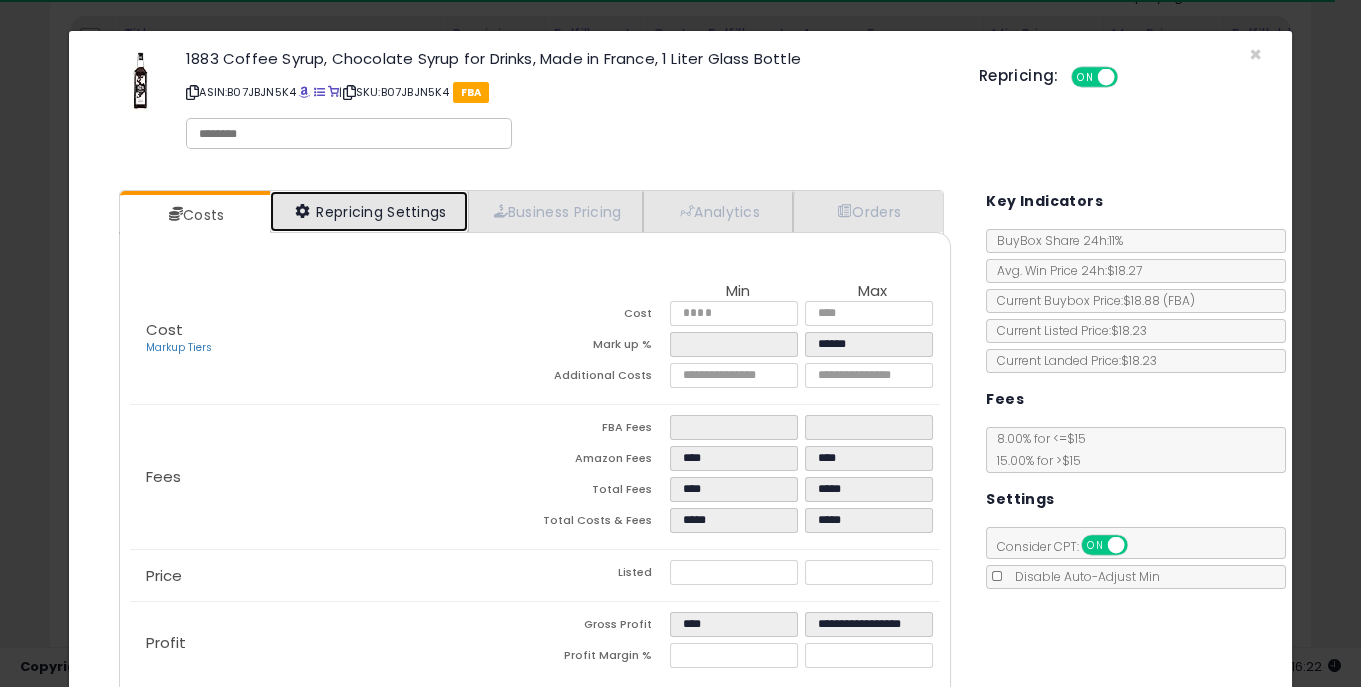 click on "Repricing Settings" at bounding box center (369, 211) 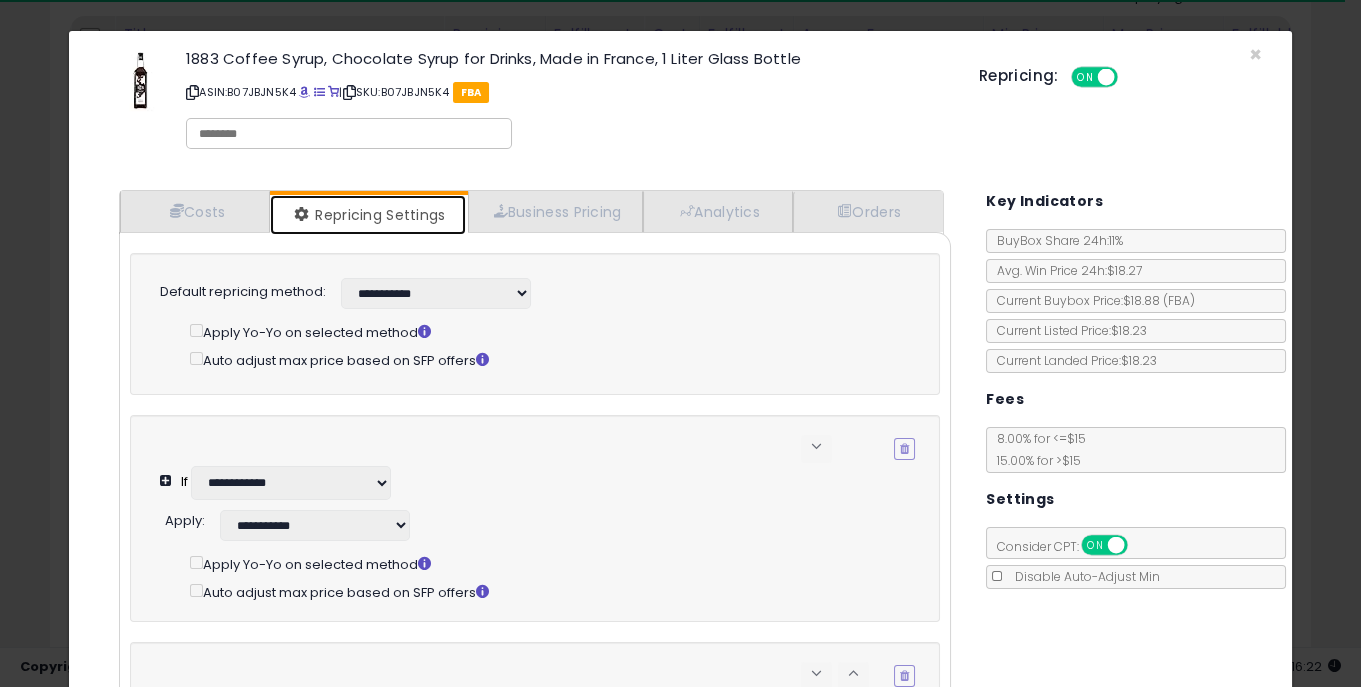 select on "**********" 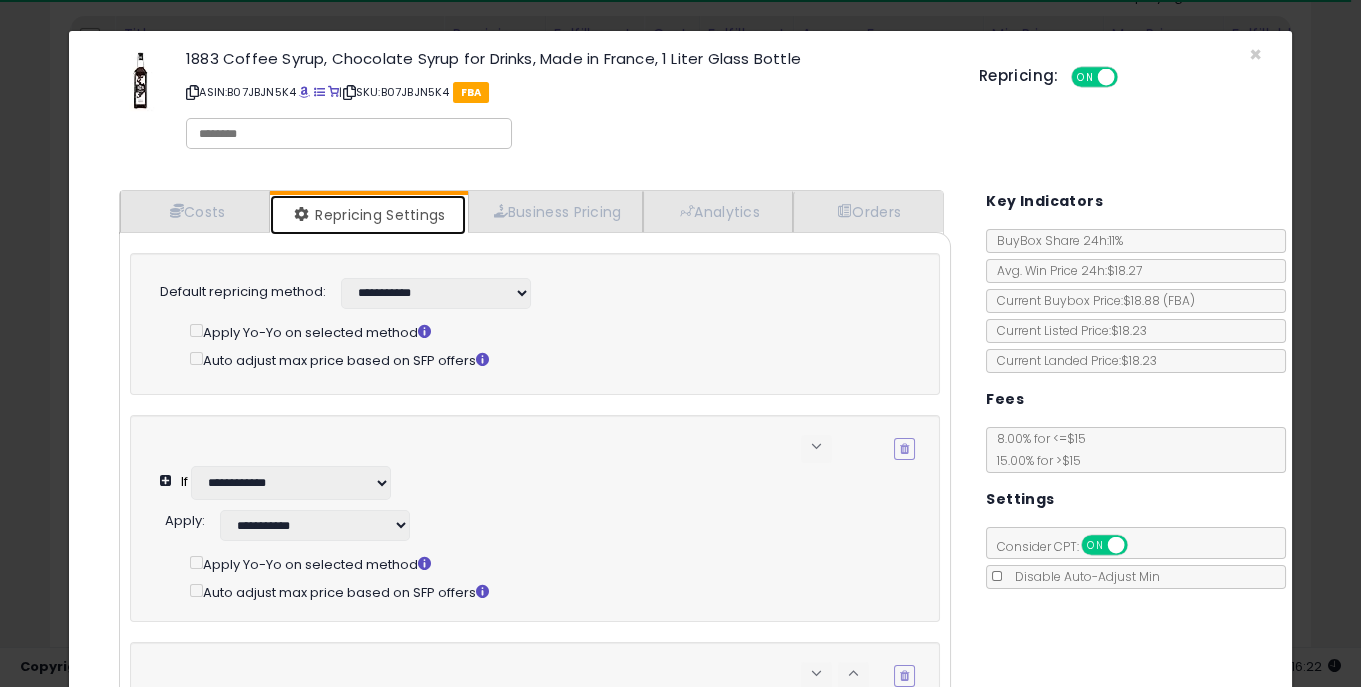 select on "**********" 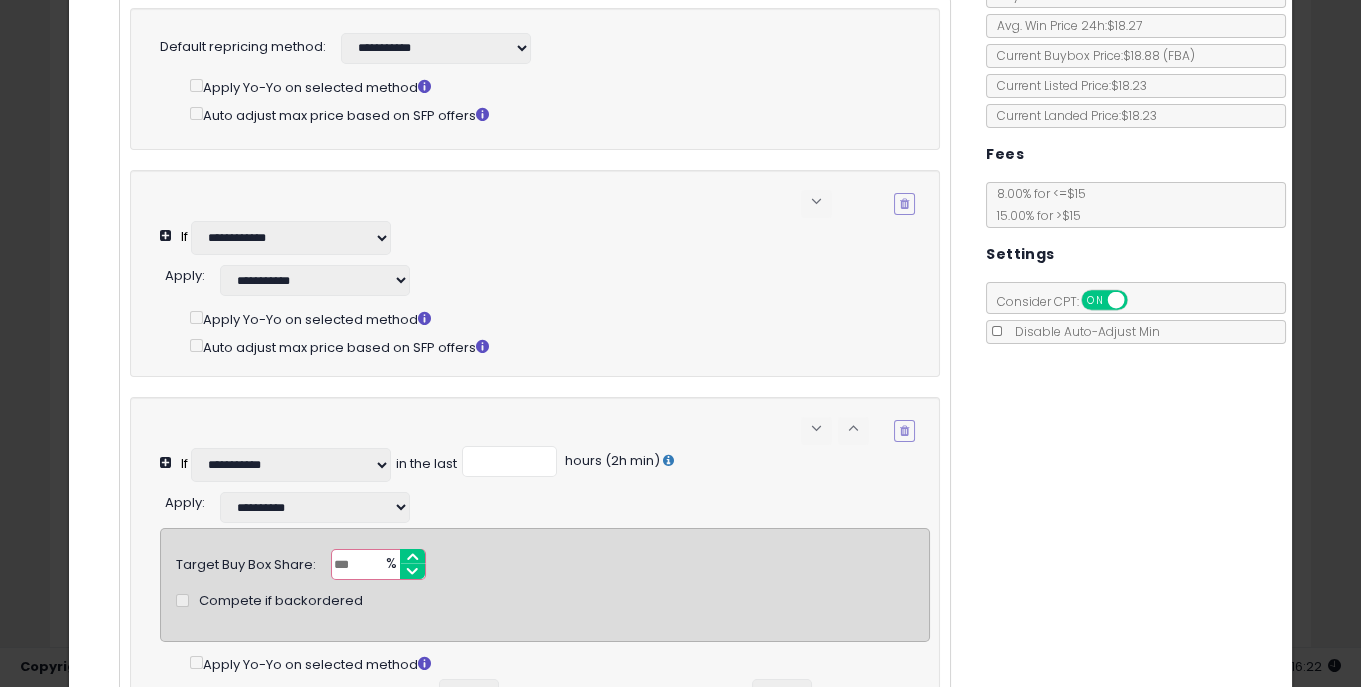 scroll, scrollTop: 859, scrollLeft: 0, axis: vertical 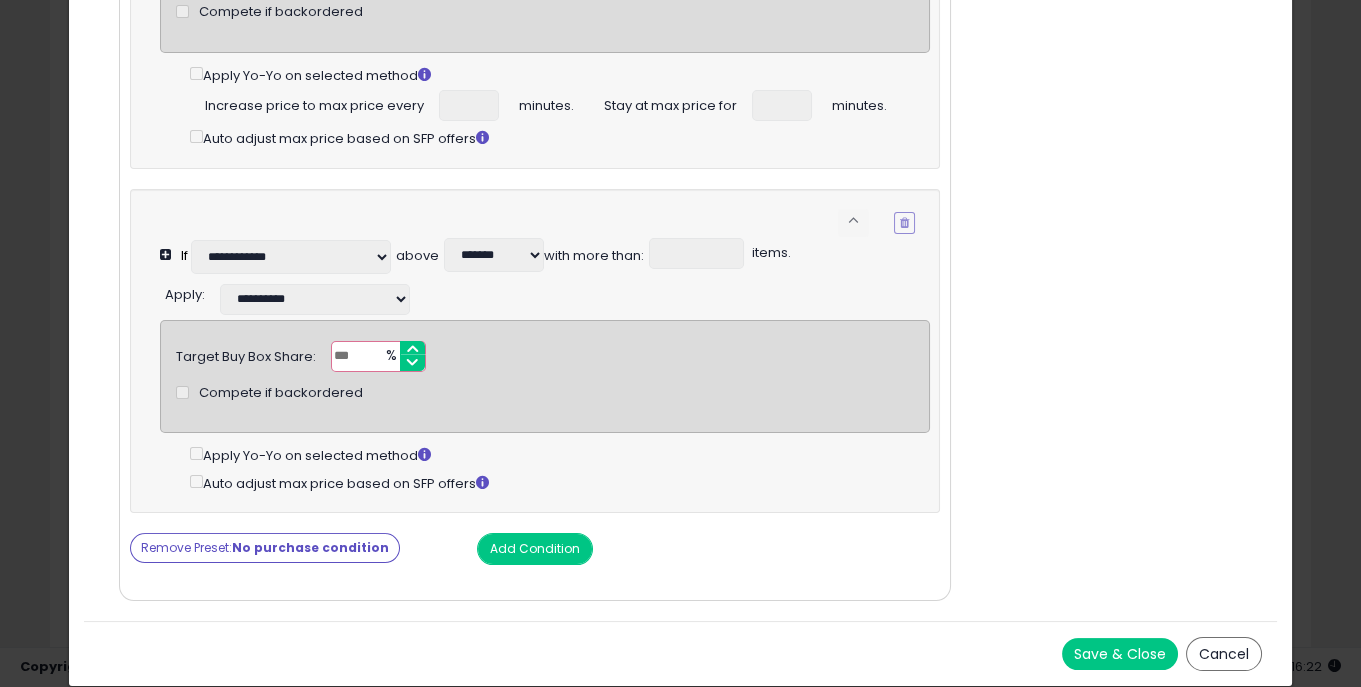 click on "Remove Preset:
No purchase condition" at bounding box center [265, 548] 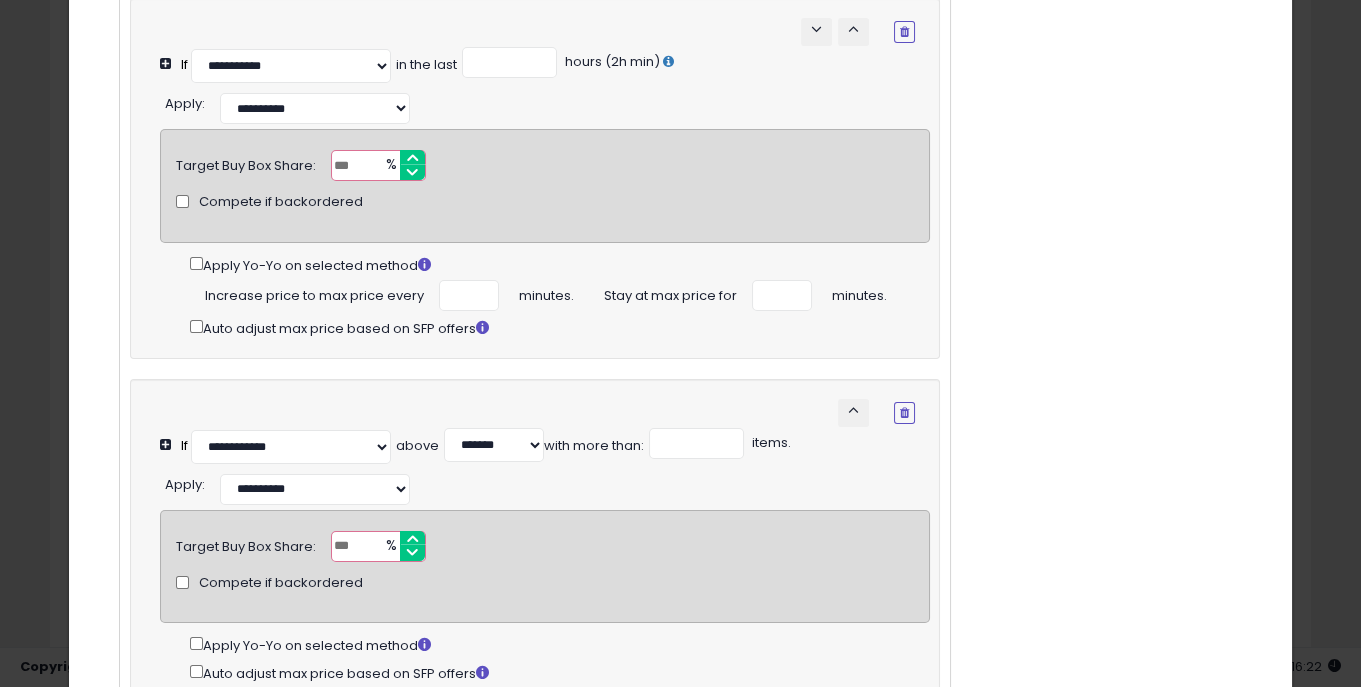 scroll, scrollTop: 629, scrollLeft: 0, axis: vertical 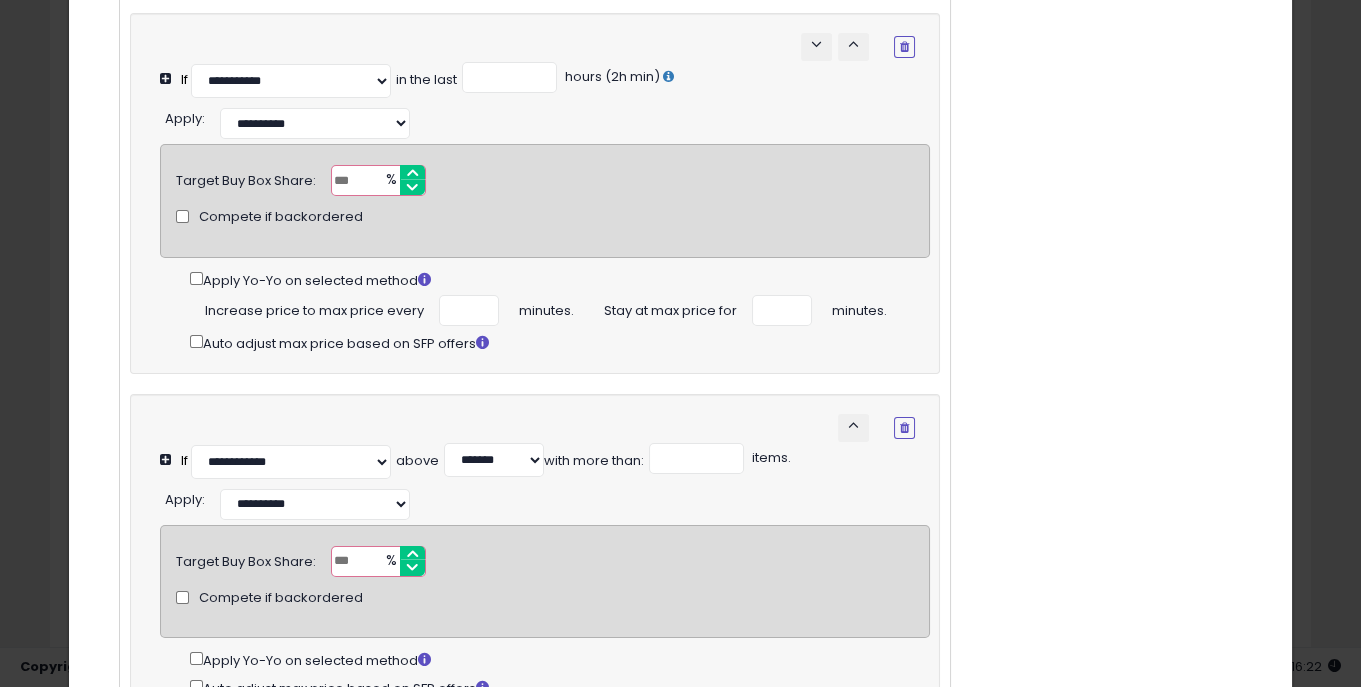 drag, startPoint x: 361, startPoint y: 212, endPoint x: 295, endPoint y: 212, distance: 66 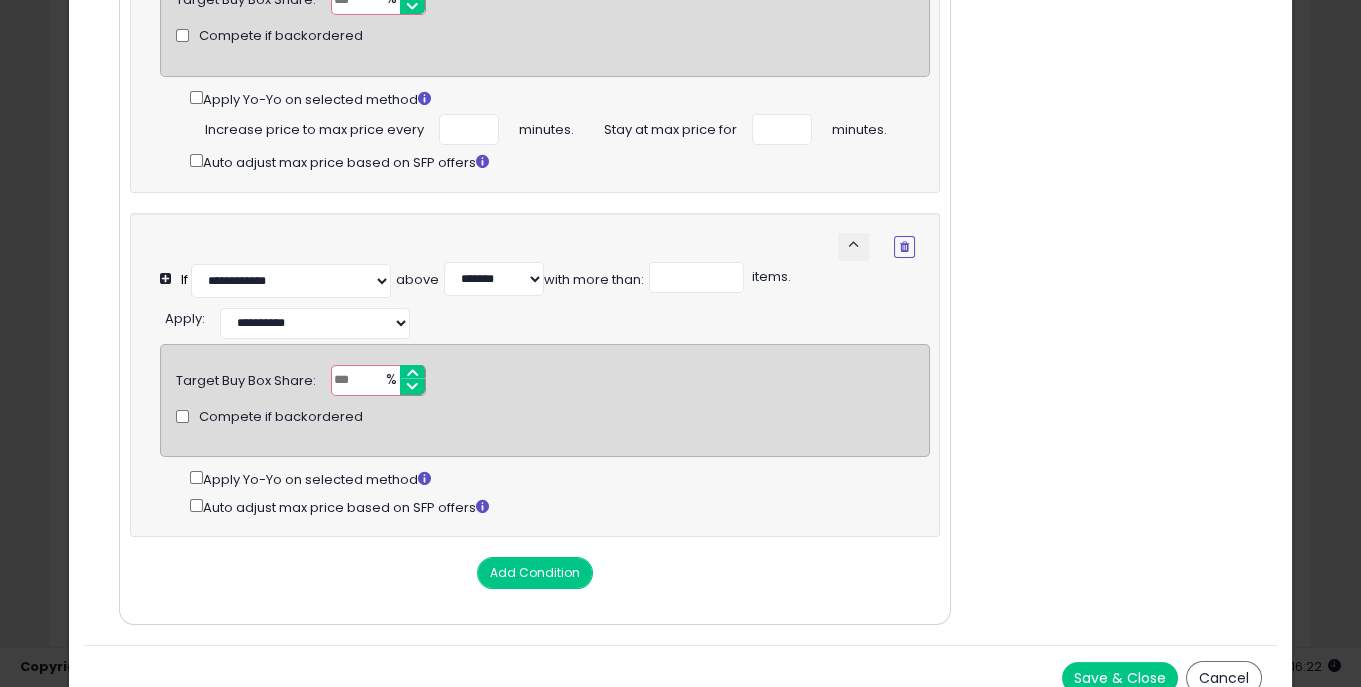 scroll, scrollTop: 859, scrollLeft: 0, axis: vertical 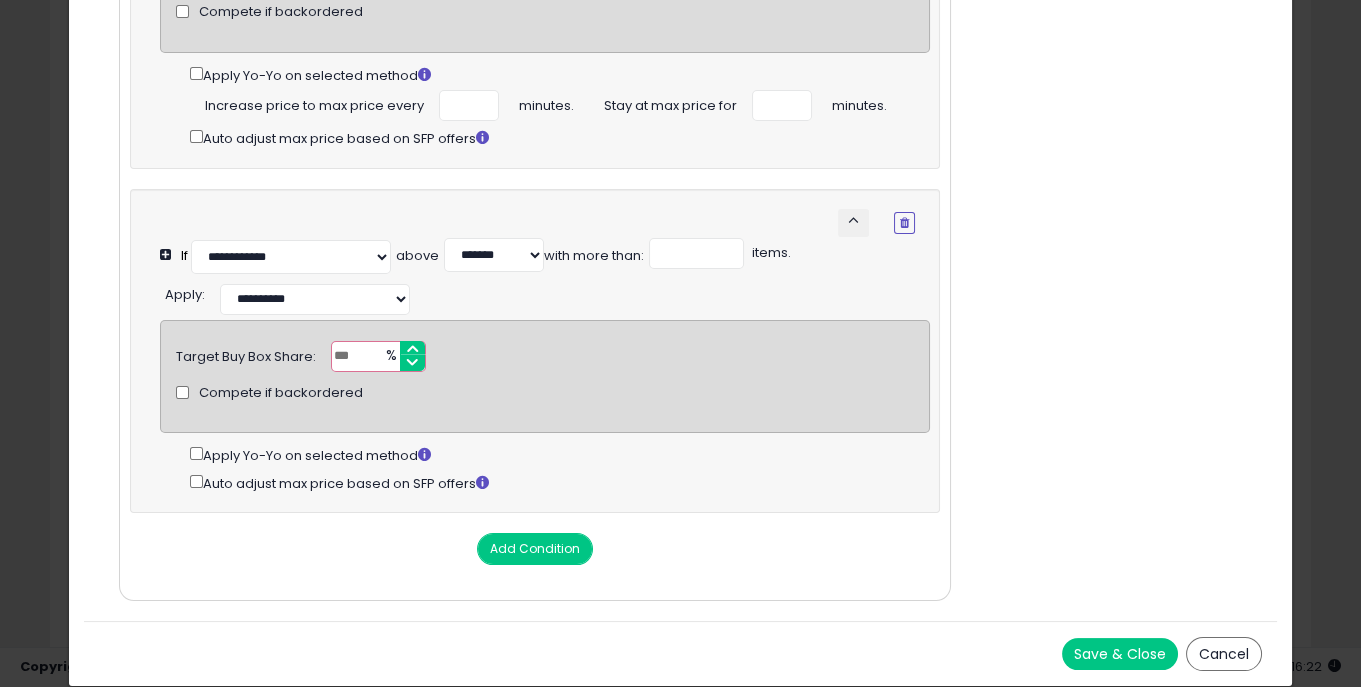 click on "Save & Close" at bounding box center [1120, 654] 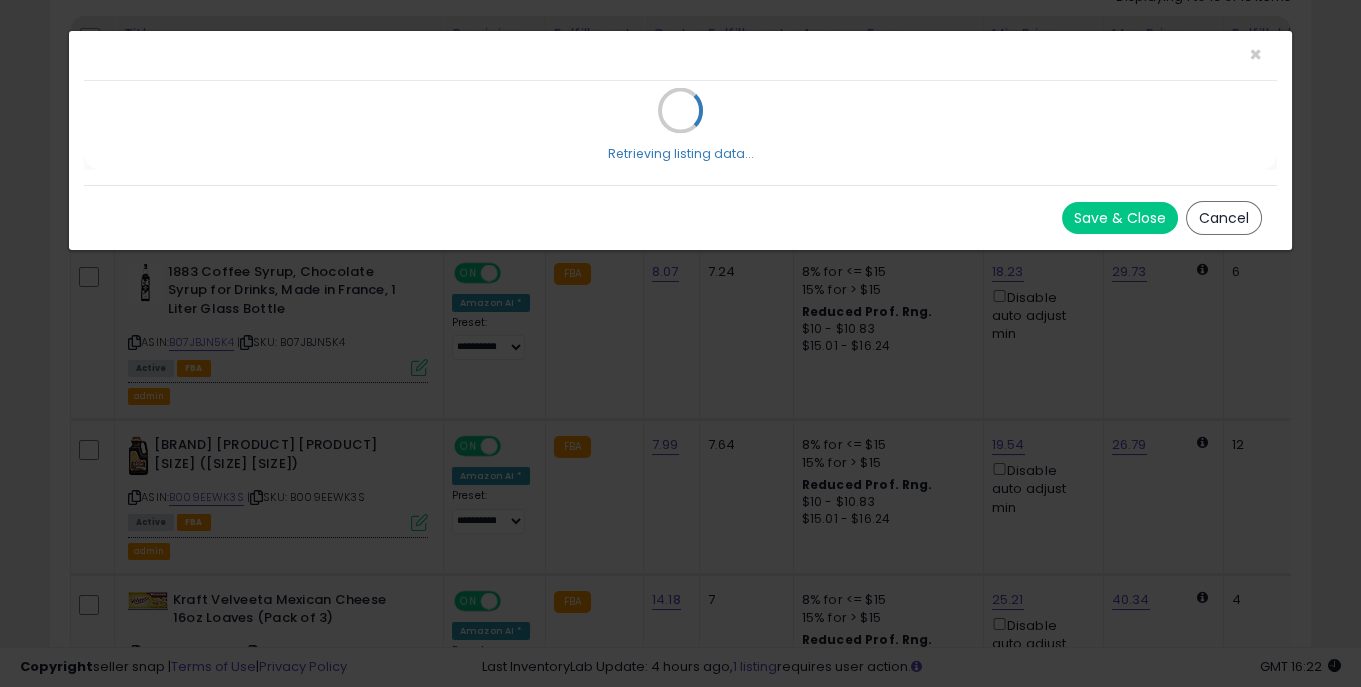 scroll, scrollTop: 0, scrollLeft: 0, axis: both 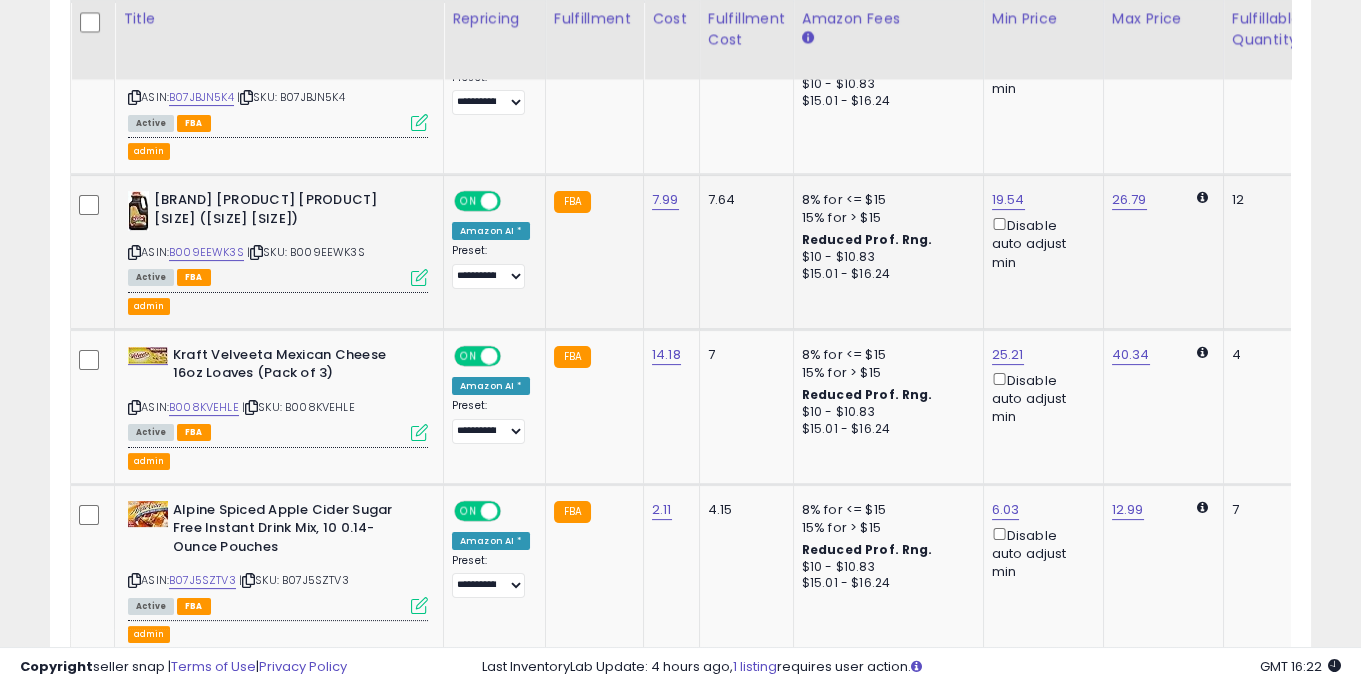 click at bounding box center [419, 277] 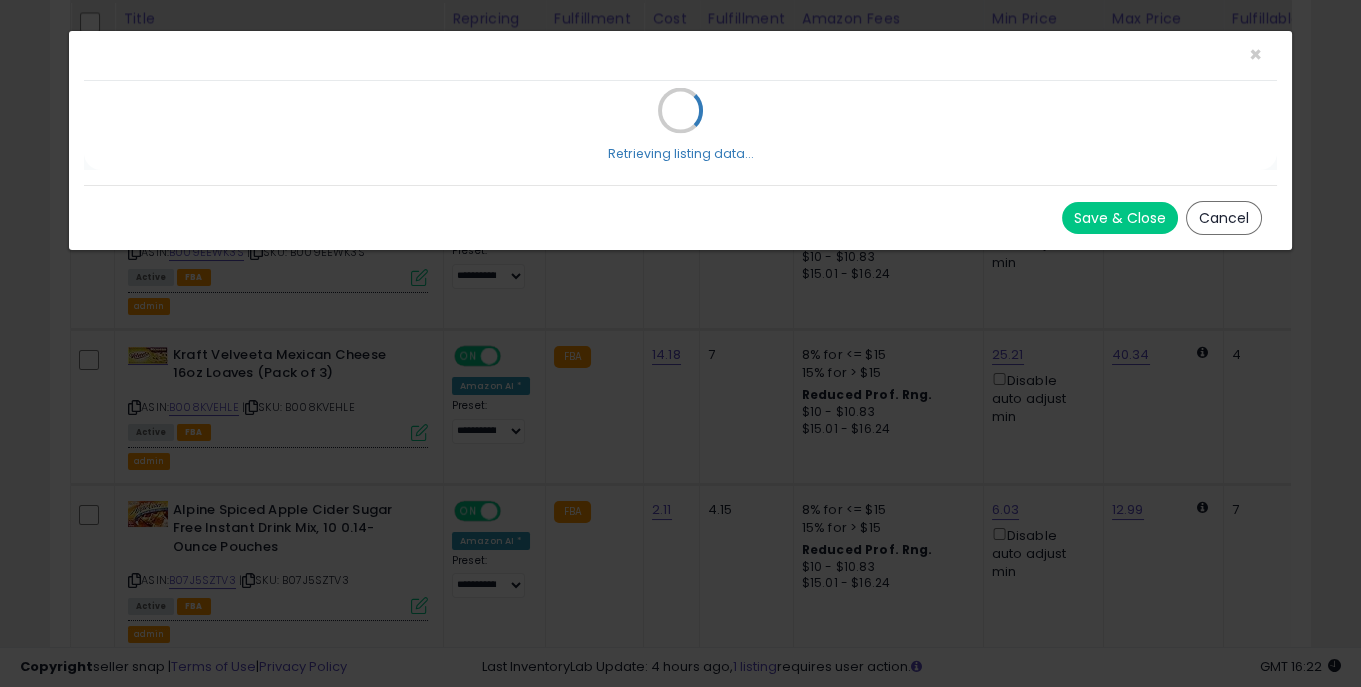 select on "*******" 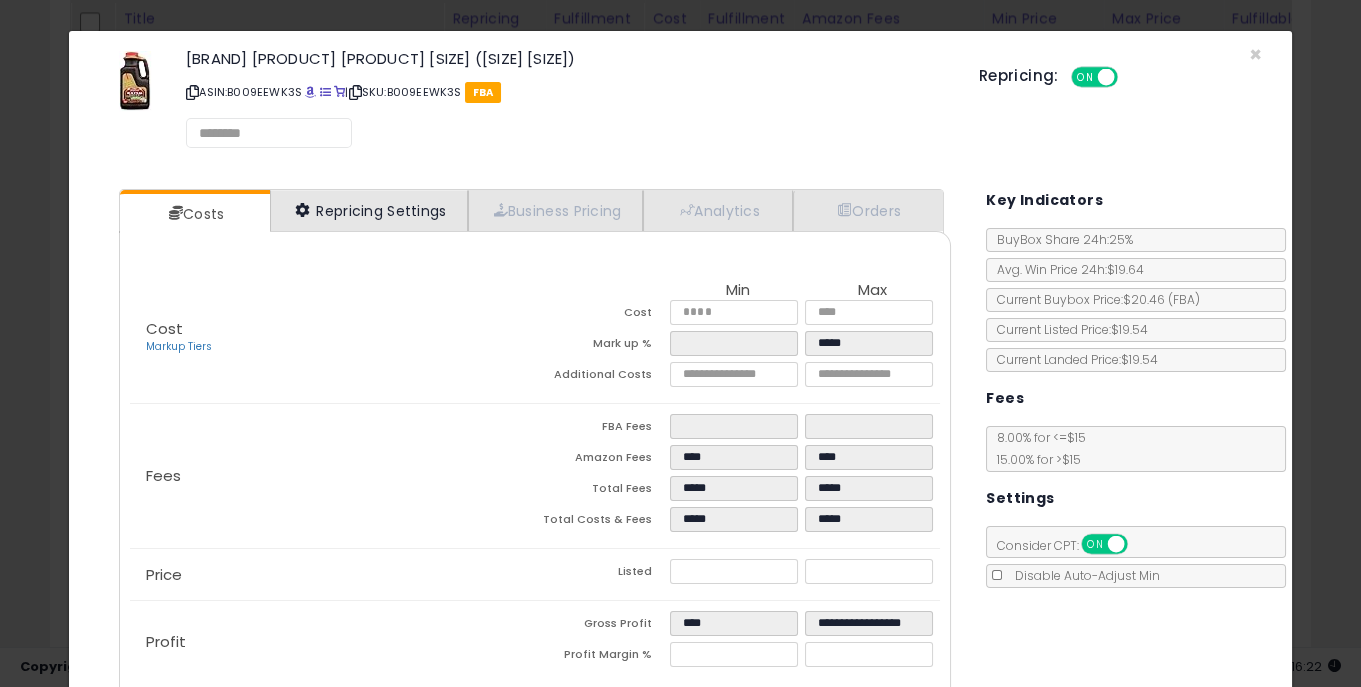 select on "*********" 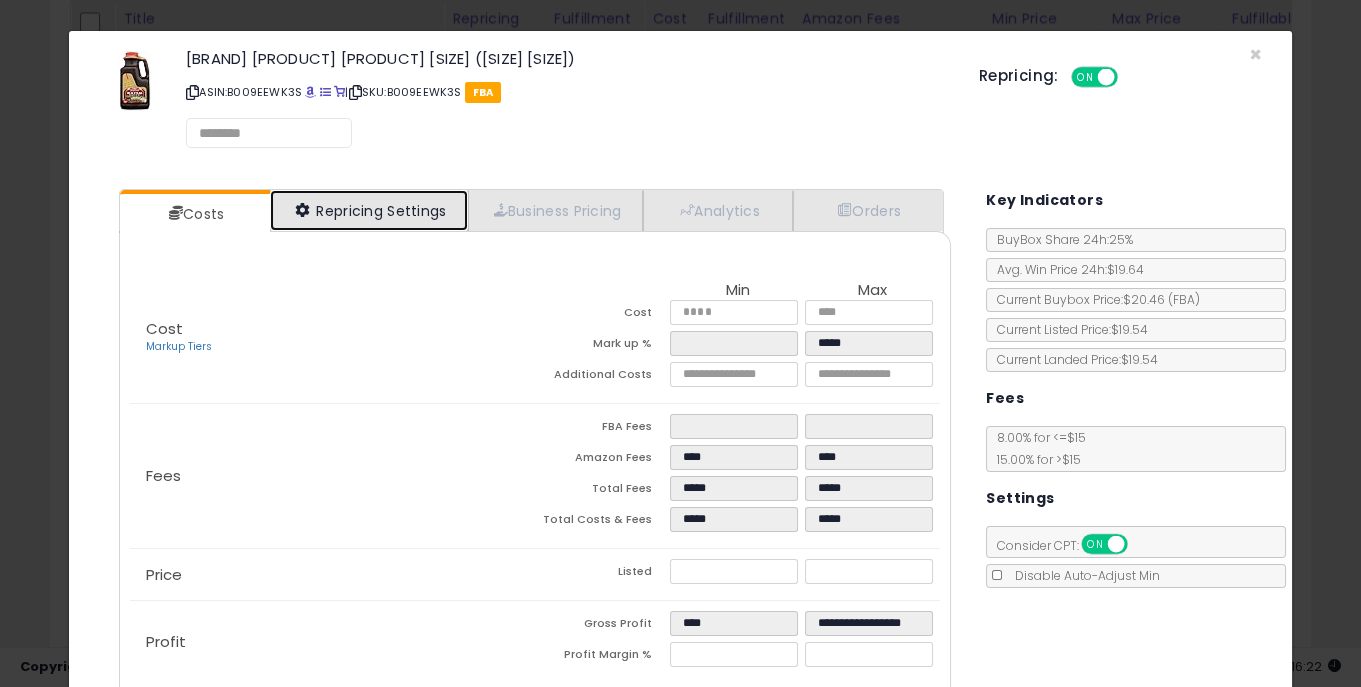 select on "**********" 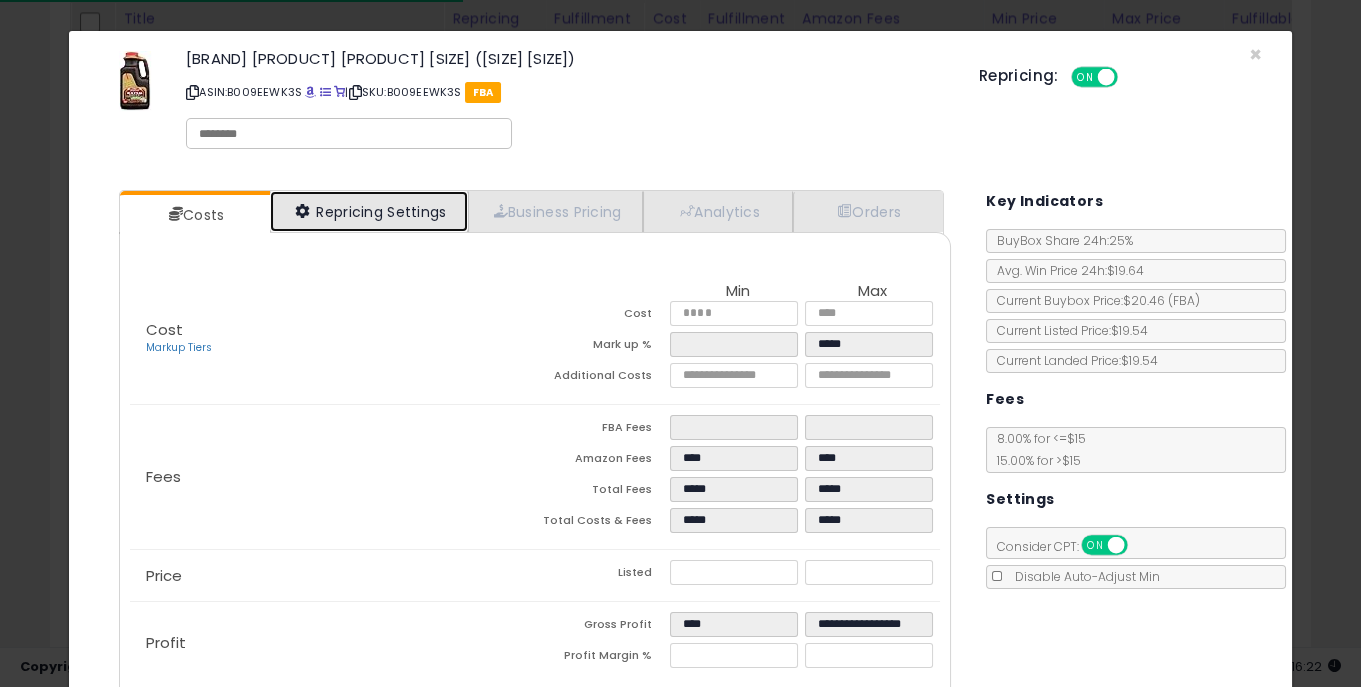 click on "Repricing Settings" at bounding box center [369, 211] 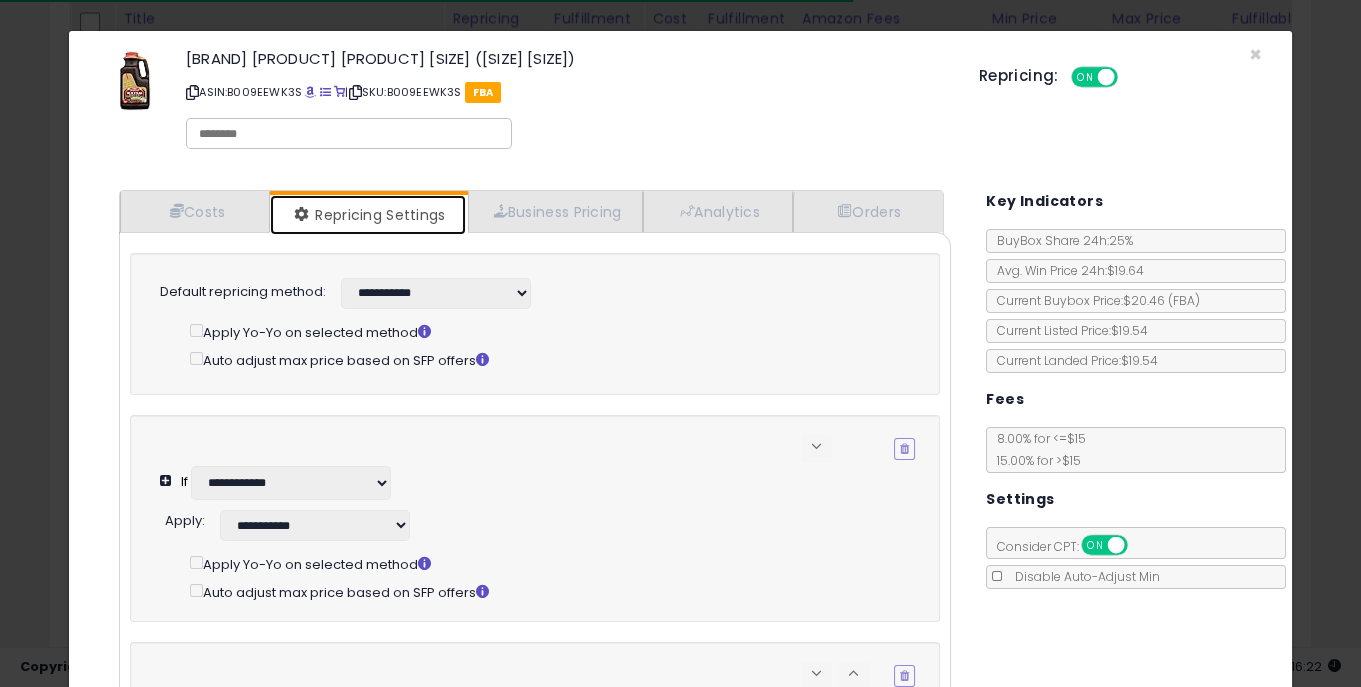 select on "**********" 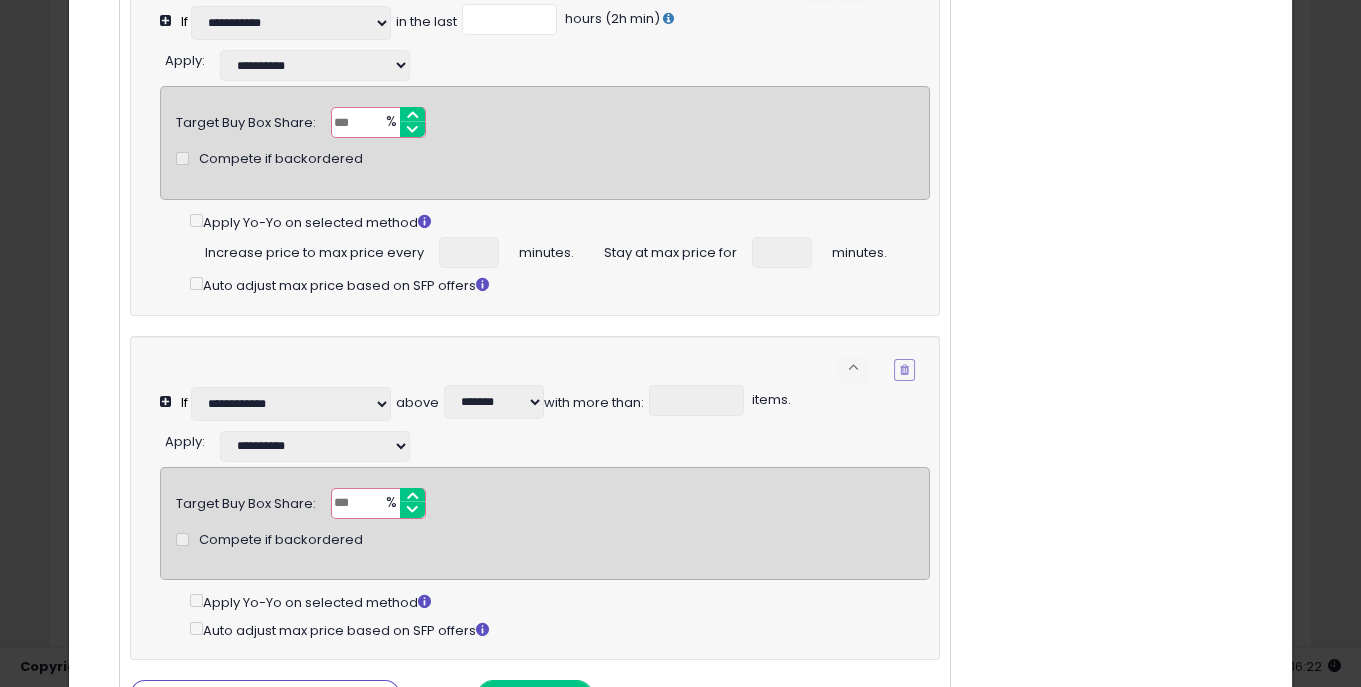 scroll, scrollTop: 859, scrollLeft: 0, axis: vertical 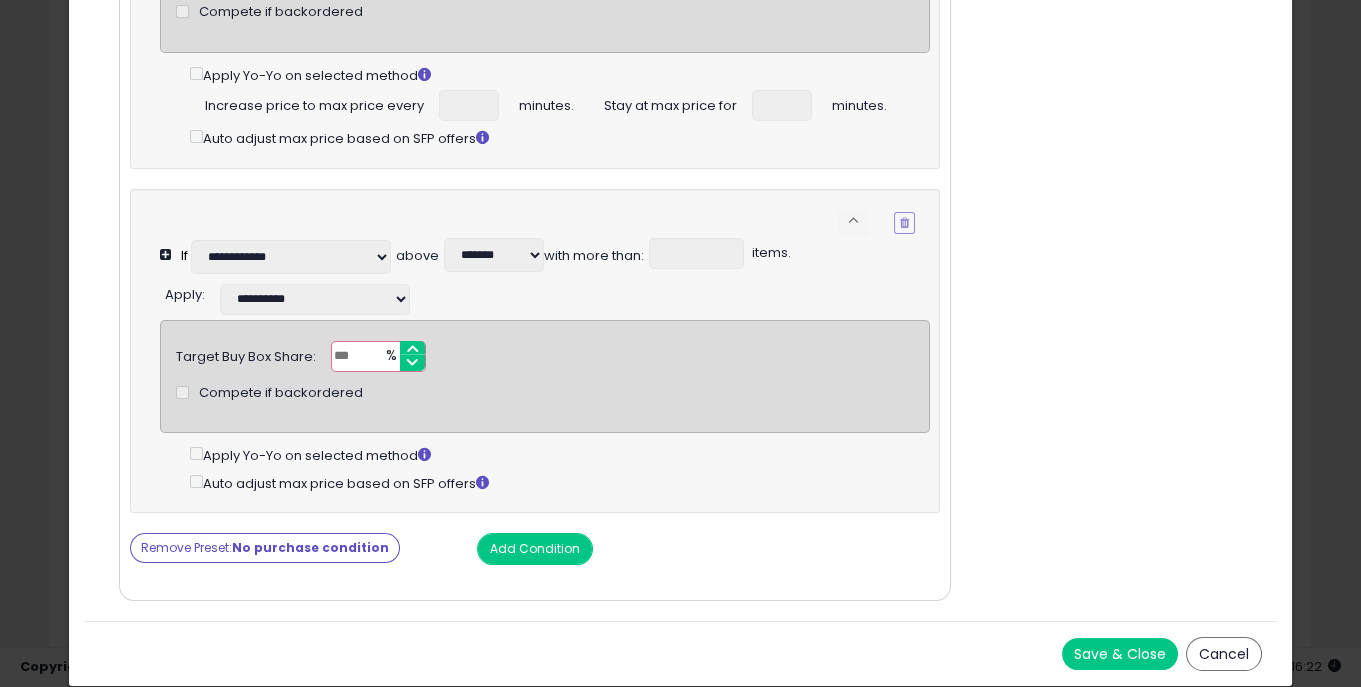 click on "Remove Preset:
No purchase condition" at bounding box center (265, 548) 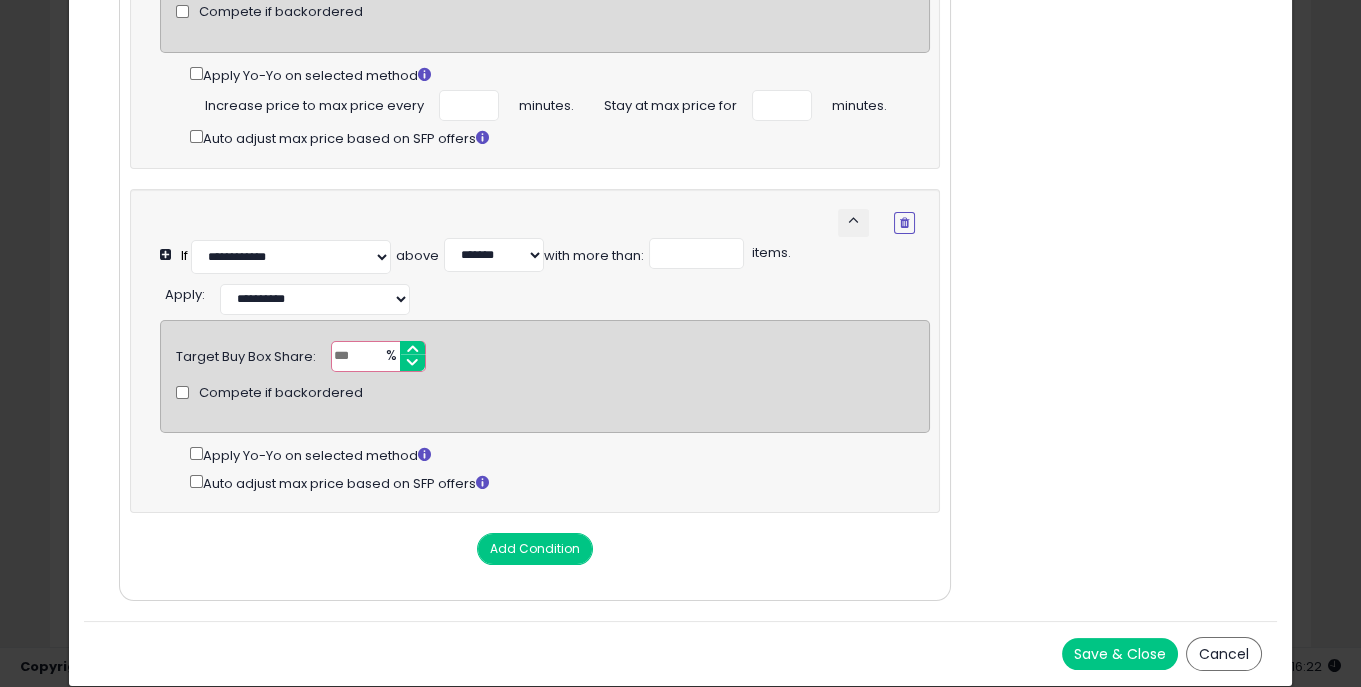 drag, startPoint x: 351, startPoint y: 361, endPoint x: 303, endPoint y: 361, distance: 48 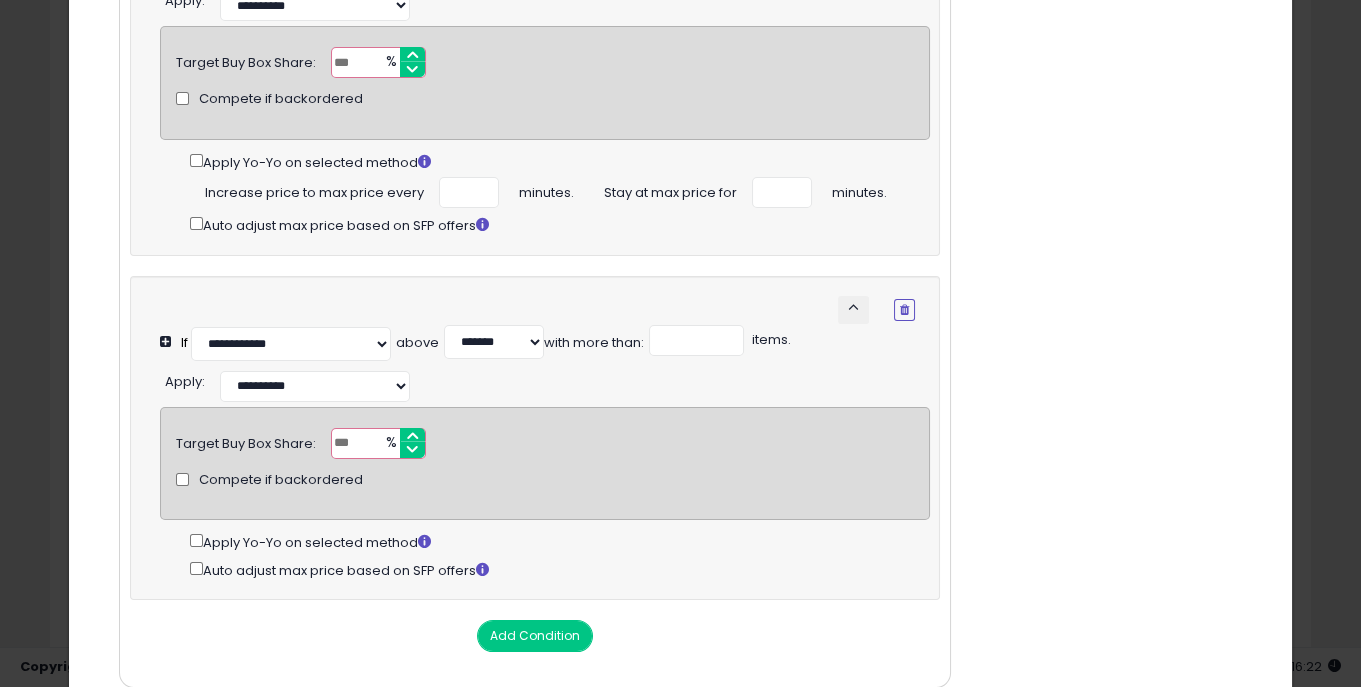 scroll, scrollTop: 741, scrollLeft: 0, axis: vertical 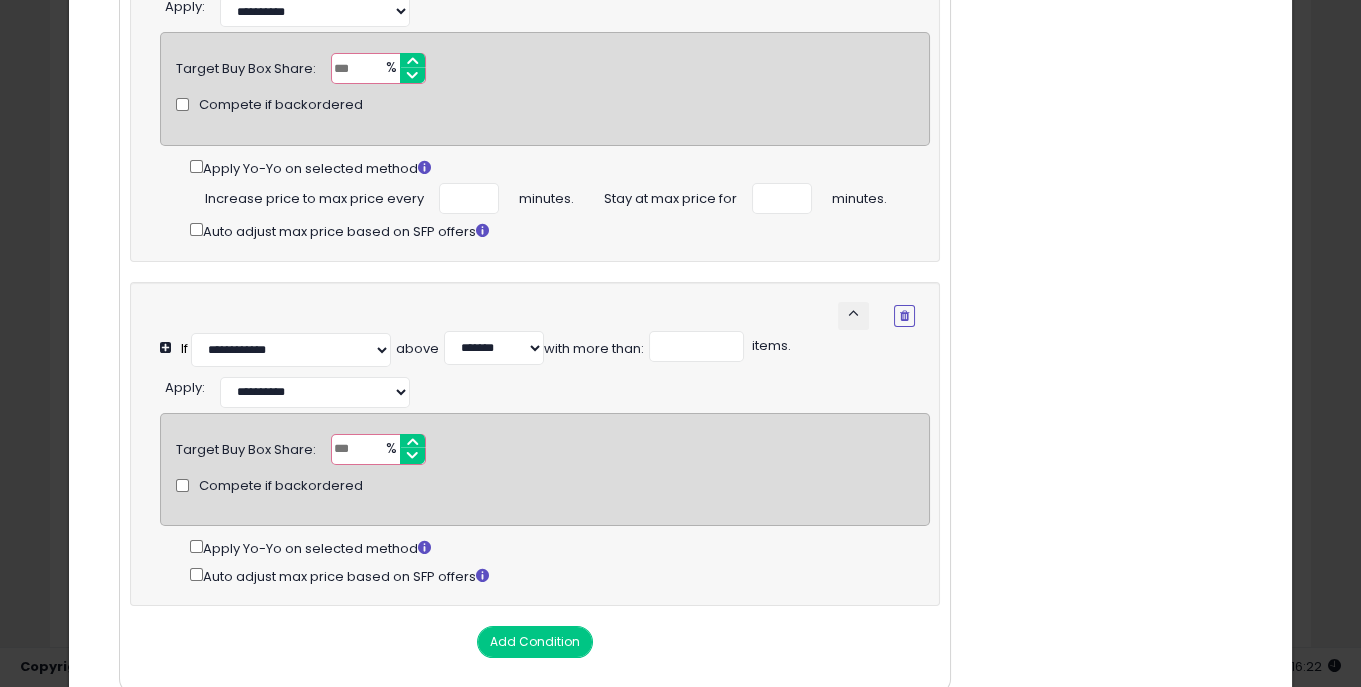 drag, startPoint x: 363, startPoint y: 94, endPoint x: 257, endPoint y: 94, distance: 106 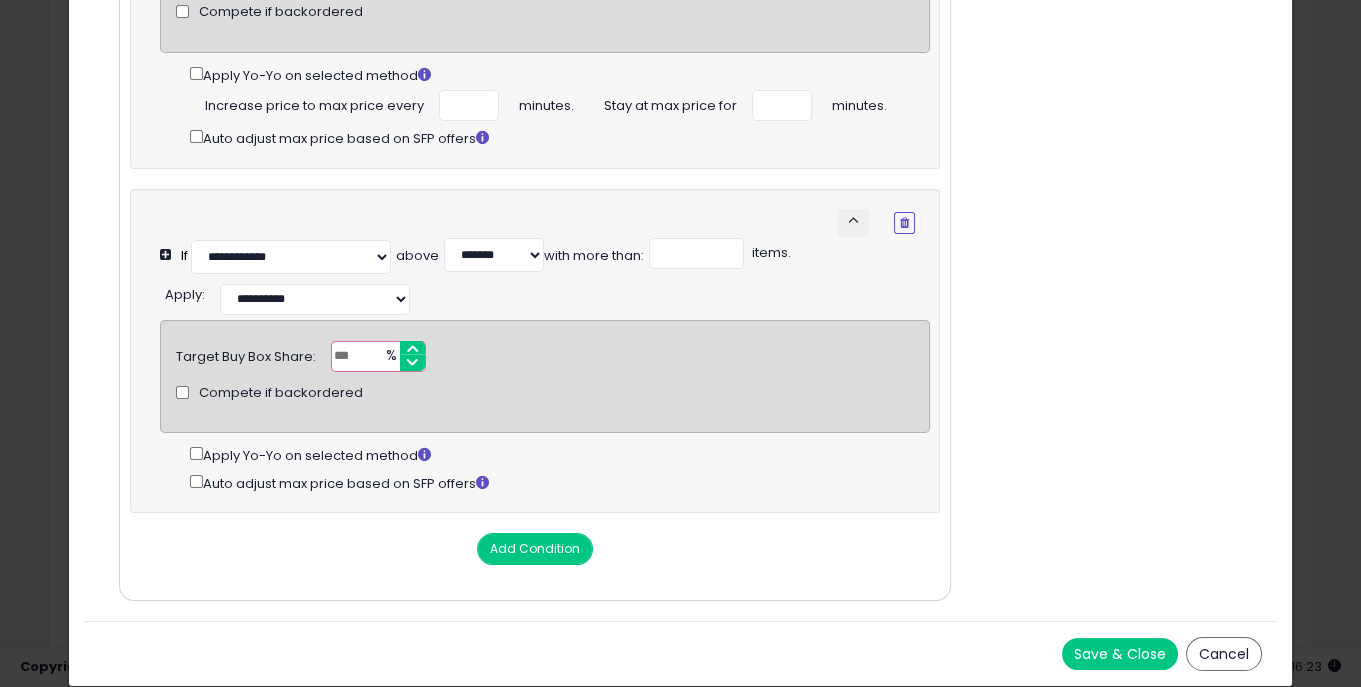click on "Save & Close" at bounding box center [1120, 654] 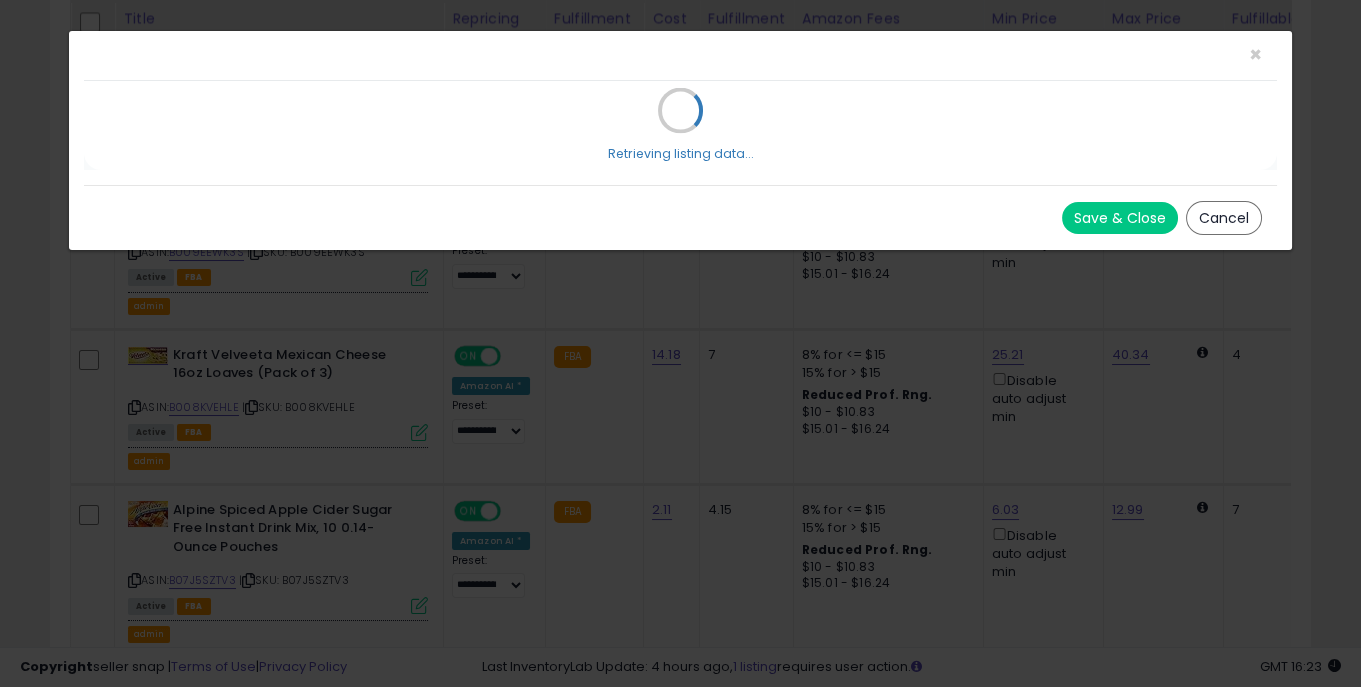 scroll, scrollTop: 0, scrollLeft: 0, axis: both 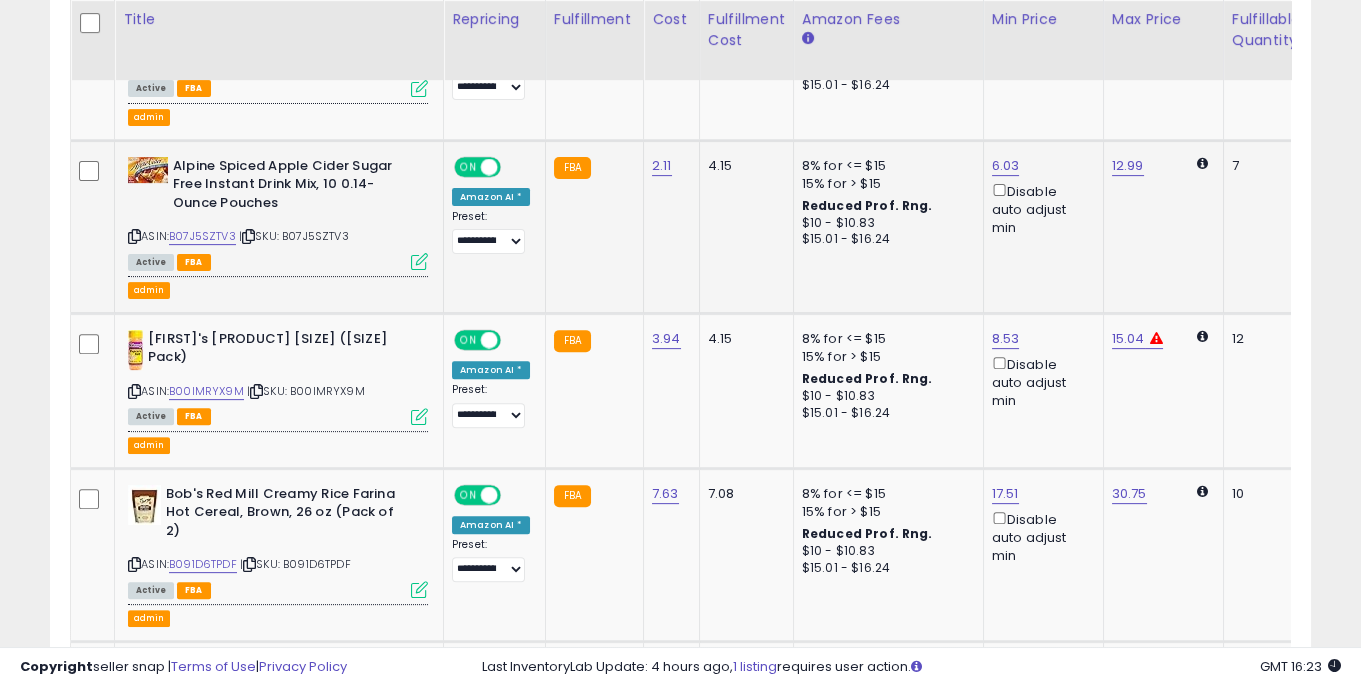 click at bounding box center (419, 261) 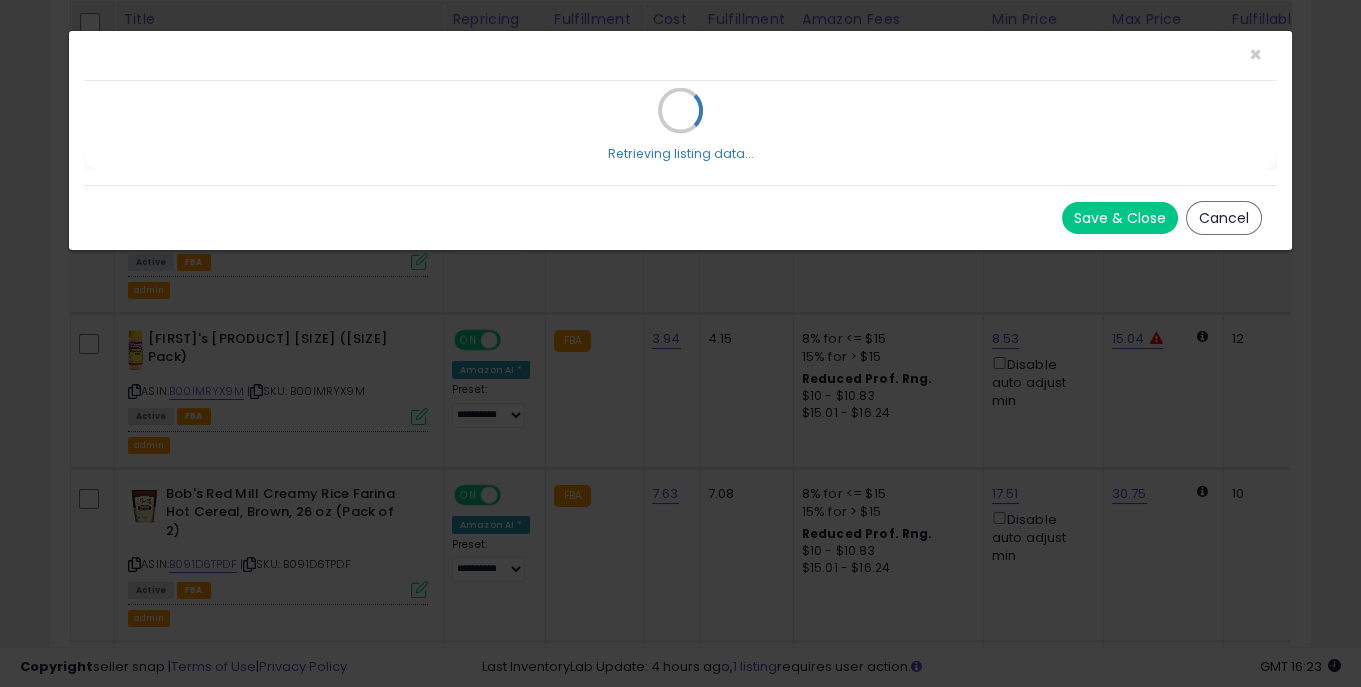 select on "*******" 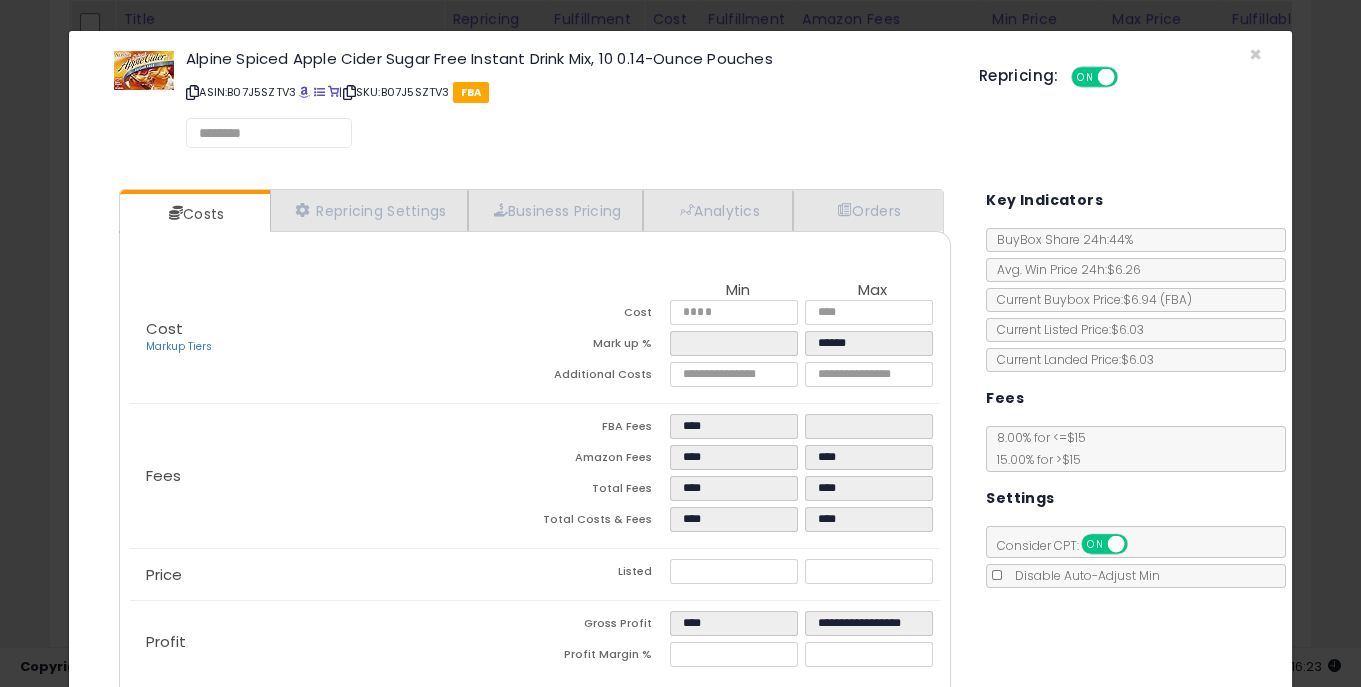select on "*********" 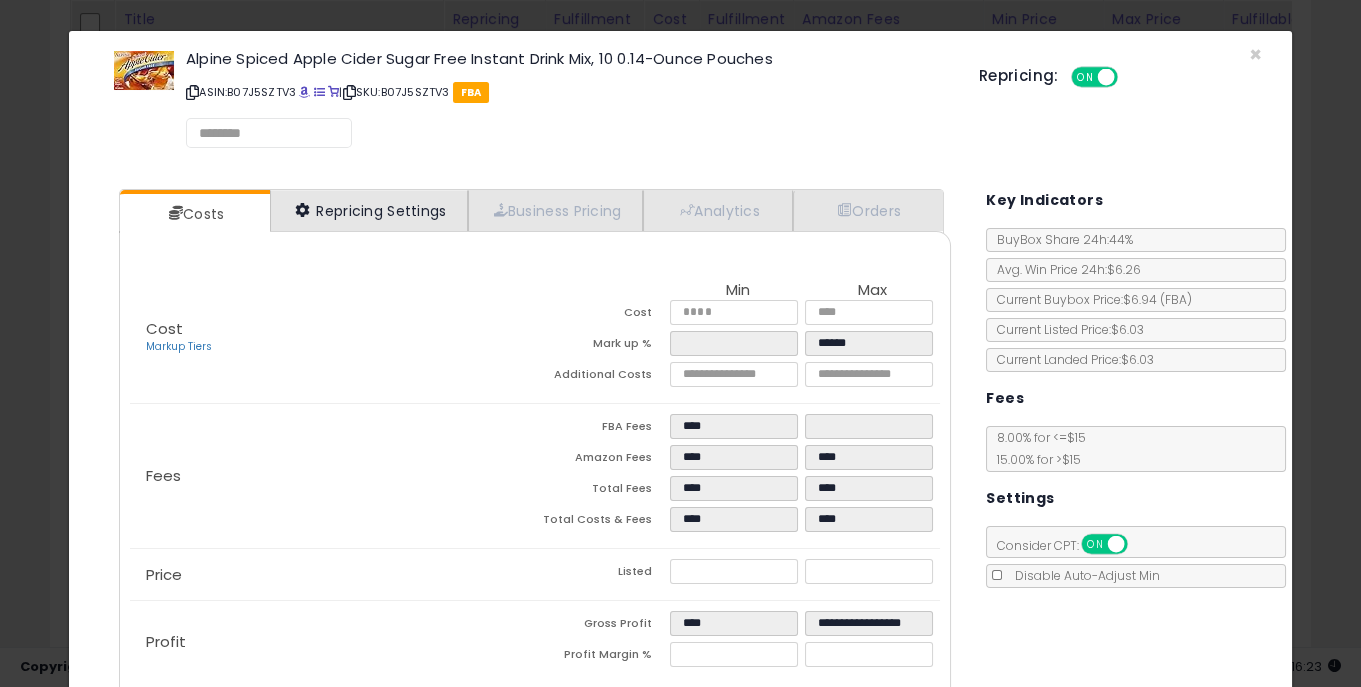 select on "**********" 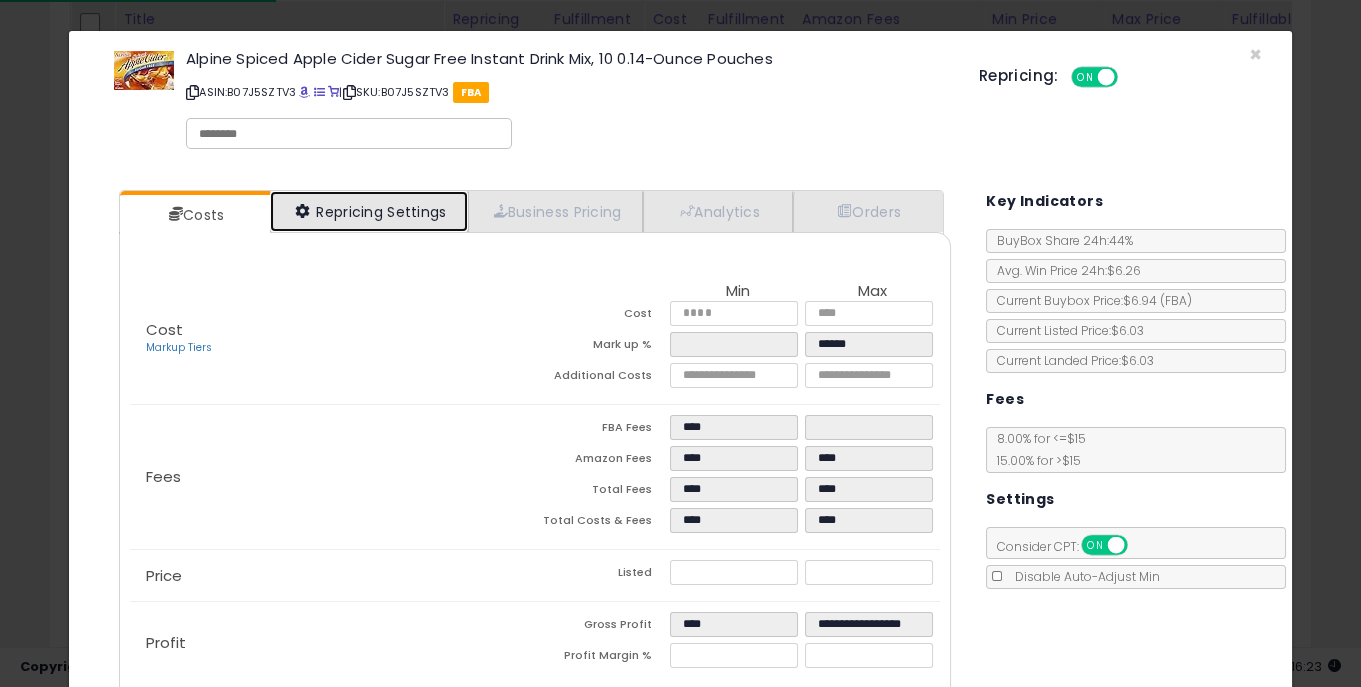 select on "**********" 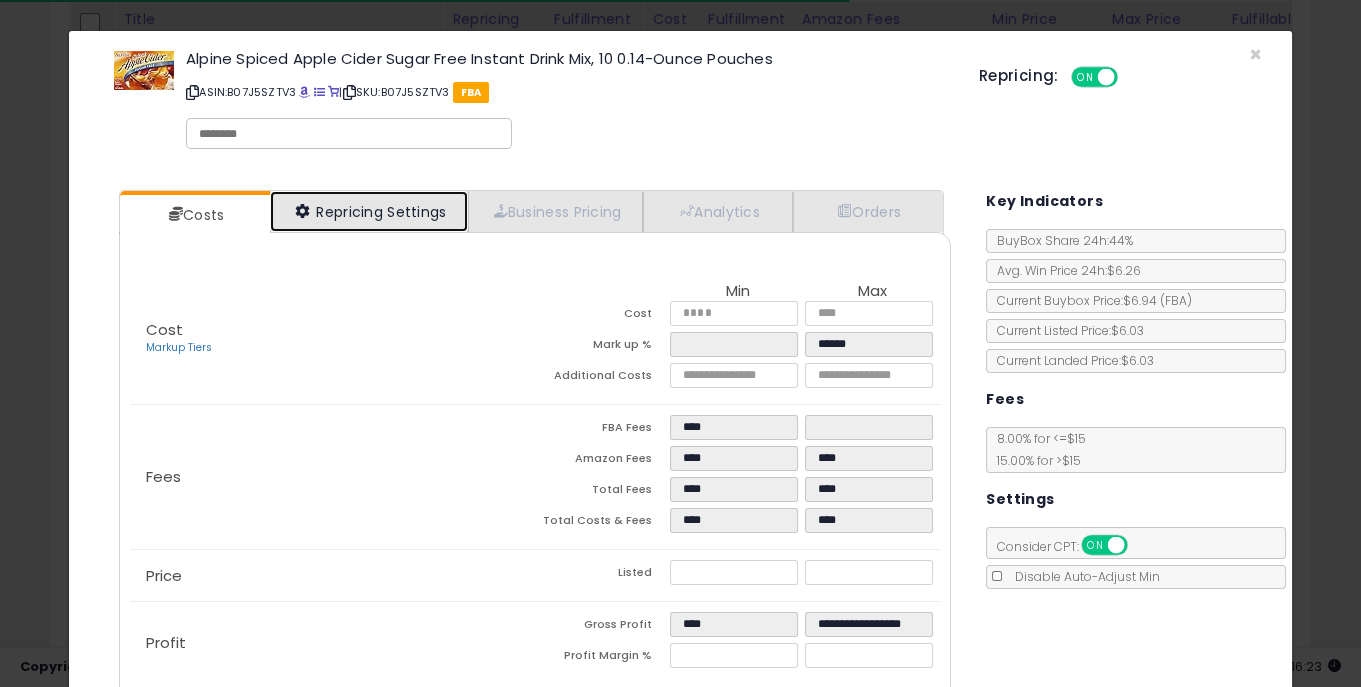 click on "Repricing Settings" at bounding box center (369, 211) 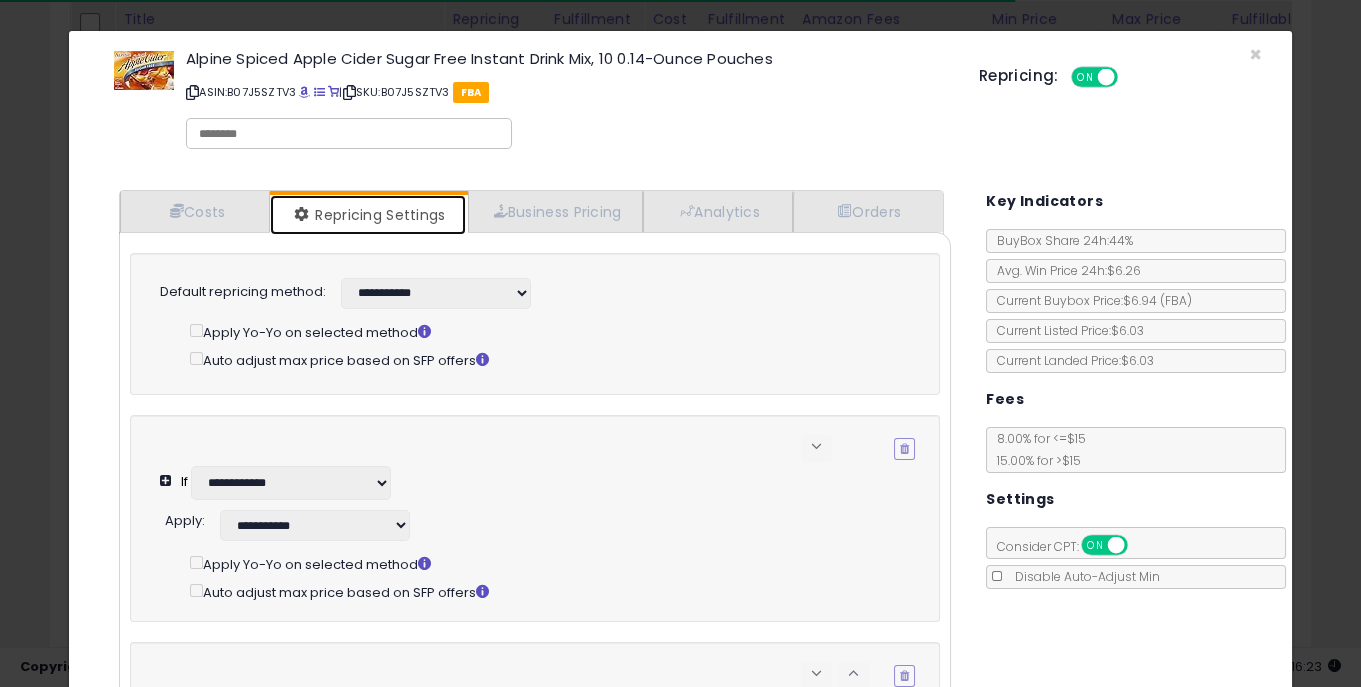 select on "**********" 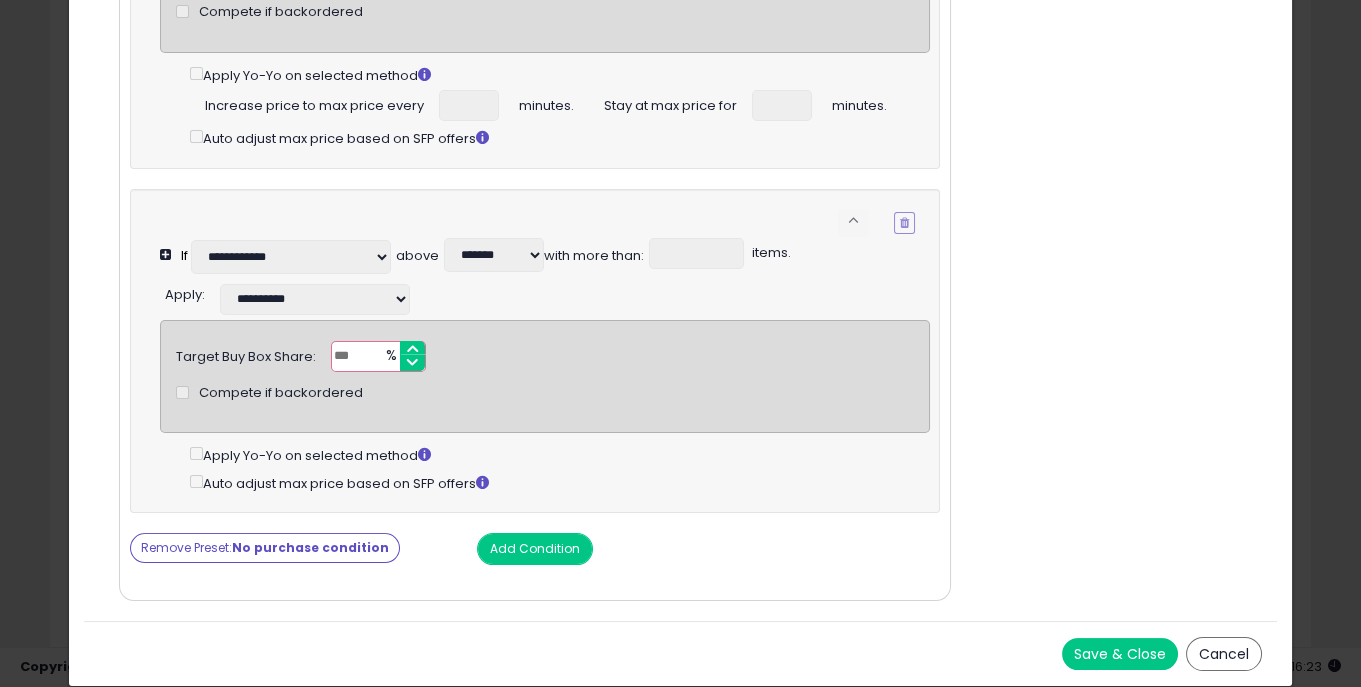 scroll, scrollTop: 859, scrollLeft: 0, axis: vertical 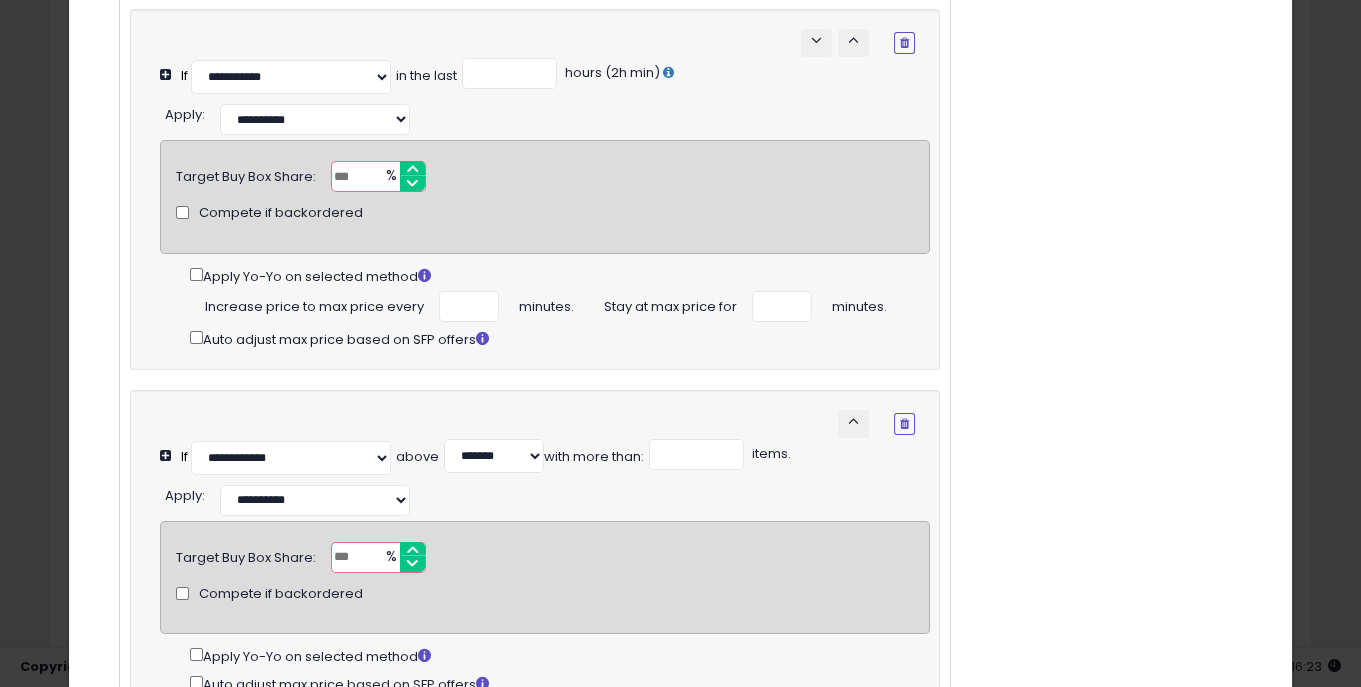 drag, startPoint x: 359, startPoint y: 207, endPoint x: 308, endPoint y: 207, distance: 51 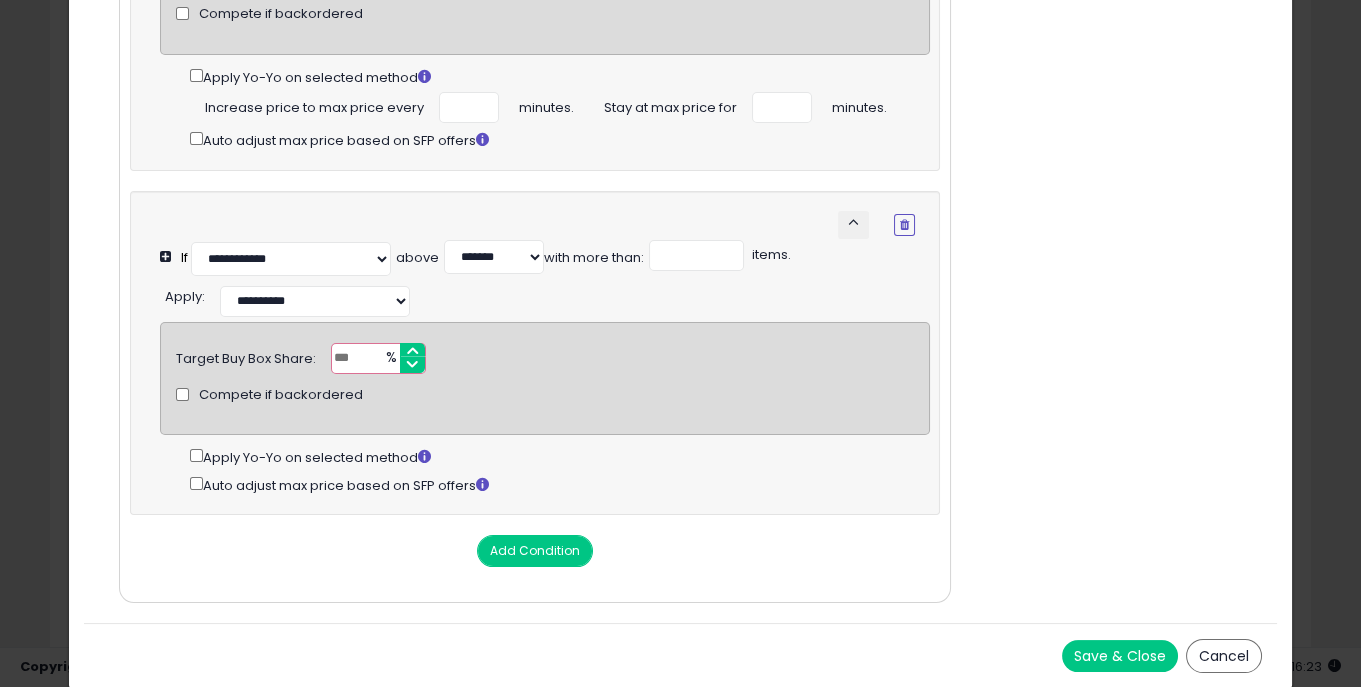 scroll, scrollTop: 859, scrollLeft: 0, axis: vertical 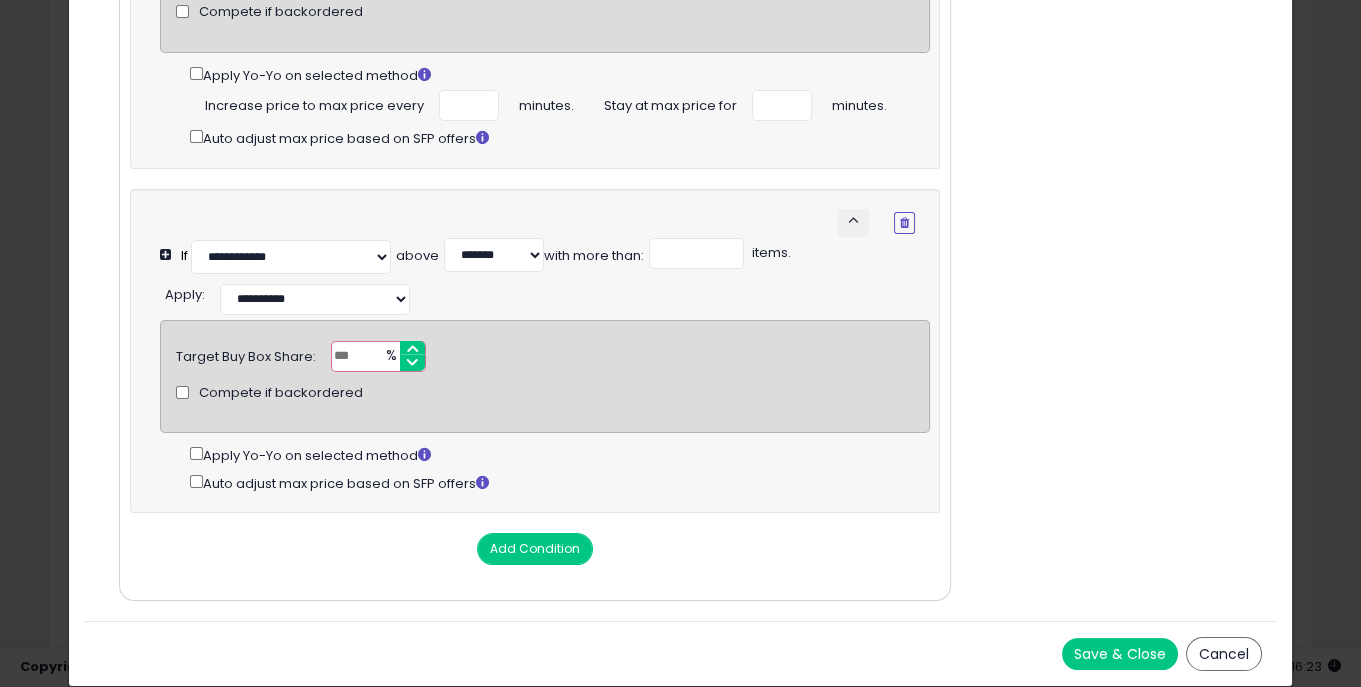 click on "Save & Close" at bounding box center (1120, 654) 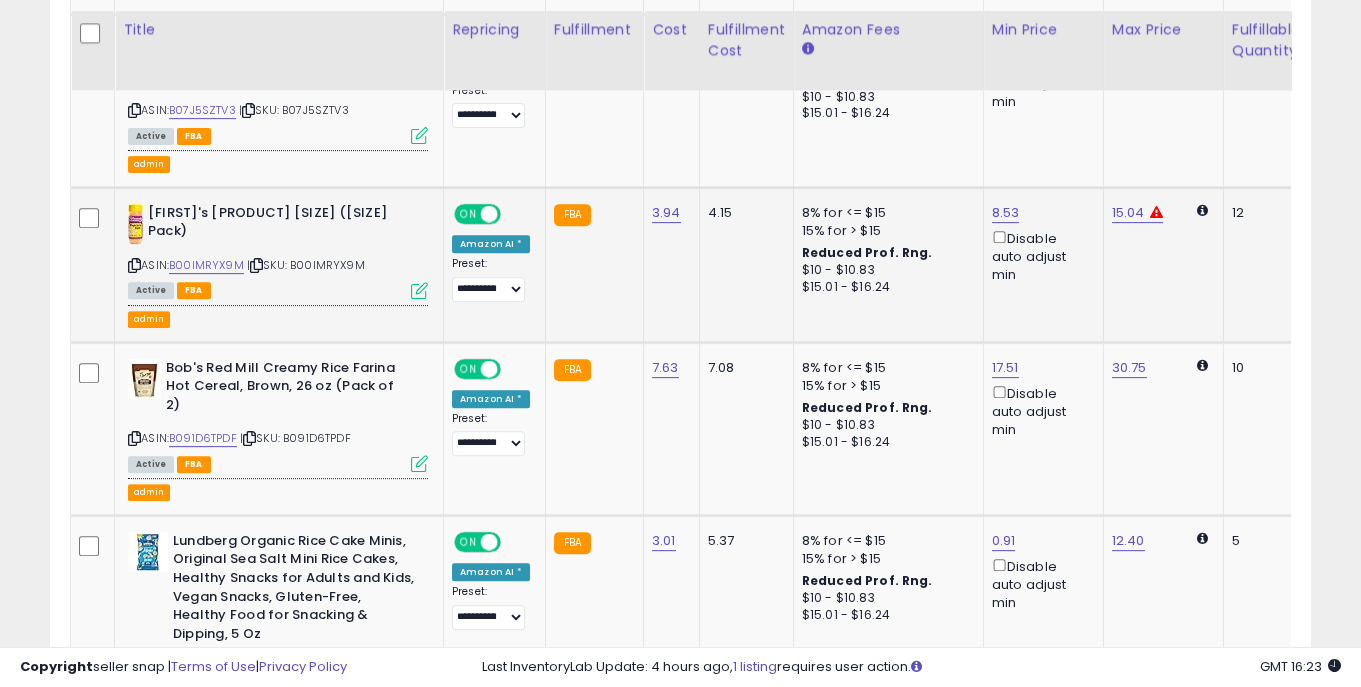 scroll, scrollTop: 1681, scrollLeft: 0, axis: vertical 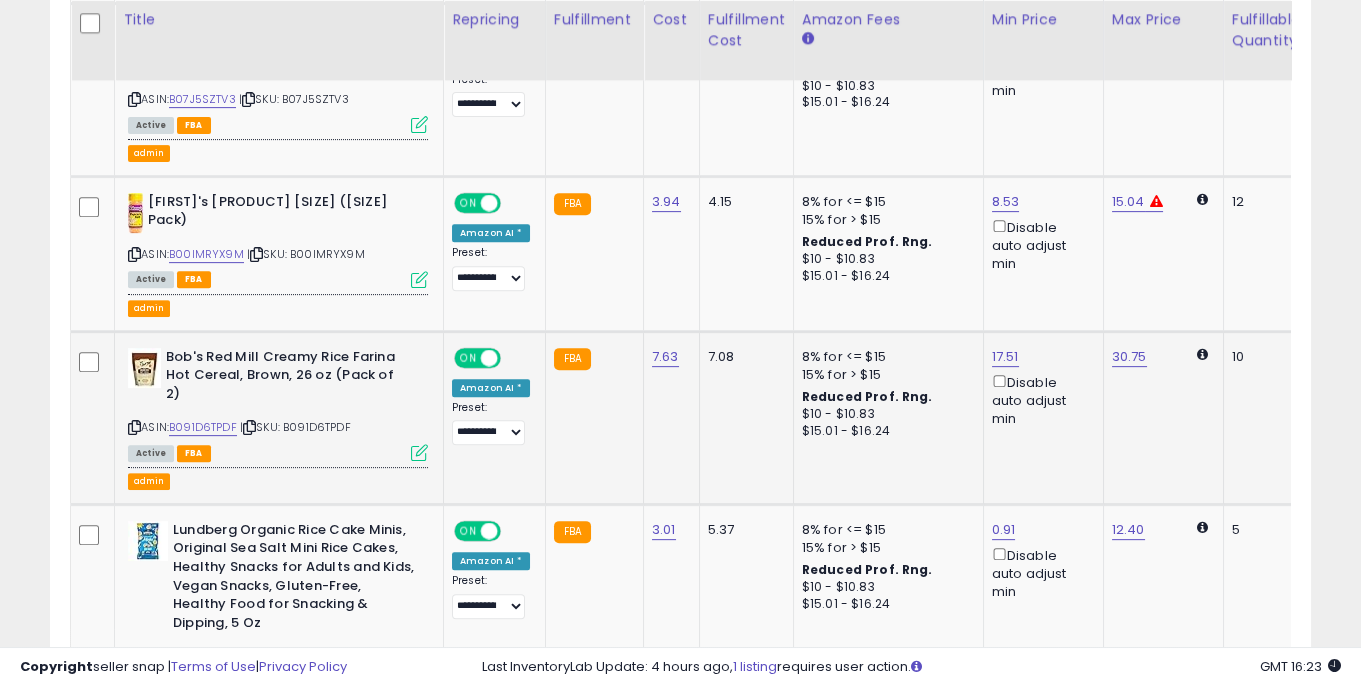 click at bounding box center [419, 452] 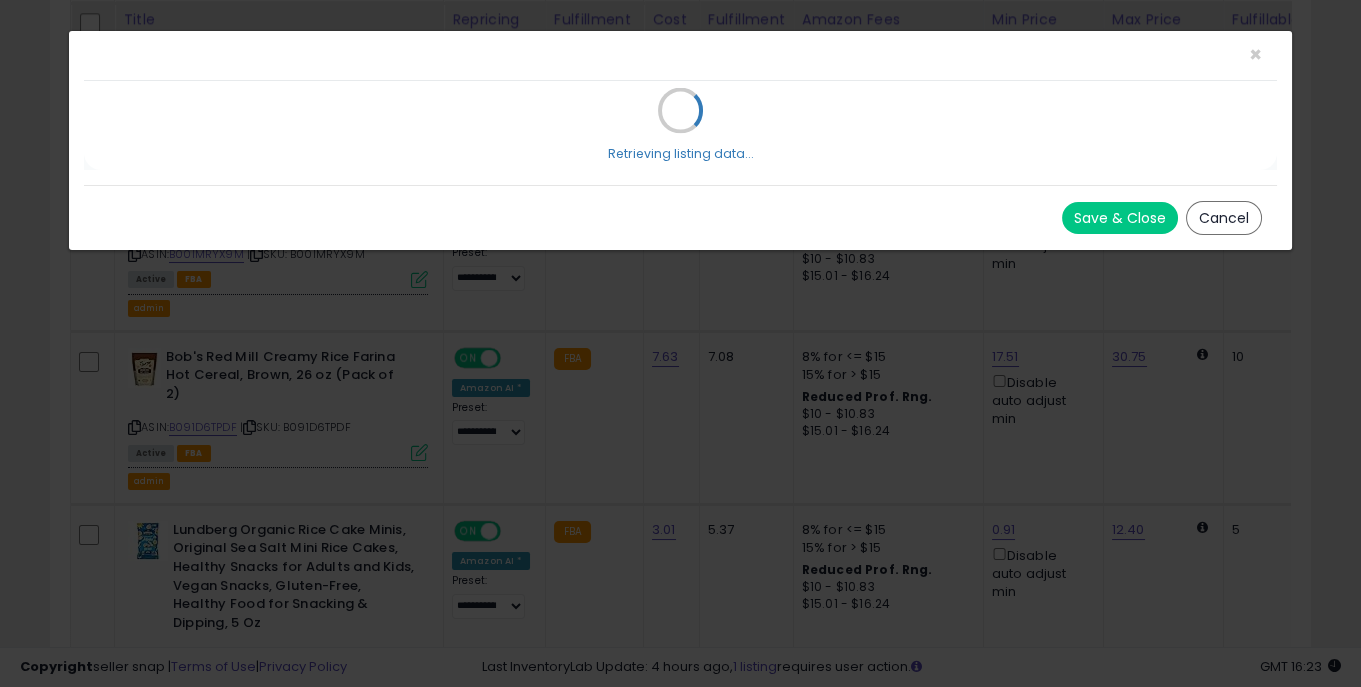 select on "*******" 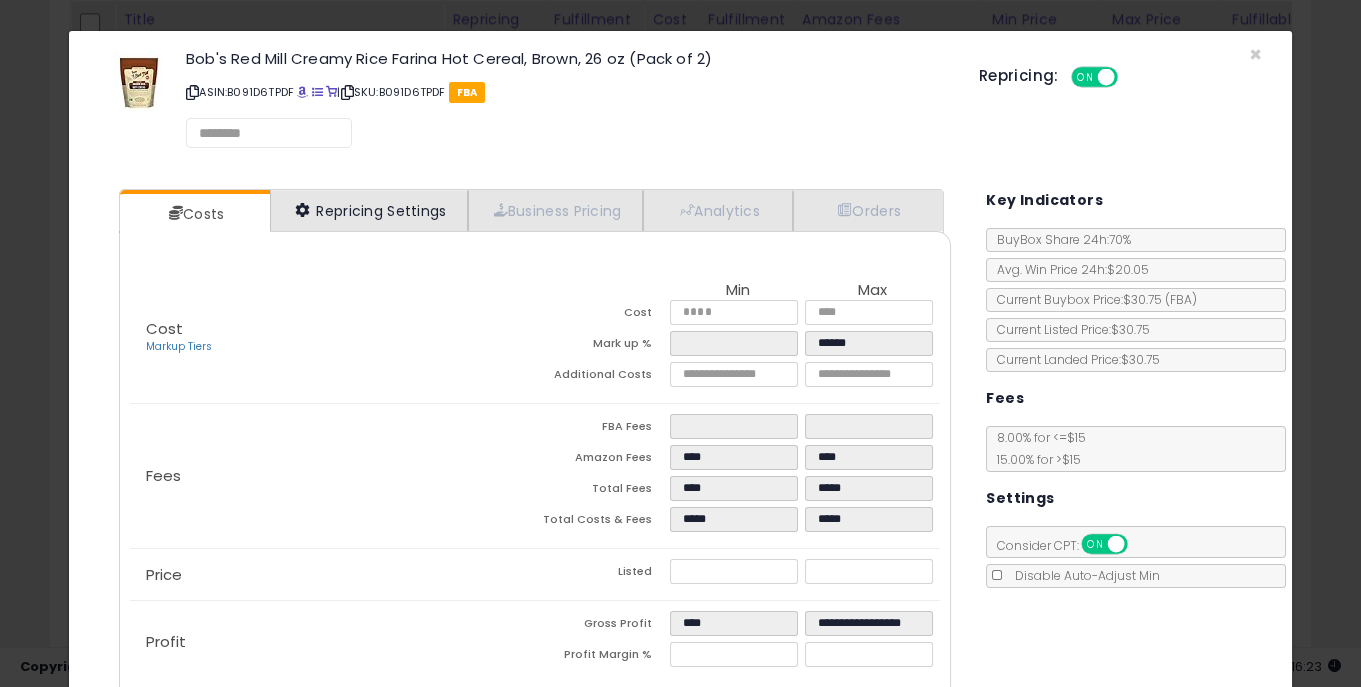 select on "*********" 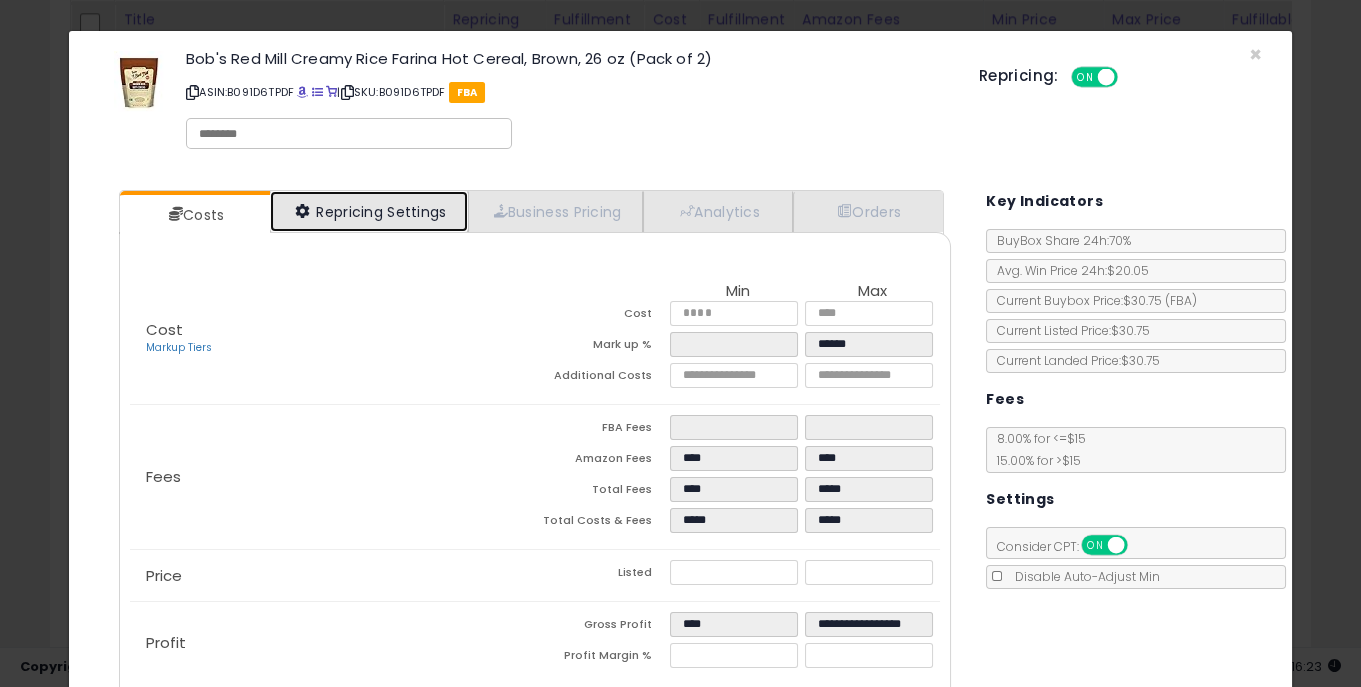 select on "**********" 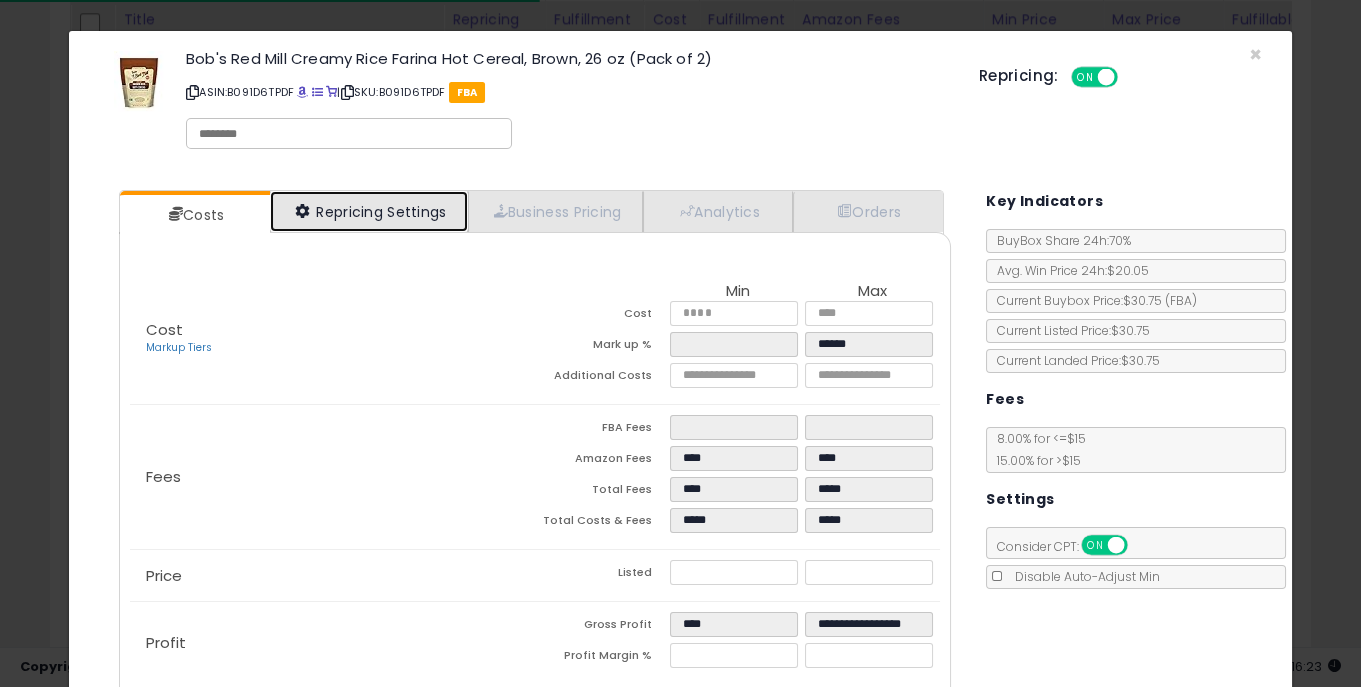 click on "Repricing Settings" at bounding box center [369, 211] 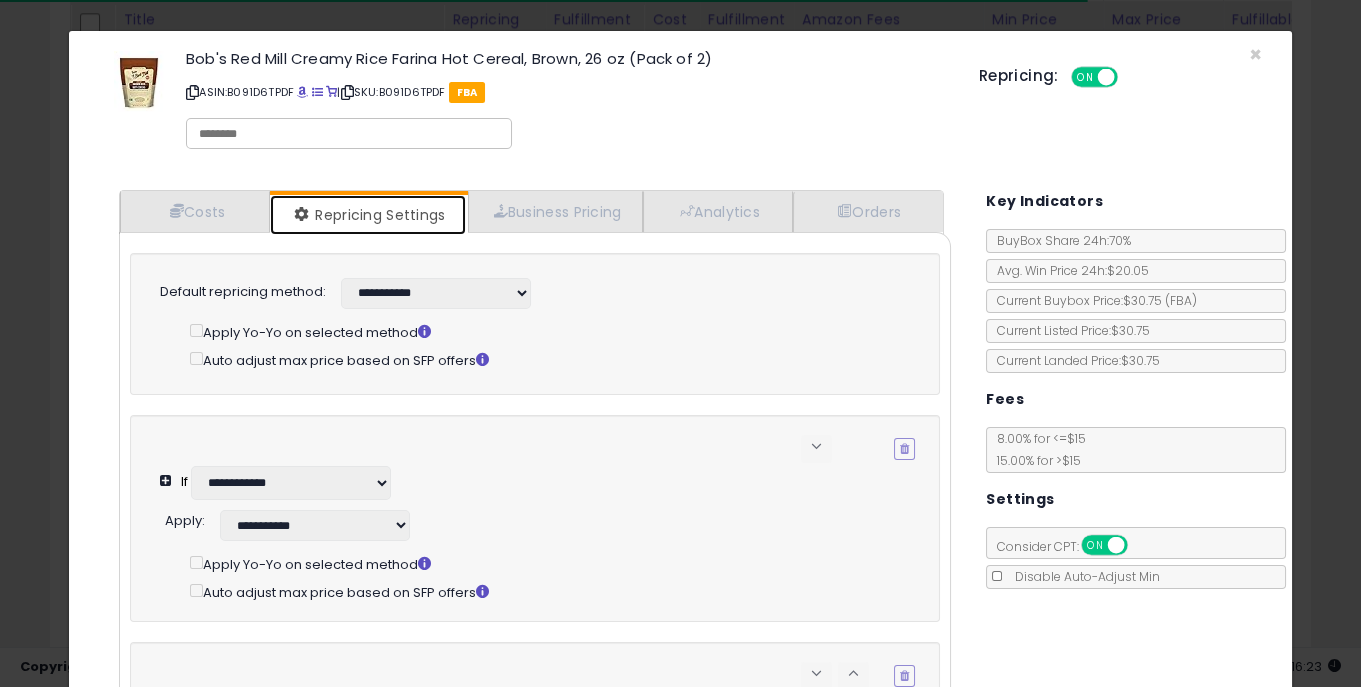 select on "**********" 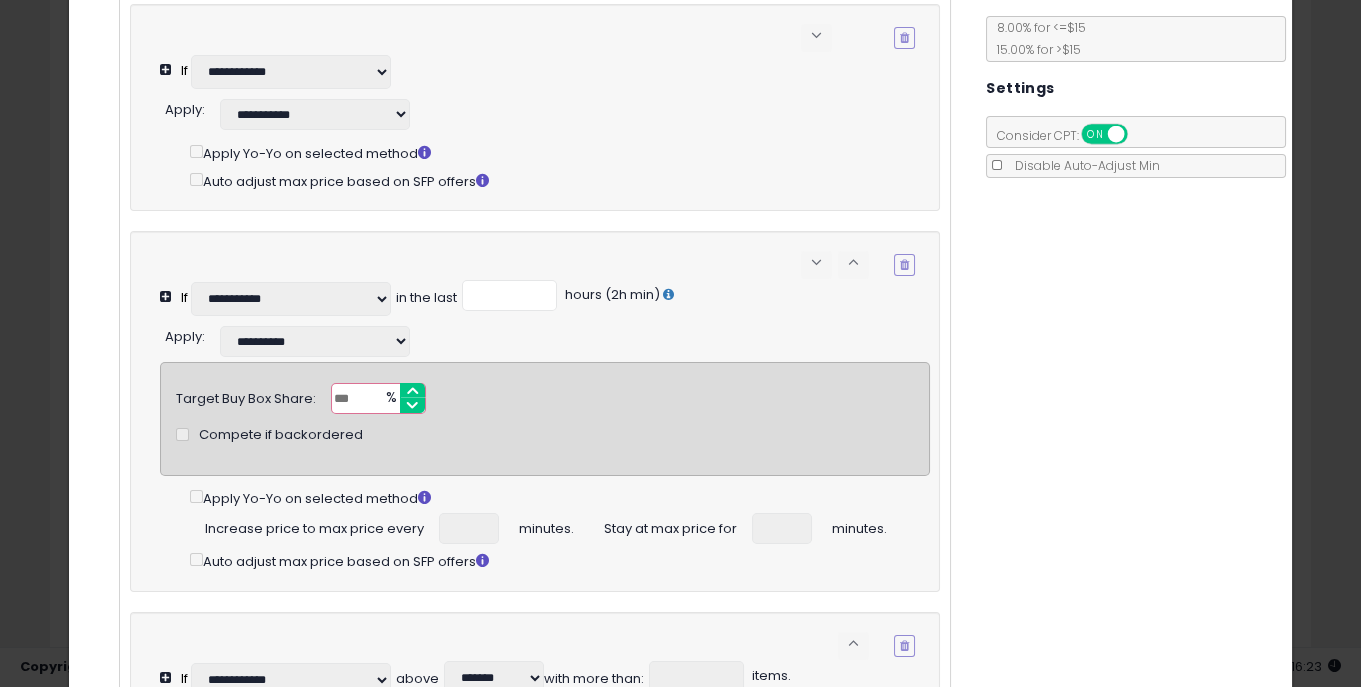 scroll, scrollTop: 859, scrollLeft: 0, axis: vertical 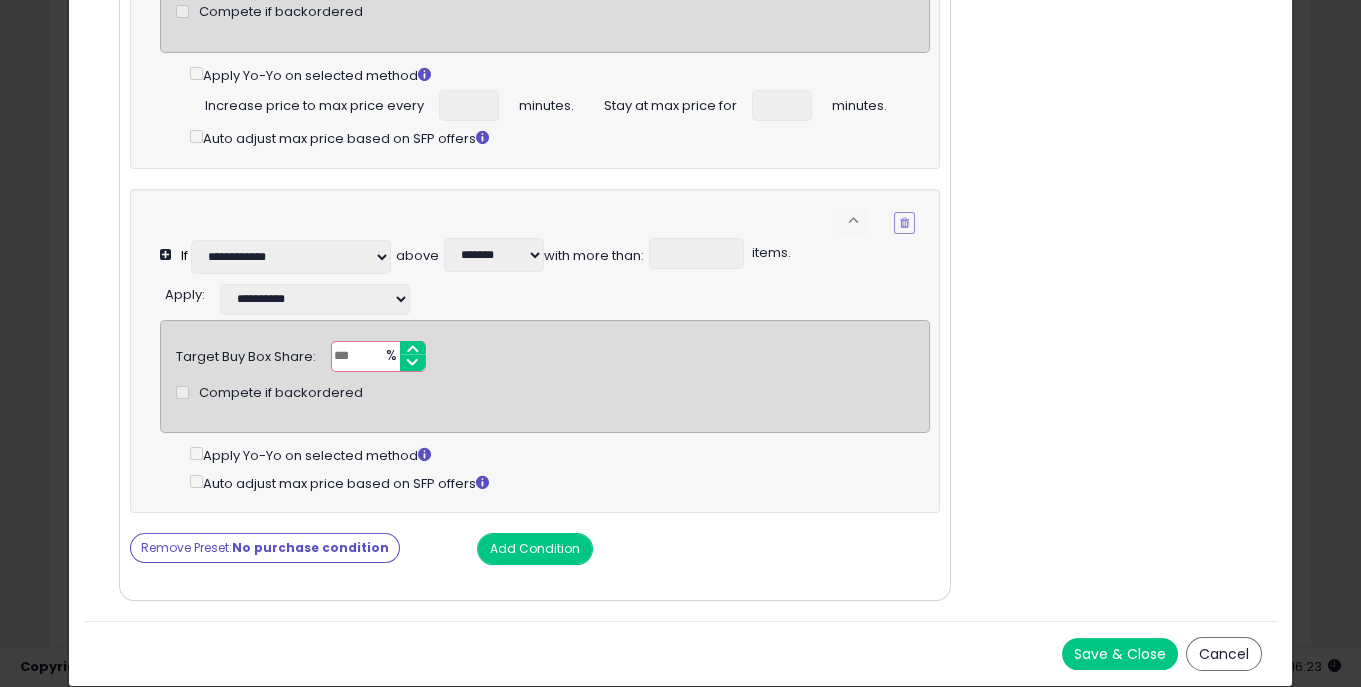 click on "Remove Preset:
No purchase condition" at bounding box center (265, 548) 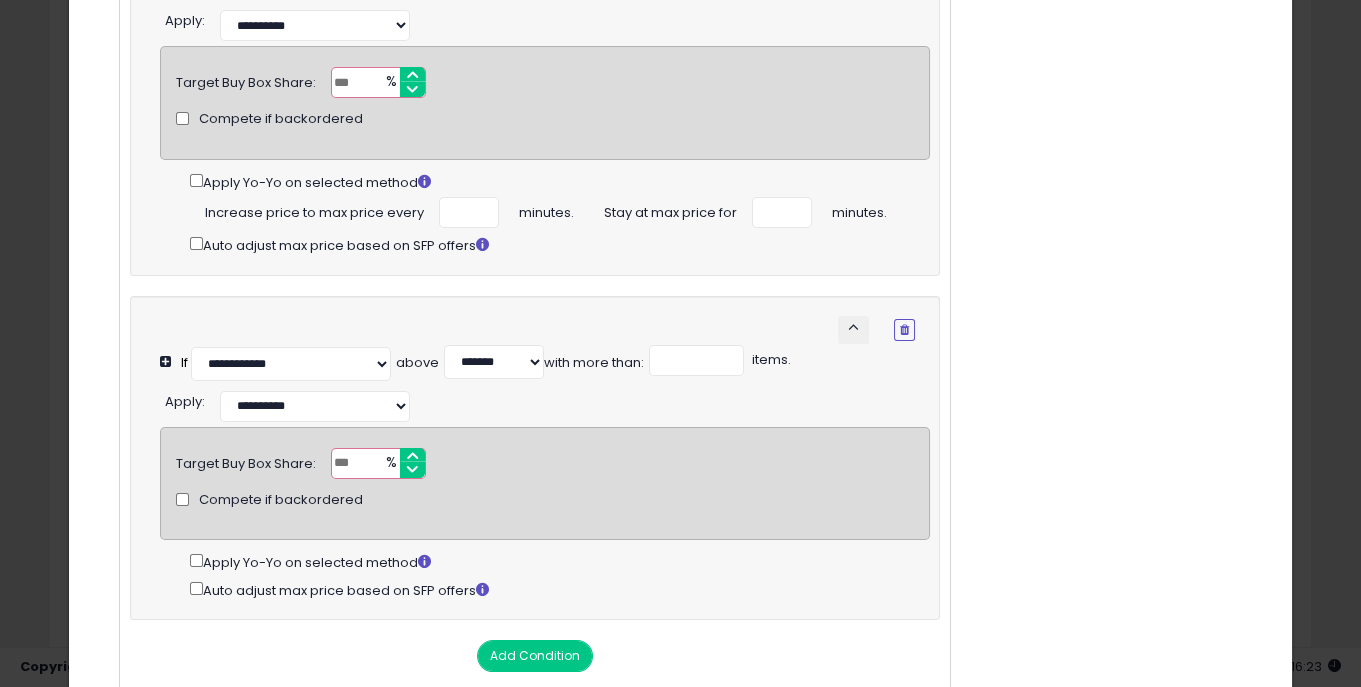 scroll, scrollTop: 728, scrollLeft: 0, axis: vertical 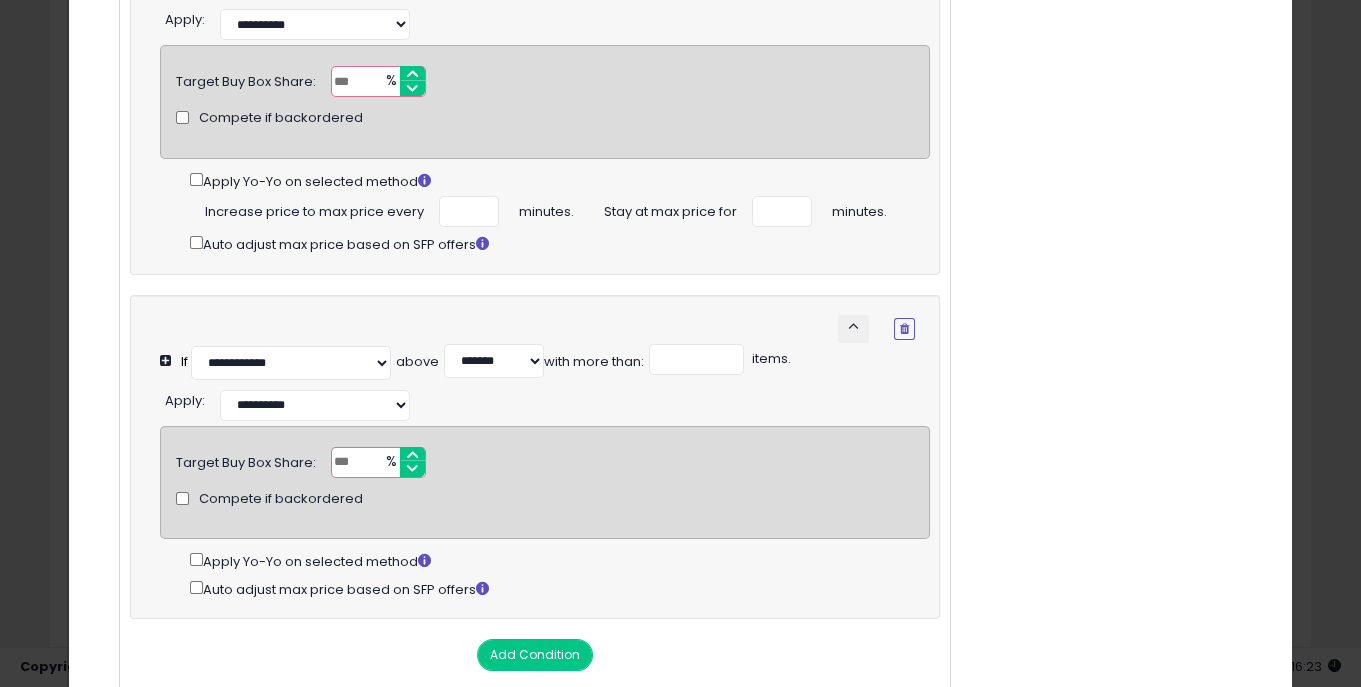 drag, startPoint x: 347, startPoint y: 115, endPoint x: 323, endPoint y: 115, distance: 24 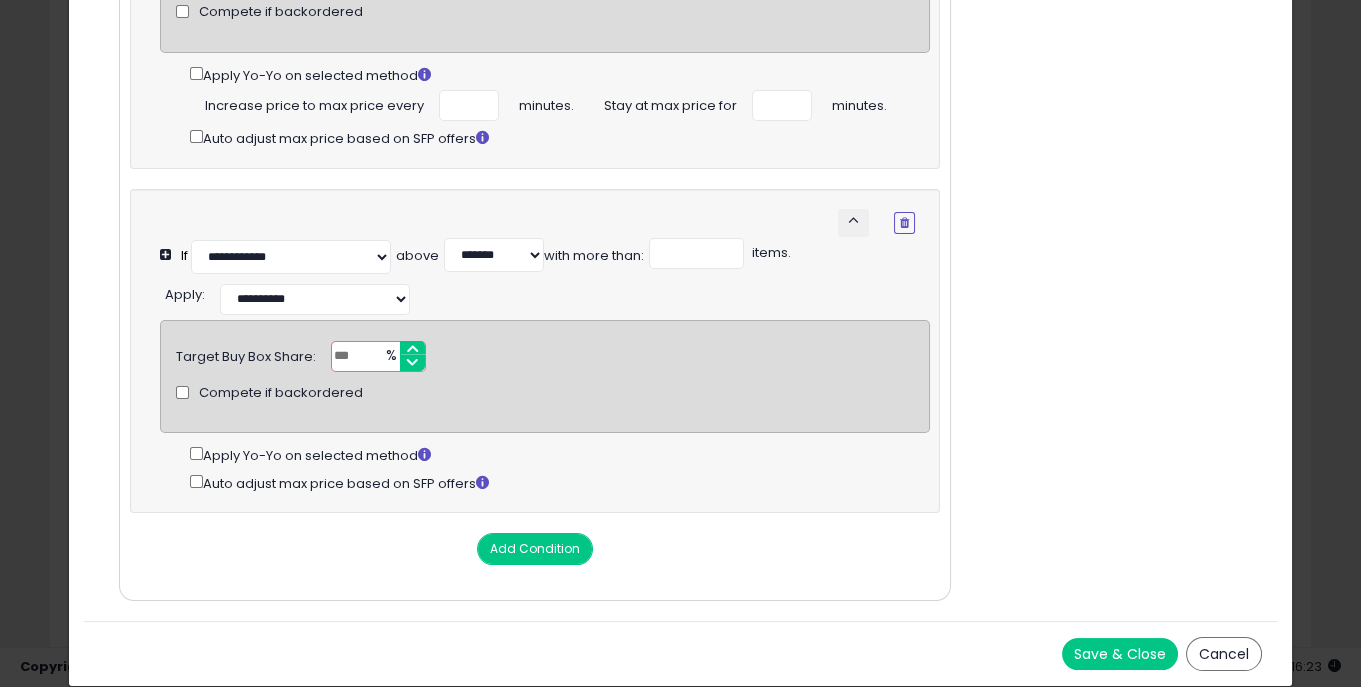 click on "Save & Close" at bounding box center [1120, 654] 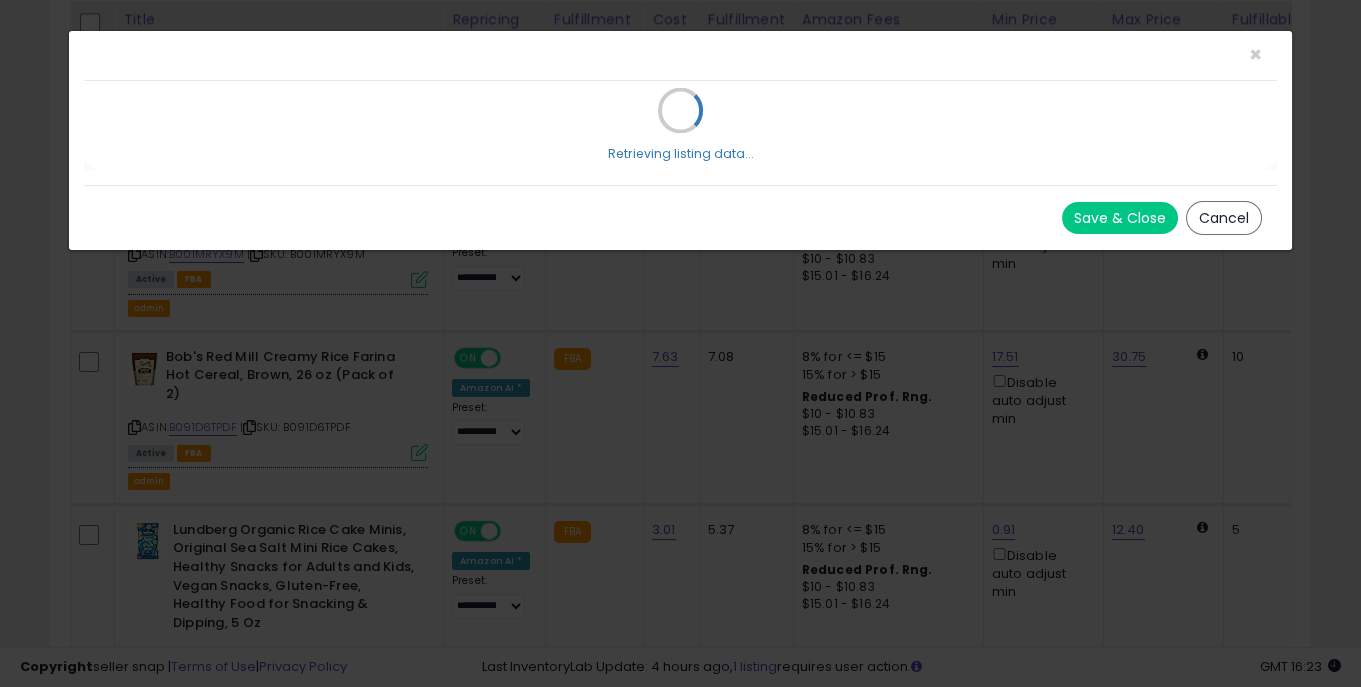scroll, scrollTop: 0, scrollLeft: 0, axis: both 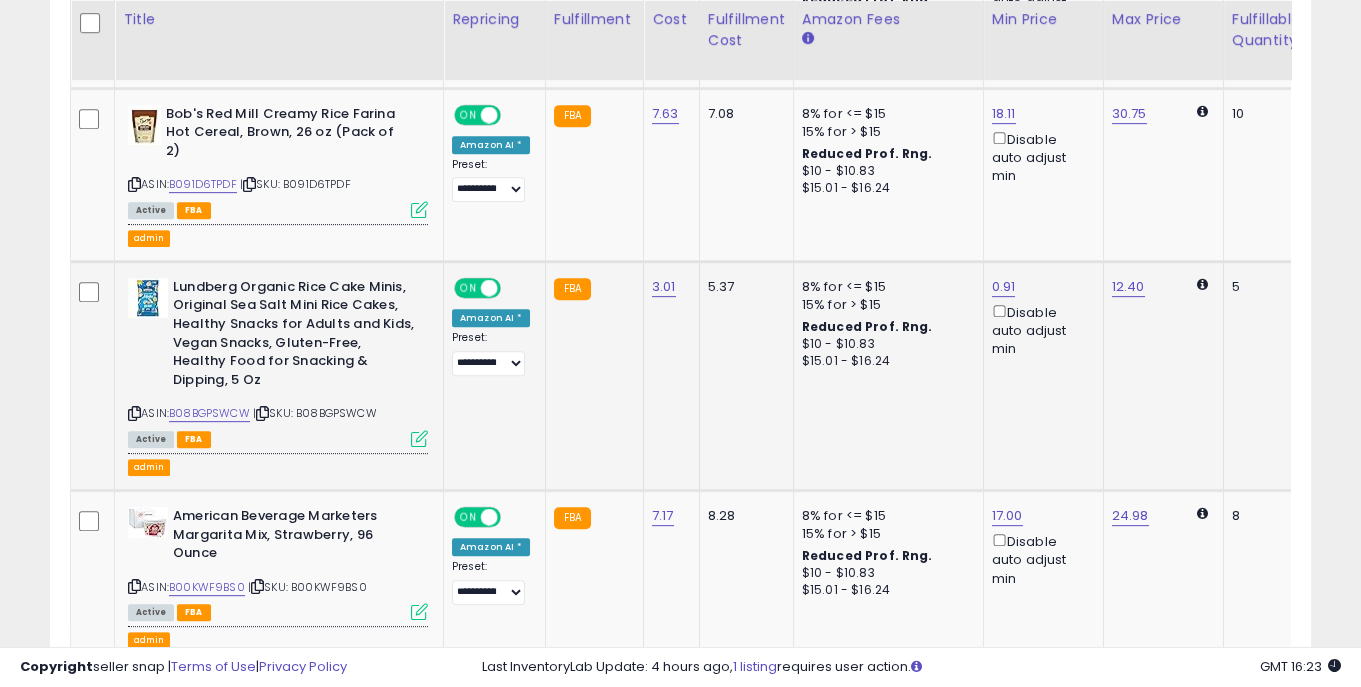 click at bounding box center (419, 438) 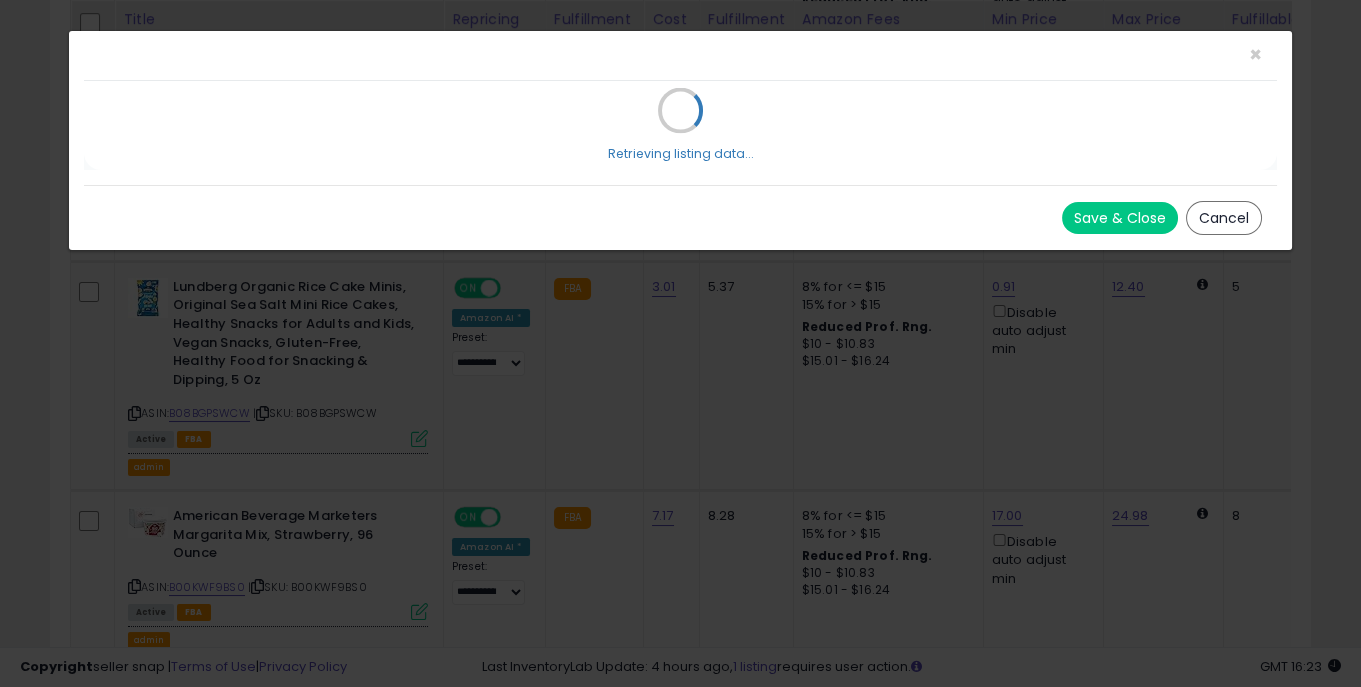 select on "*******" 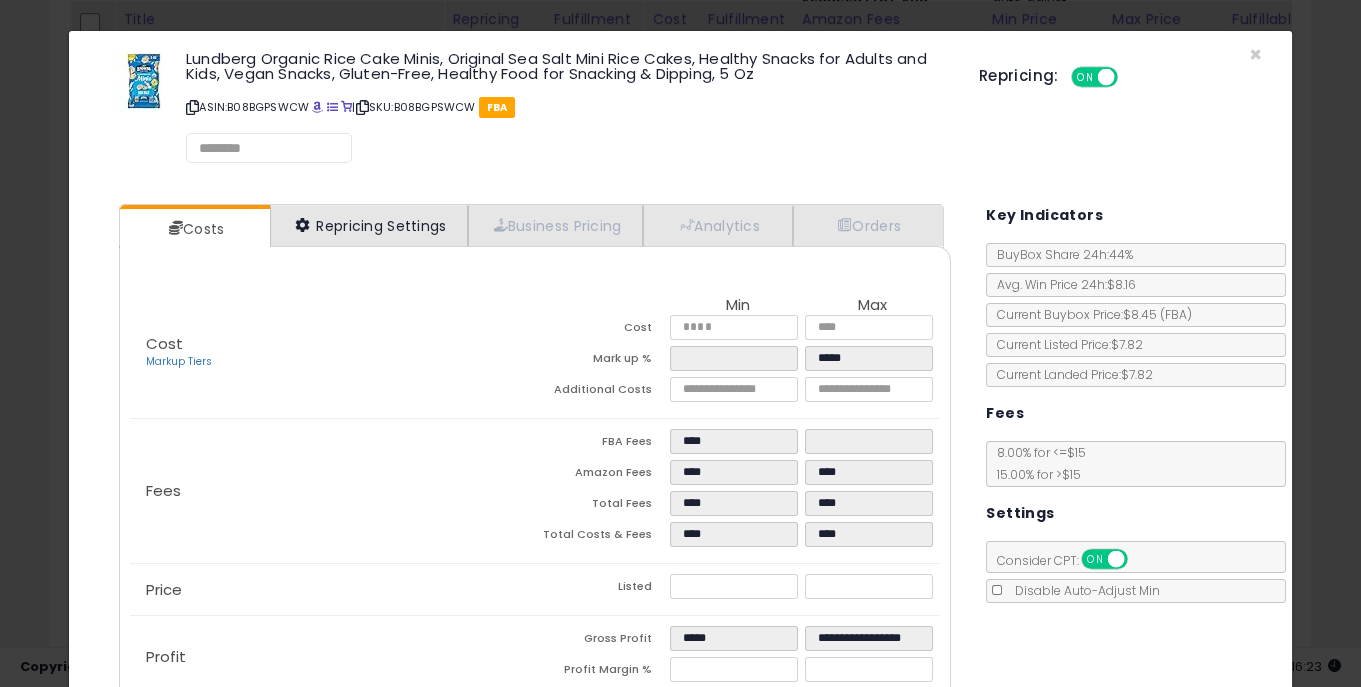 select on "*********" 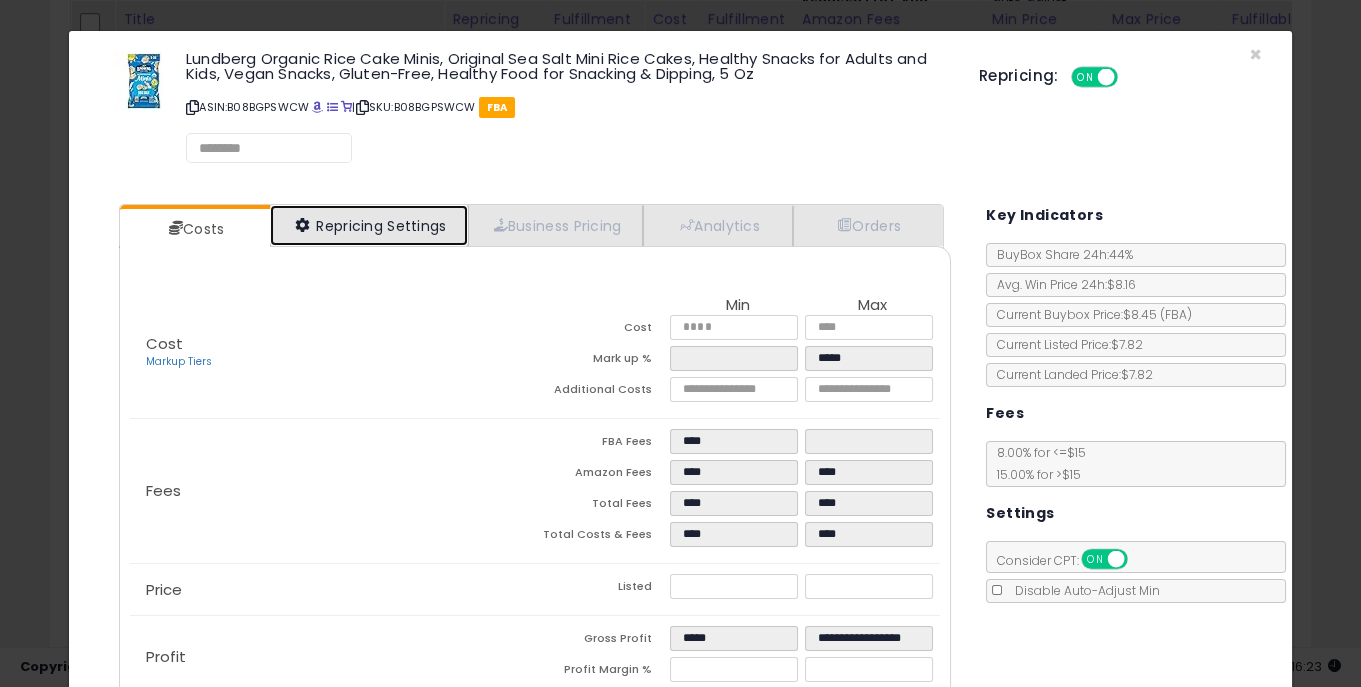 select on "**********" 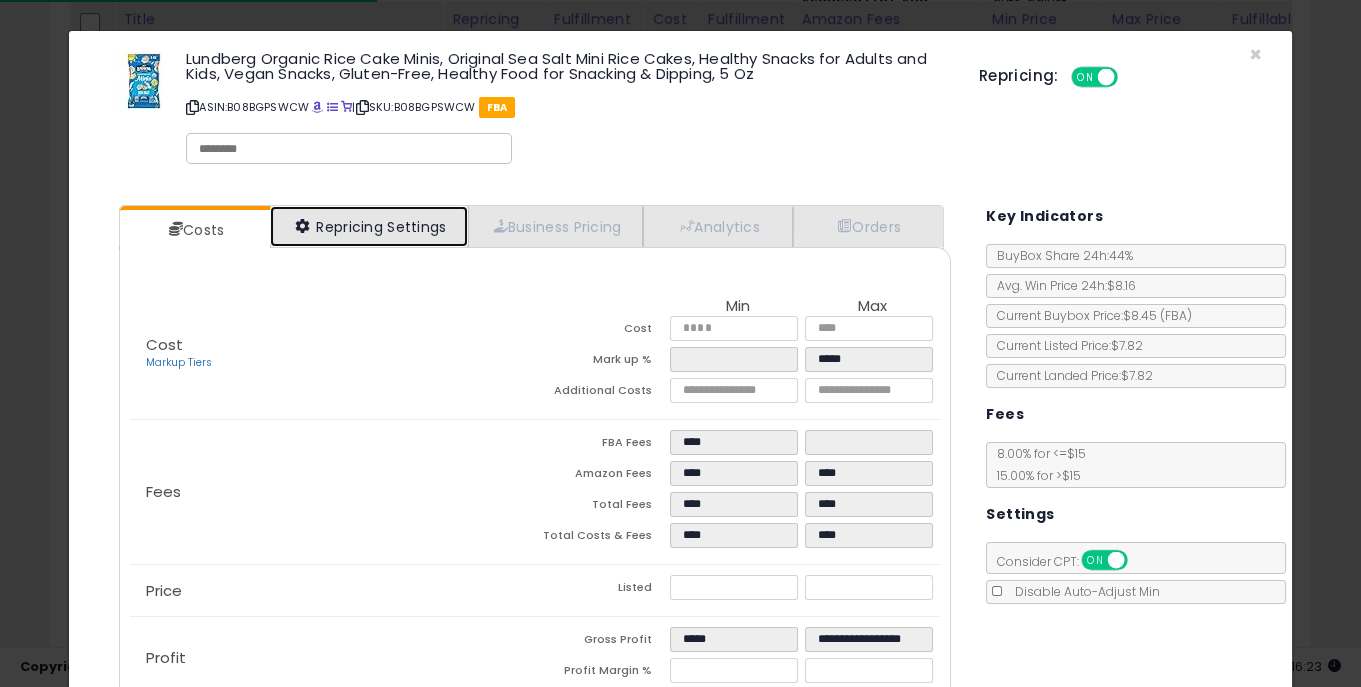 click on "Repricing Settings" at bounding box center [369, 226] 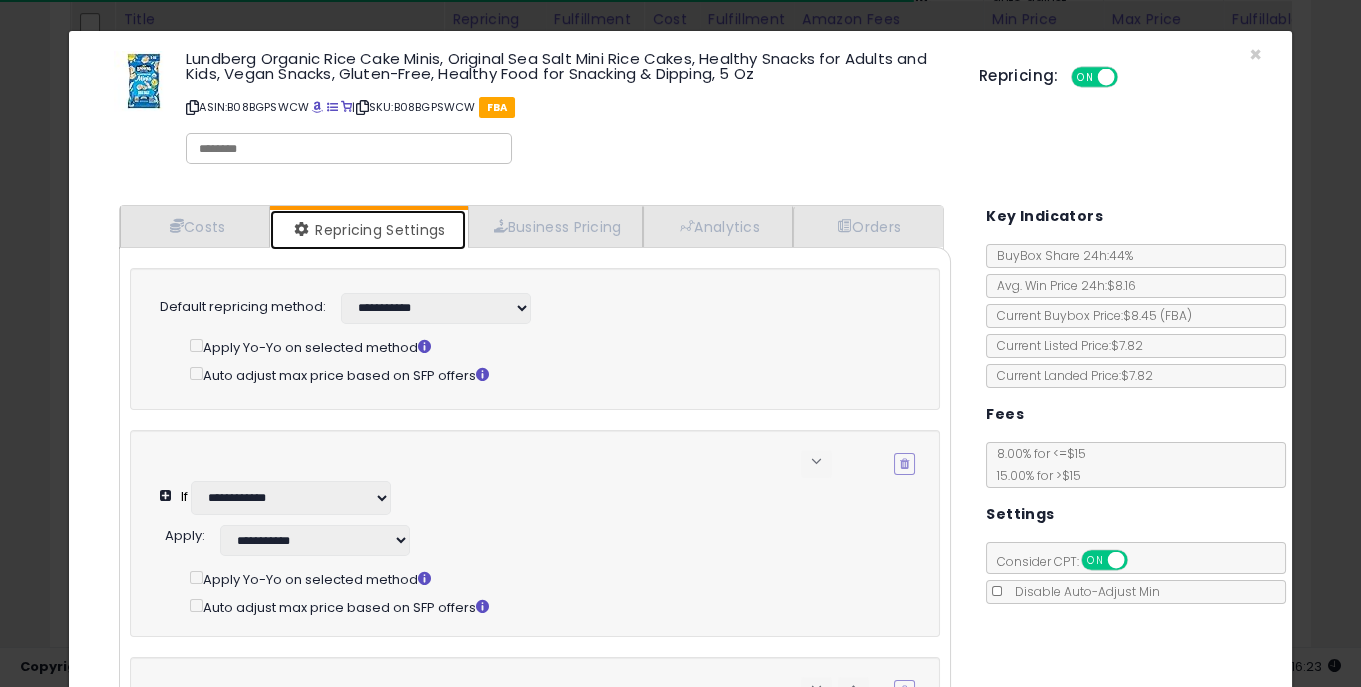 select on "**********" 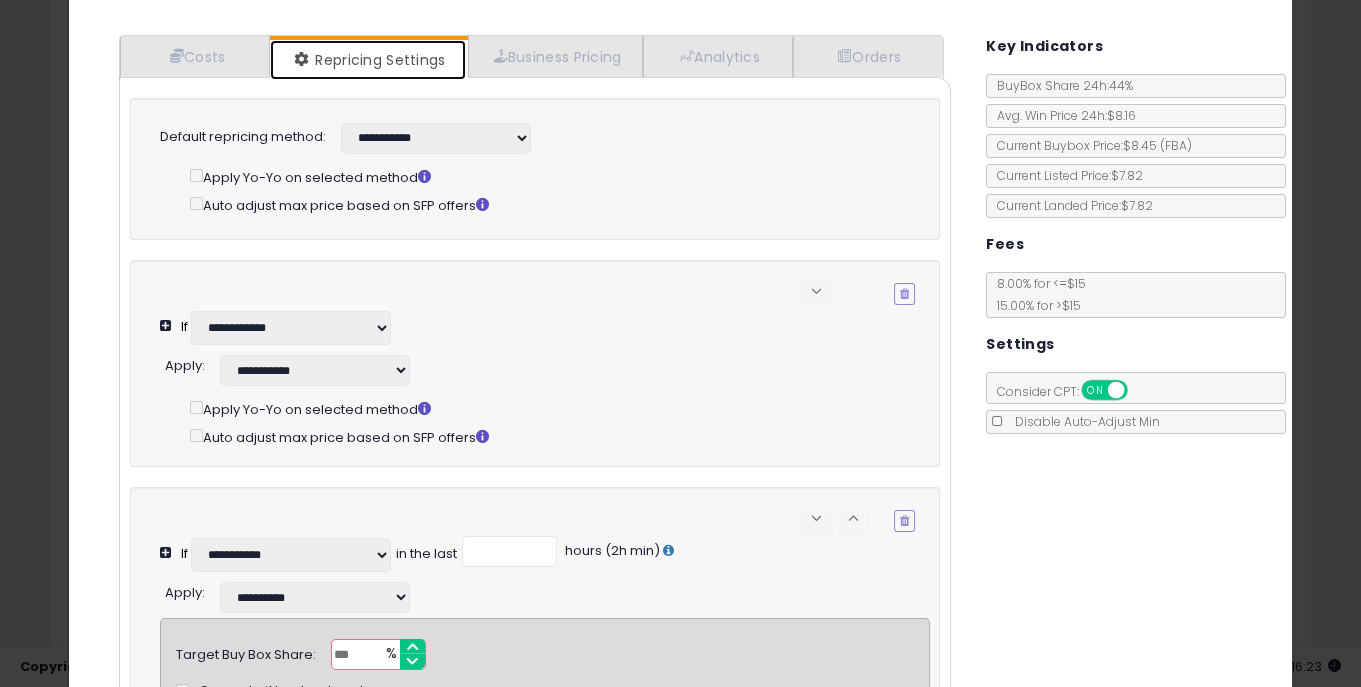 scroll, scrollTop: 874, scrollLeft: 0, axis: vertical 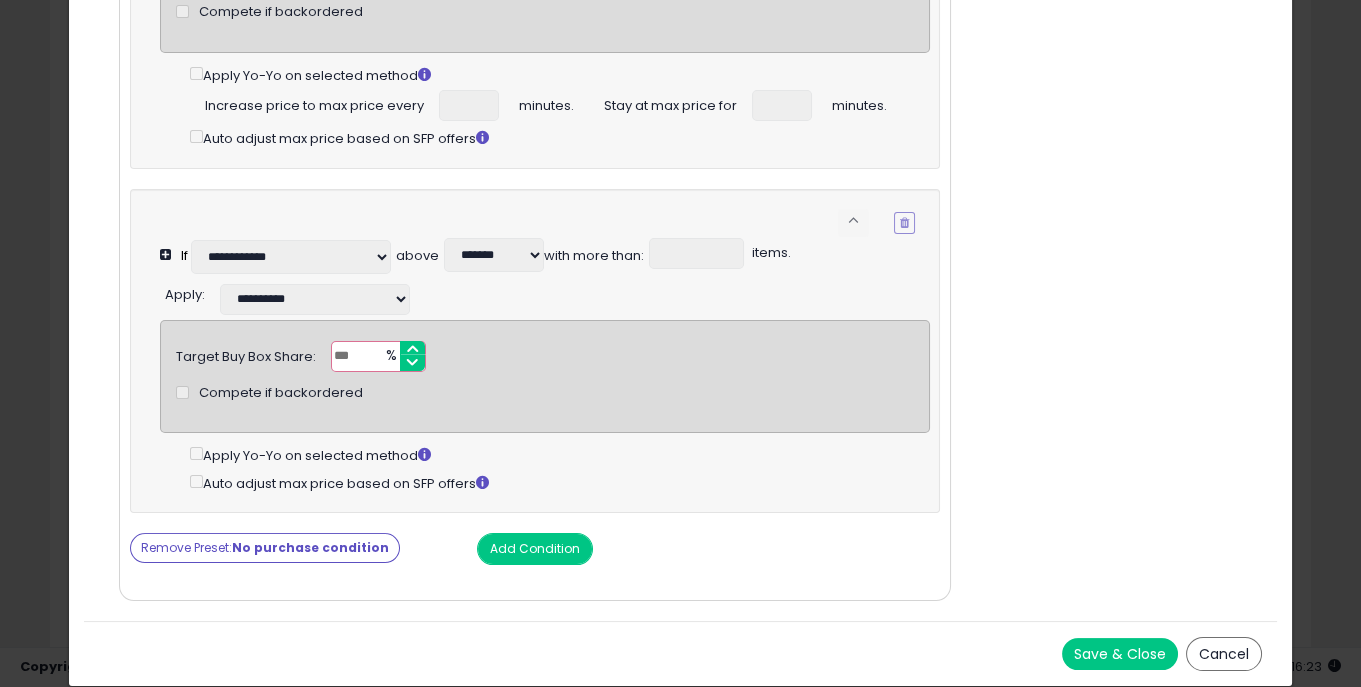 click on "Remove Preset:
No purchase condition" at bounding box center (265, 548) 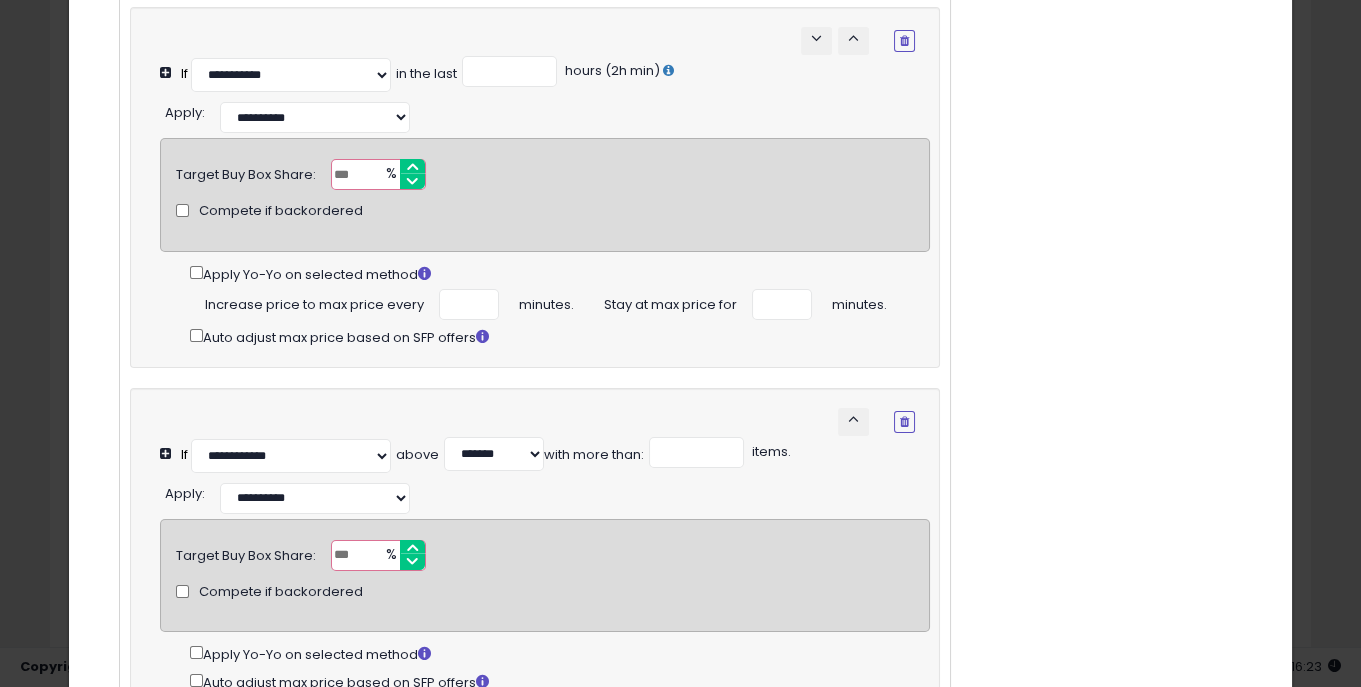scroll, scrollTop: 597, scrollLeft: 0, axis: vertical 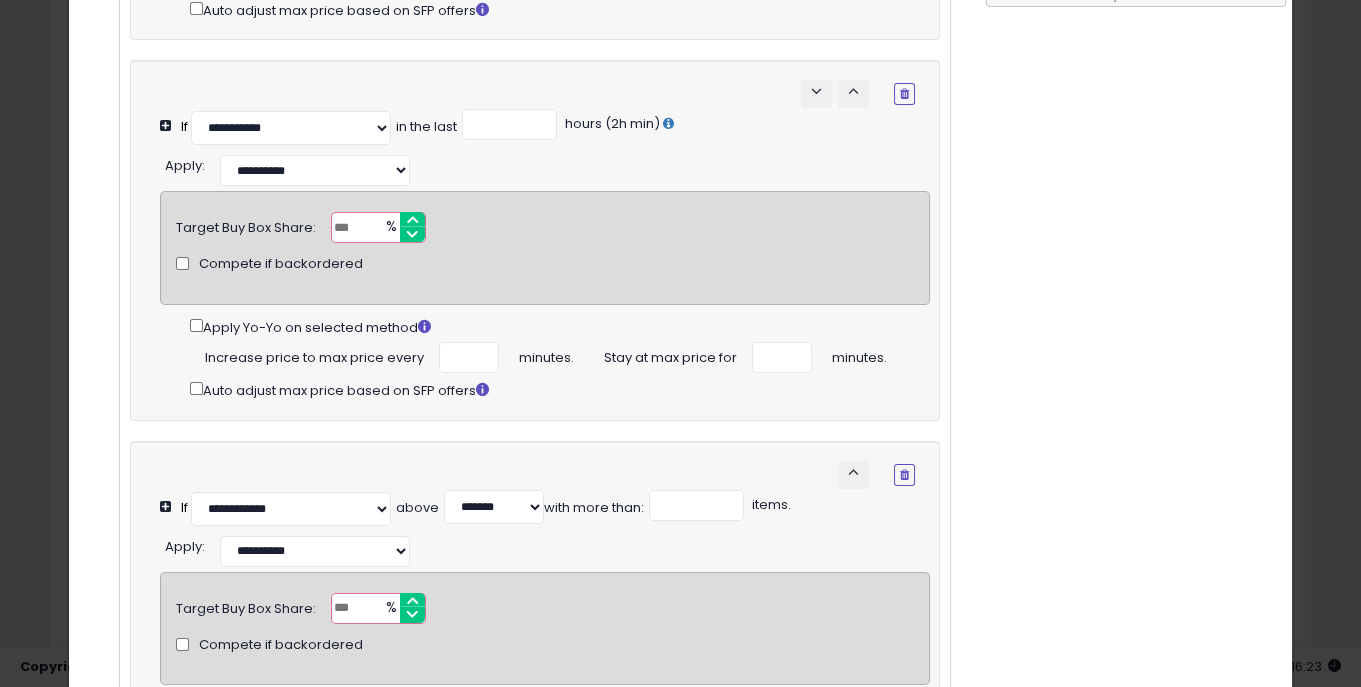 drag, startPoint x: 356, startPoint y: 262, endPoint x: 318, endPoint y: 262, distance: 38 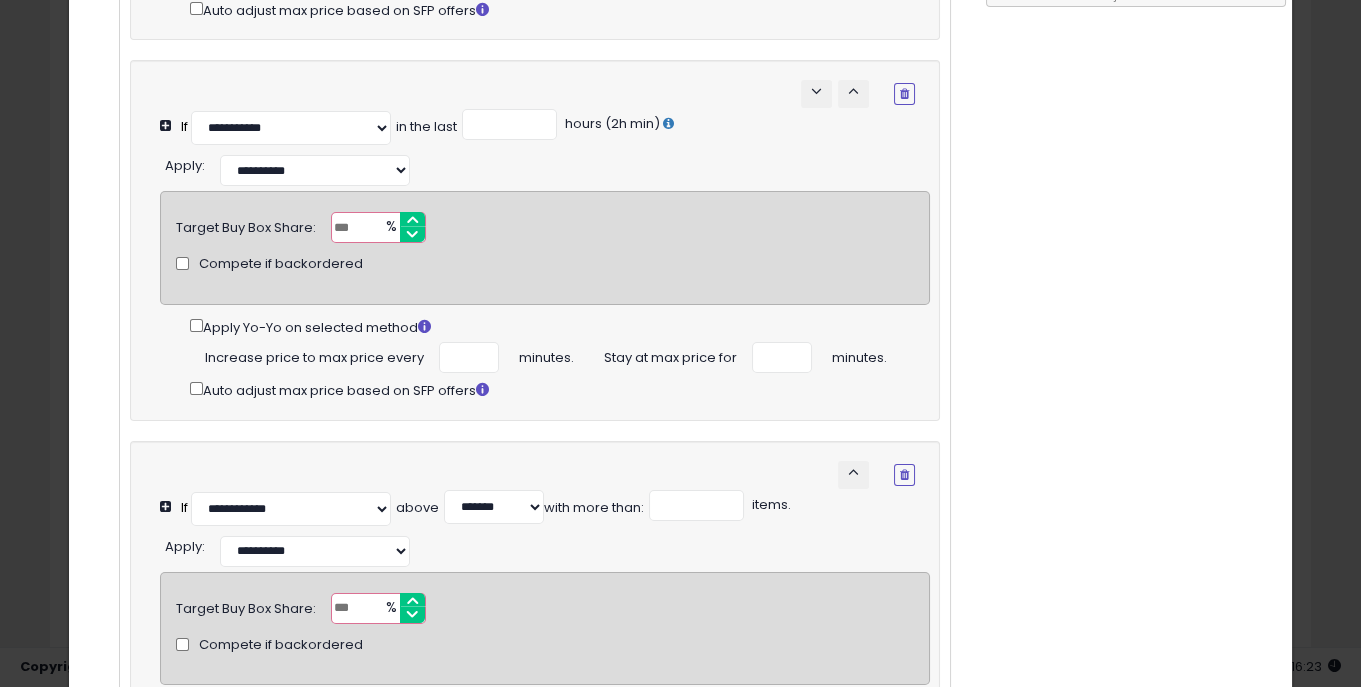type on "**" 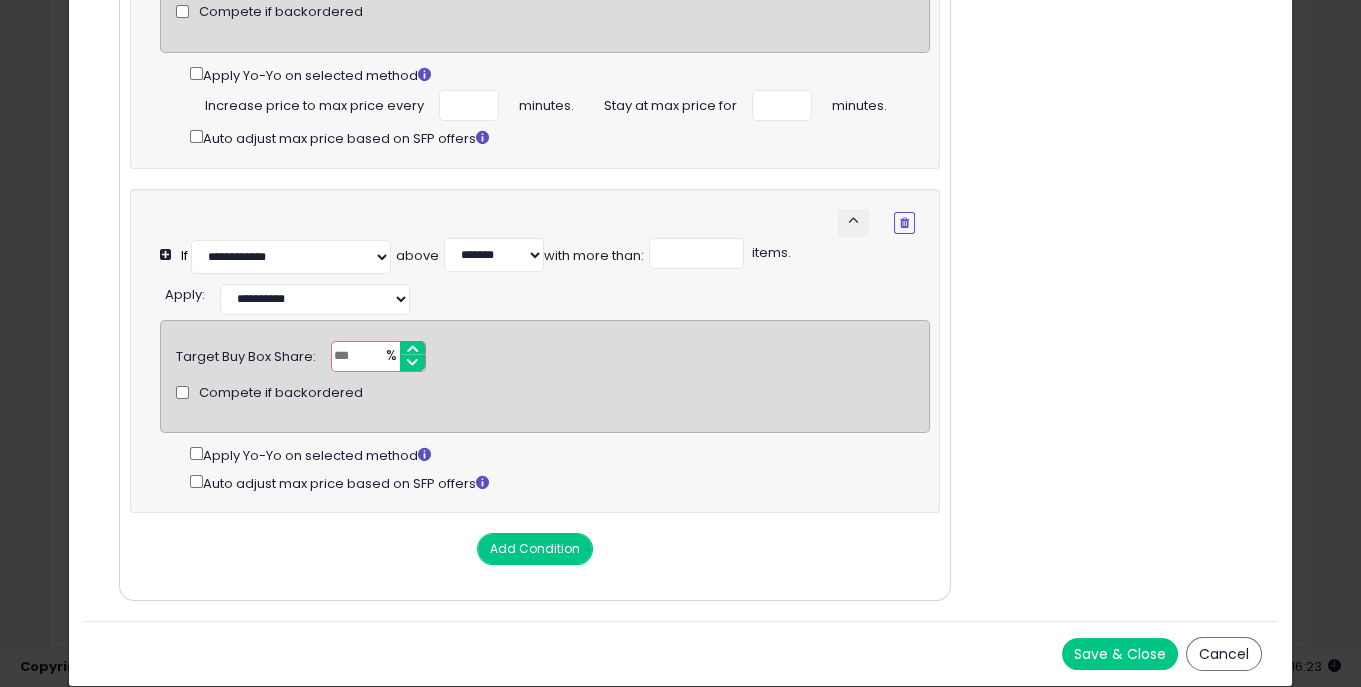 click on "Save & Close" at bounding box center [1120, 654] 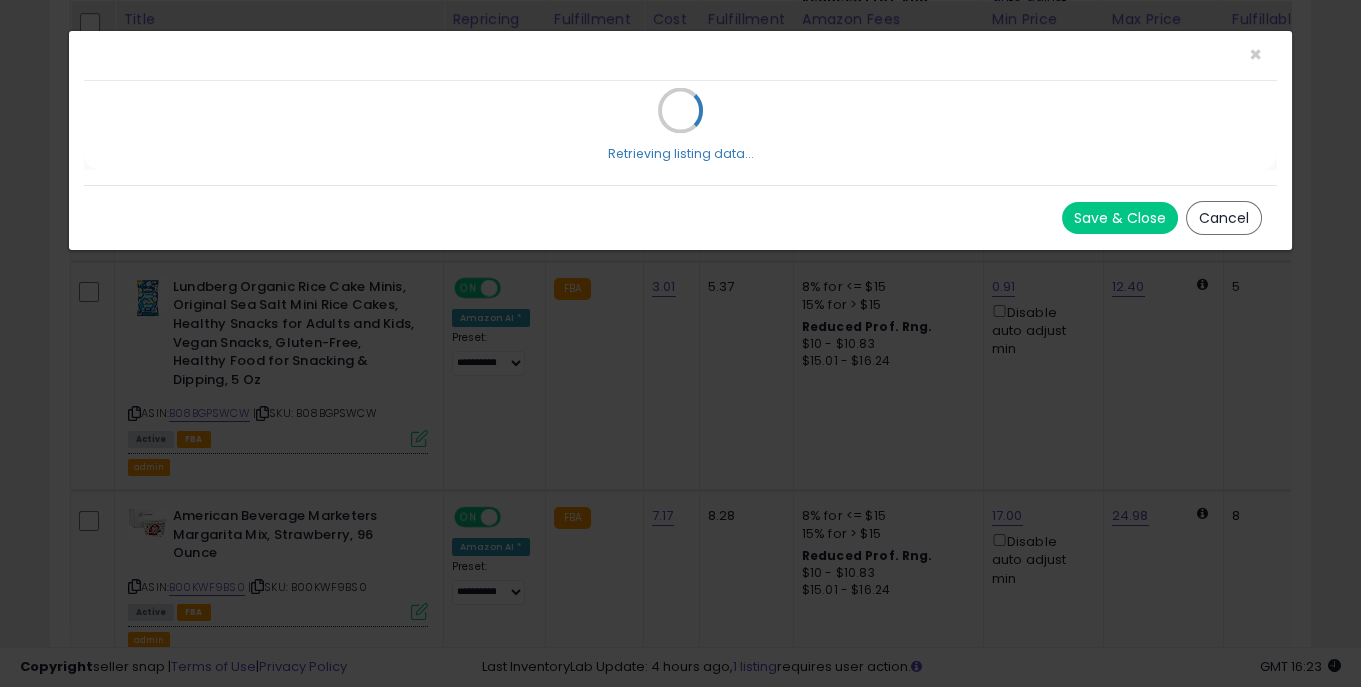 scroll, scrollTop: 0, scrollLeft: 0, axis: both 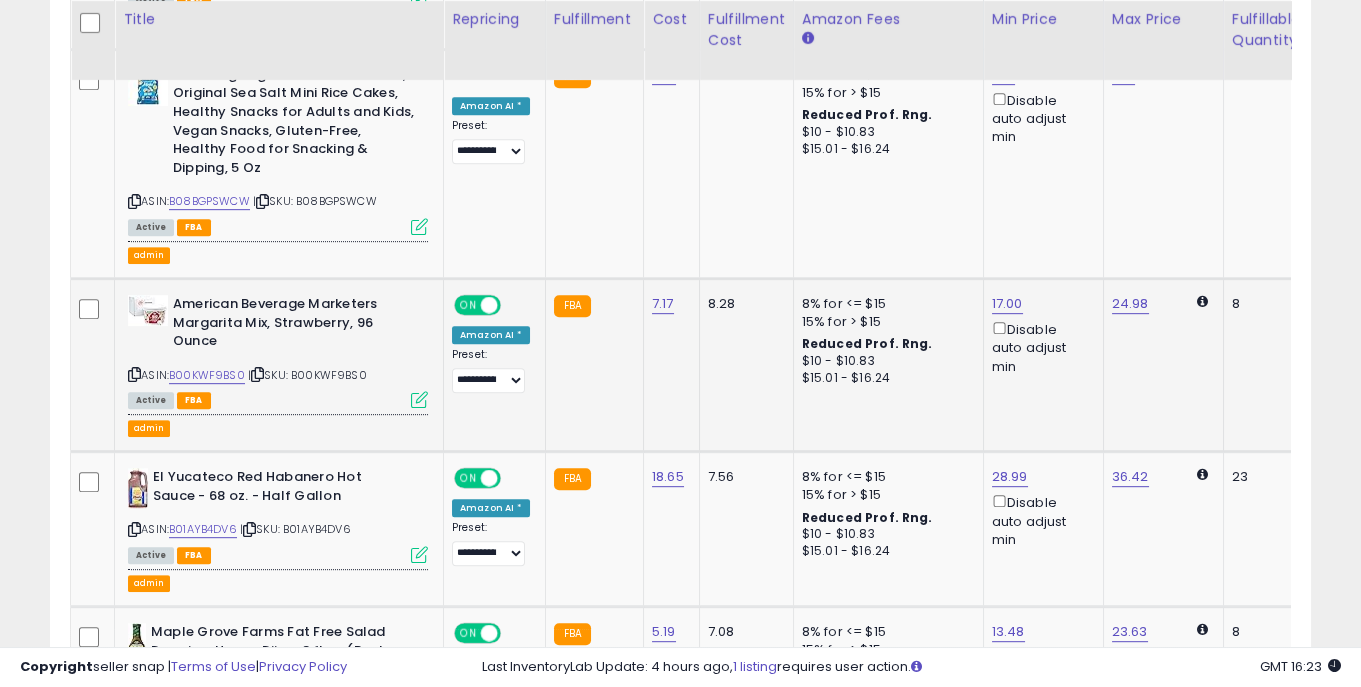click at bounding box center (419, 399) 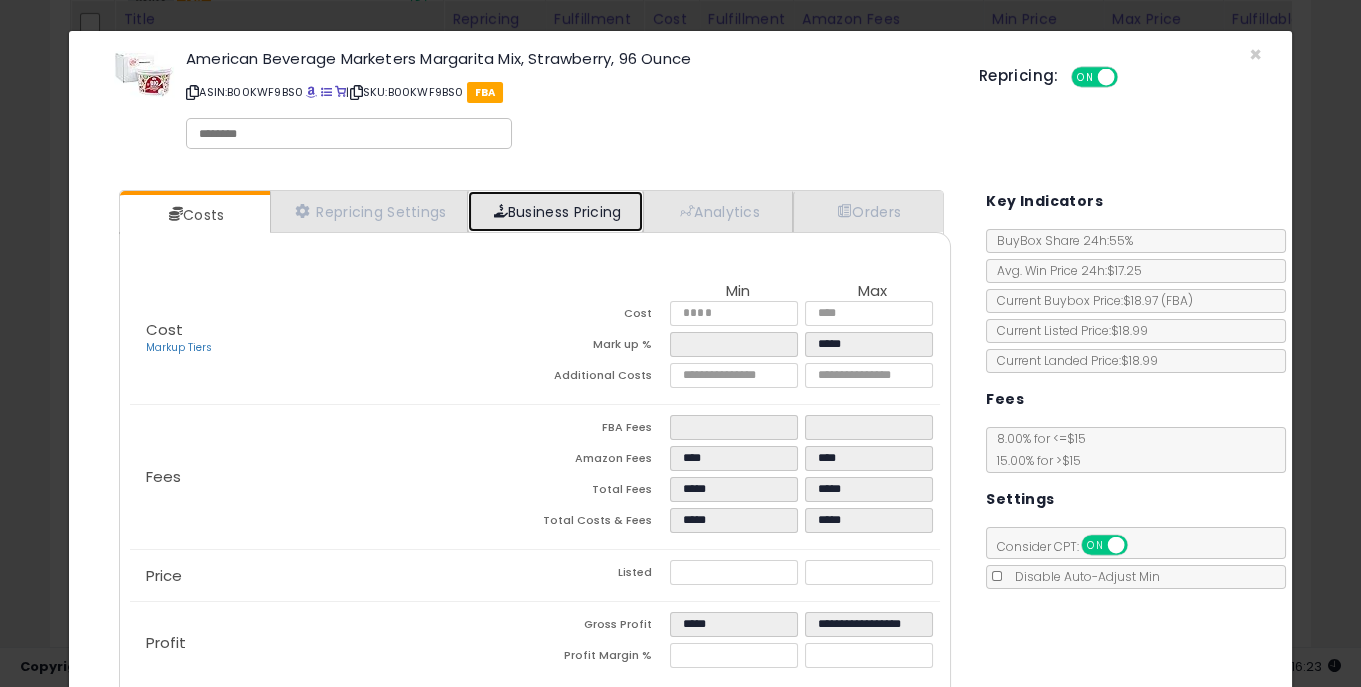 click on "Business Pricing" at bounding box center (555, 211) 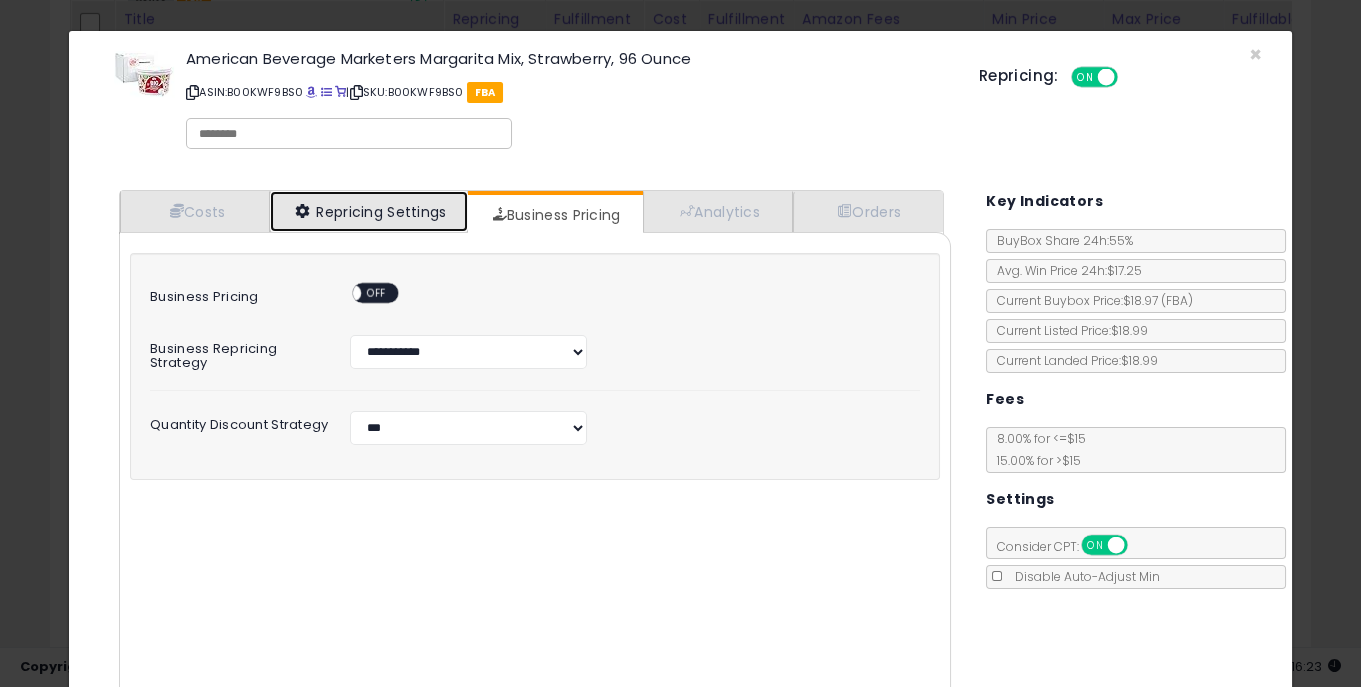 click on "Repricing Settings" at bounding box center (369, 211) 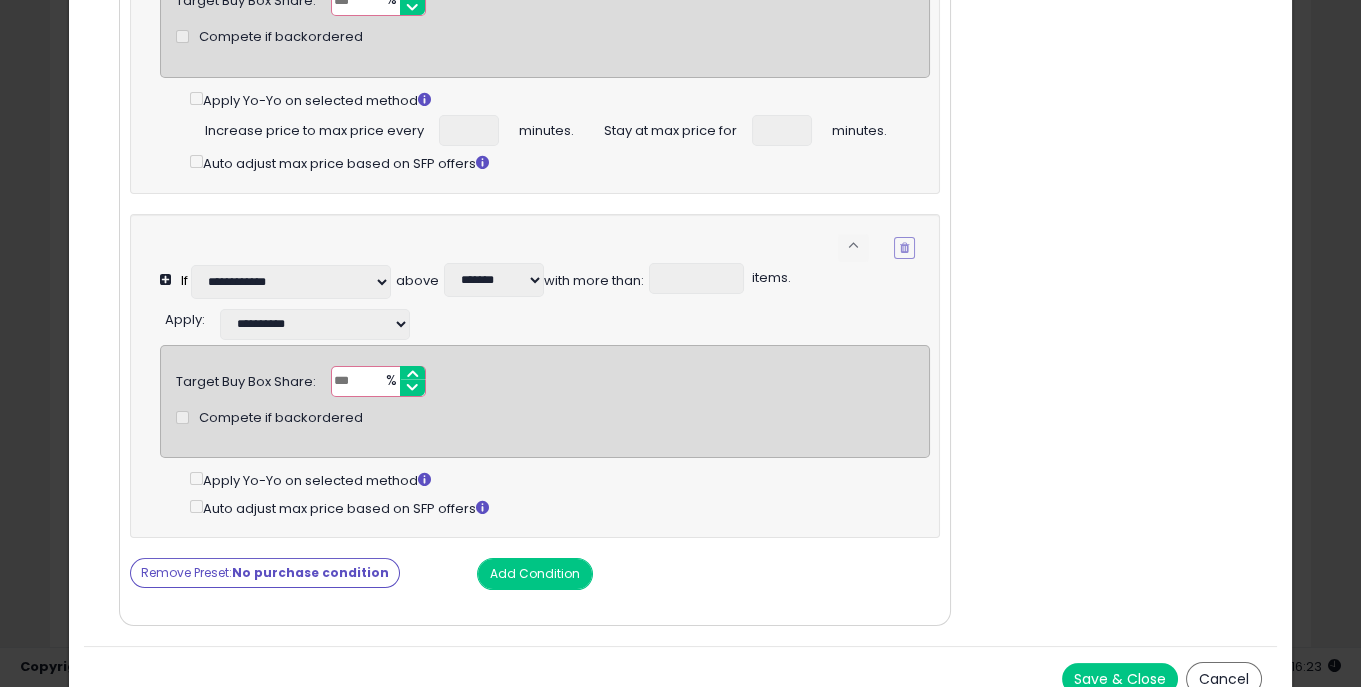 scroll, scrollTop: 859, scrollLeft: 0, axis: vertical 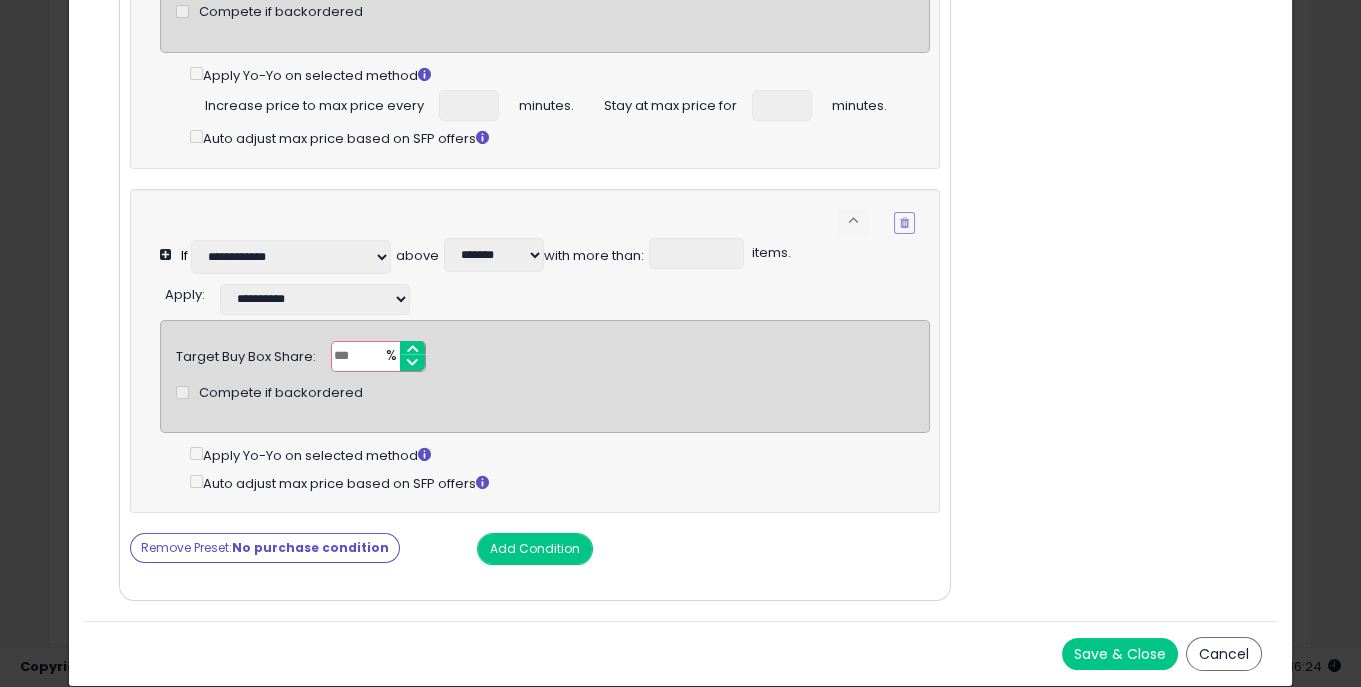 click on "Remove Preset:
No purchase condition" at bounding box center (265, 548) 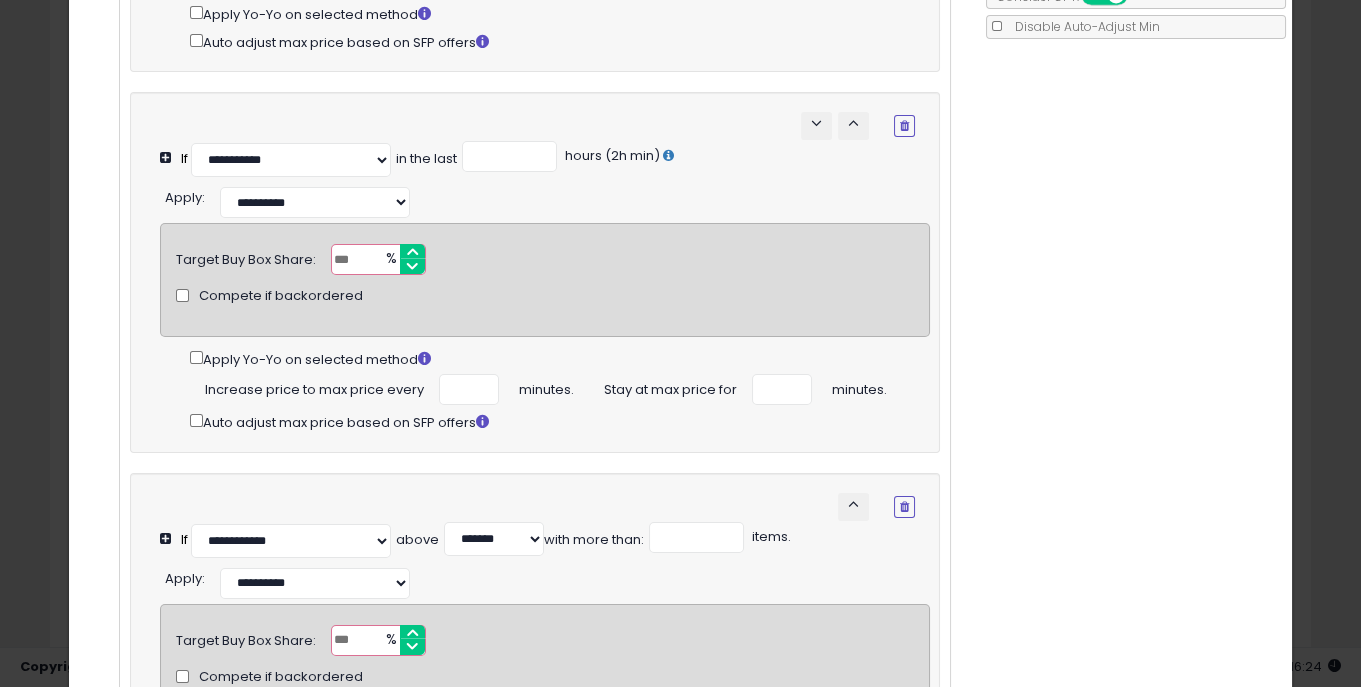 scroll, scrollTop: 510, scrollLeft: 0, axis: vertical 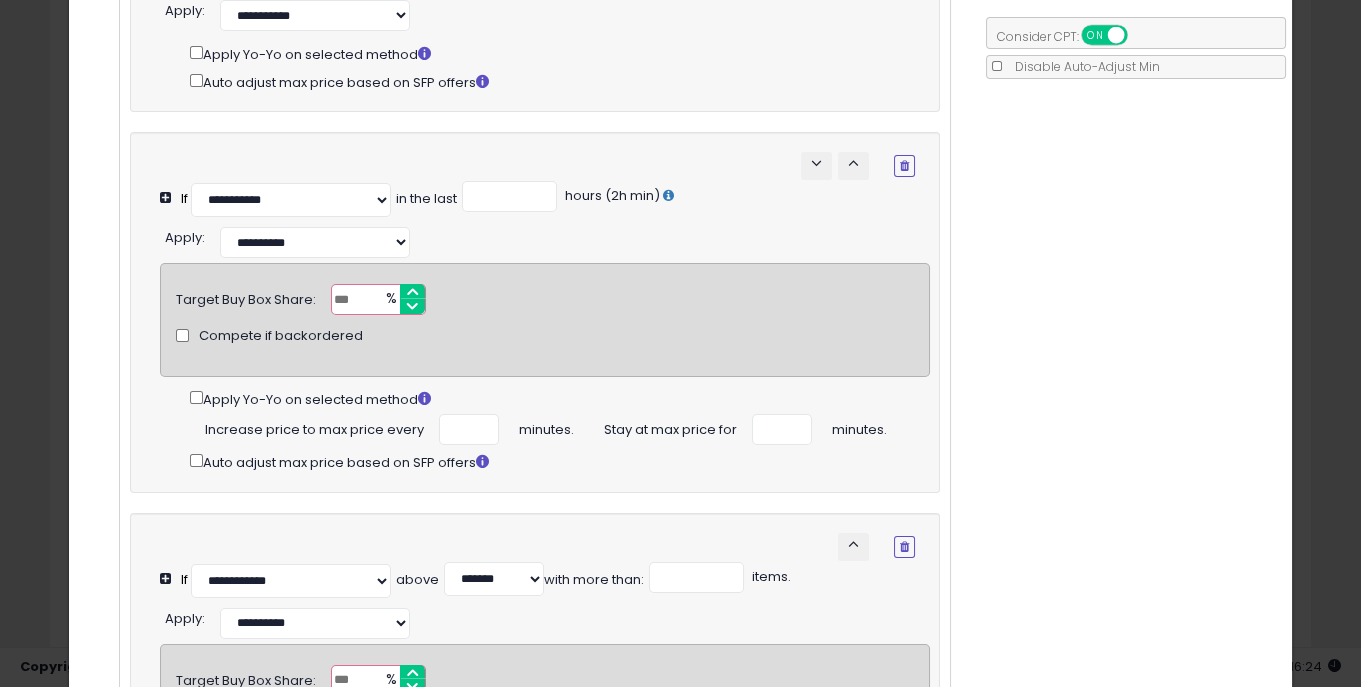 drag, startPoint x: 350, startPoint y: 330, endPoint x: 298, endPoint y: 338, distance: 52.611786 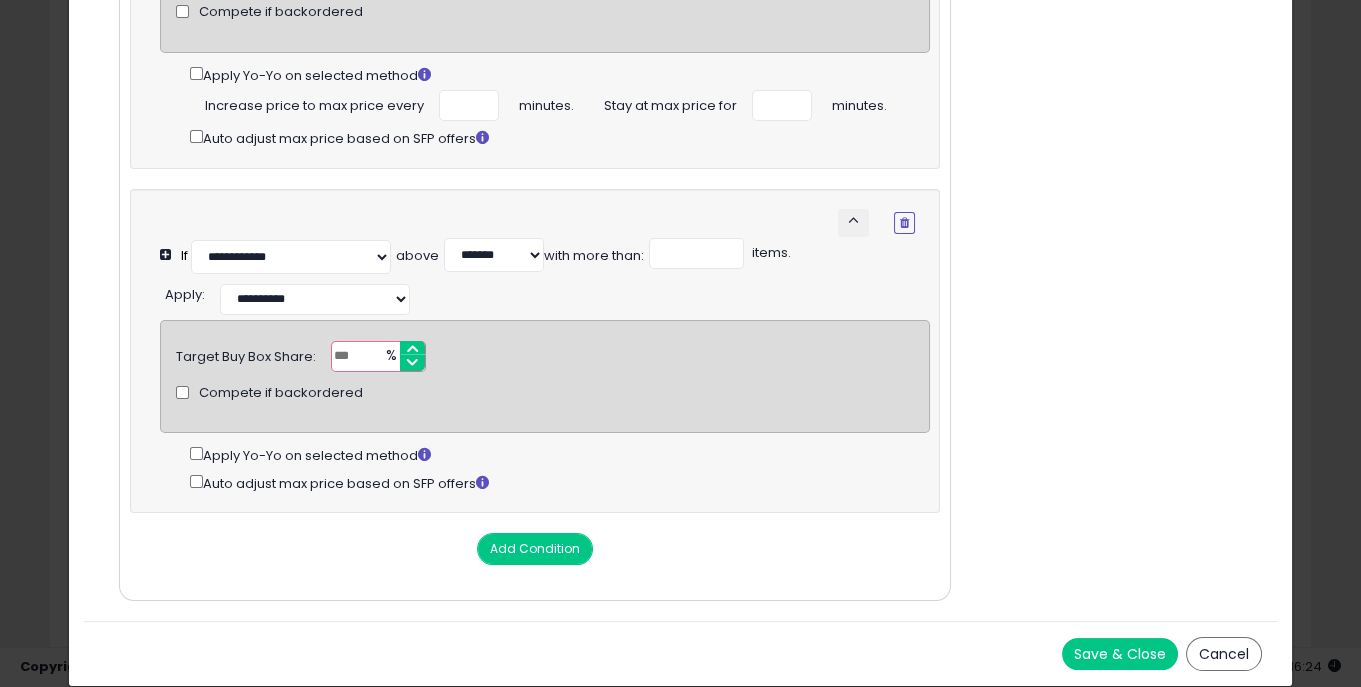 click on "Save & Close" at bounding box center (1120, 654) 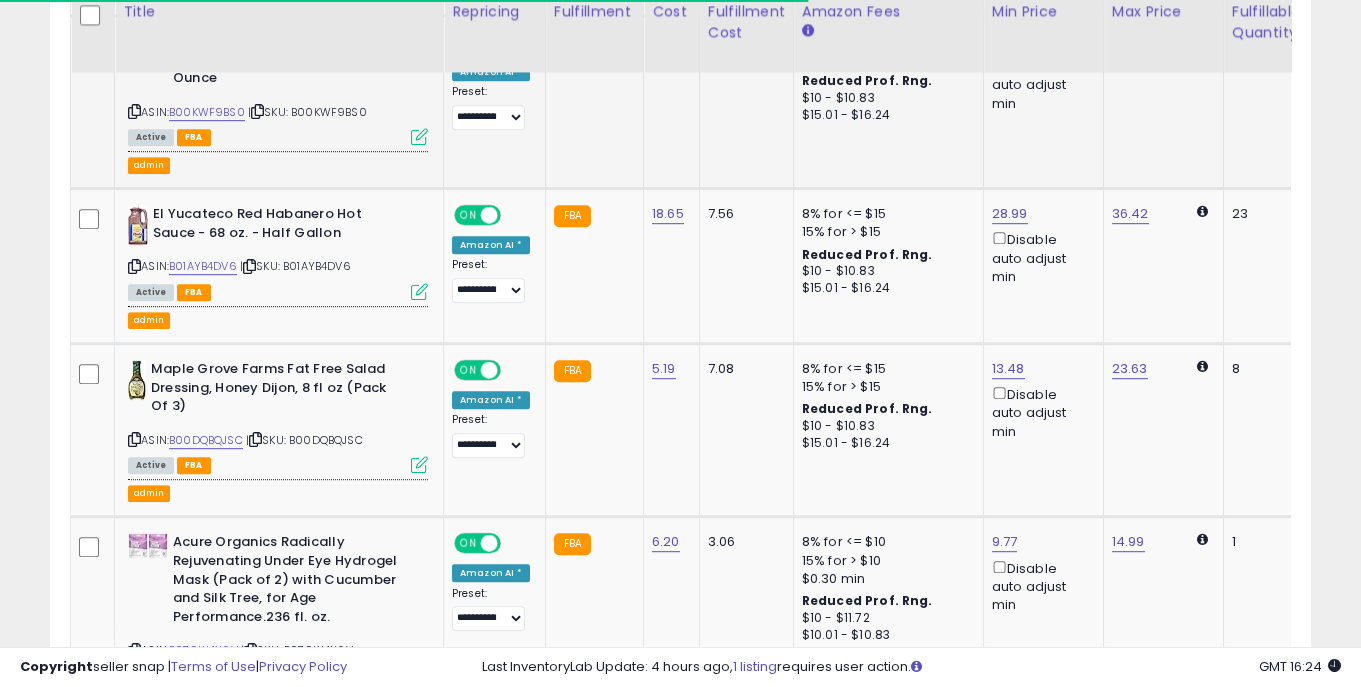 scroll, scrollTop: 2434, scrollLeft: 0, axis: vertical 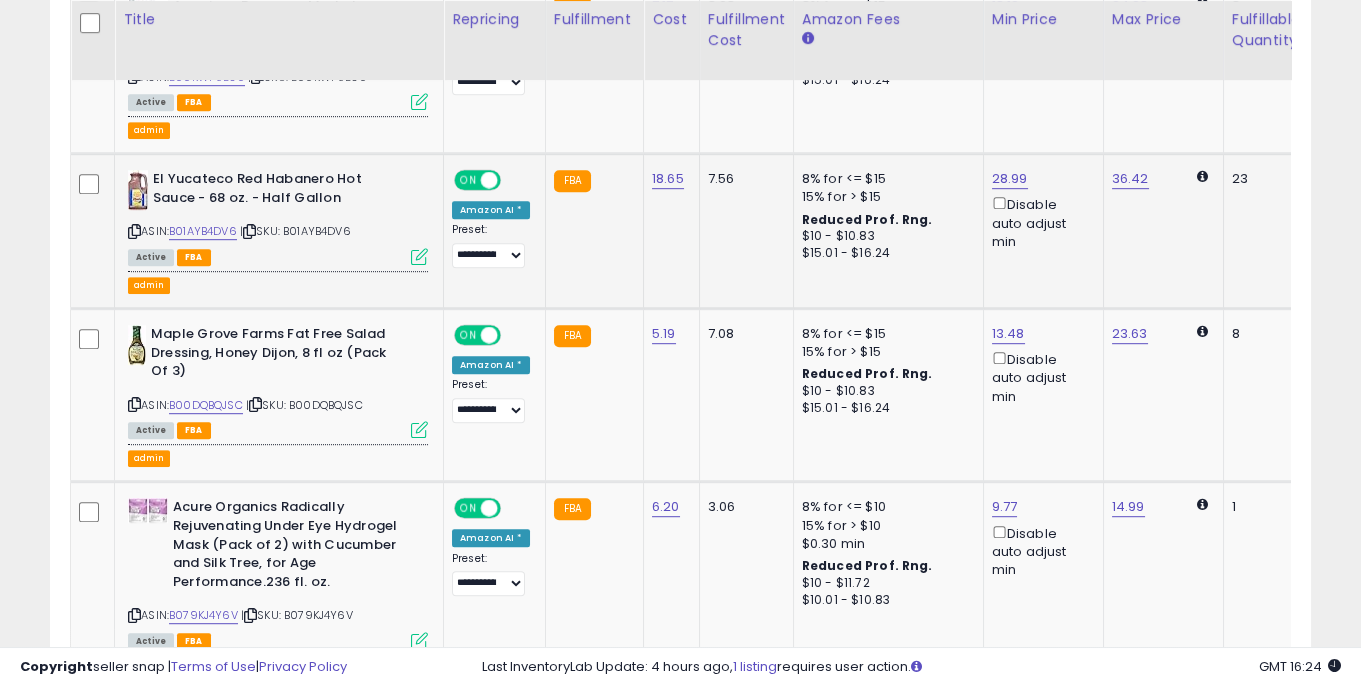 click at bounding box center [419, 256] 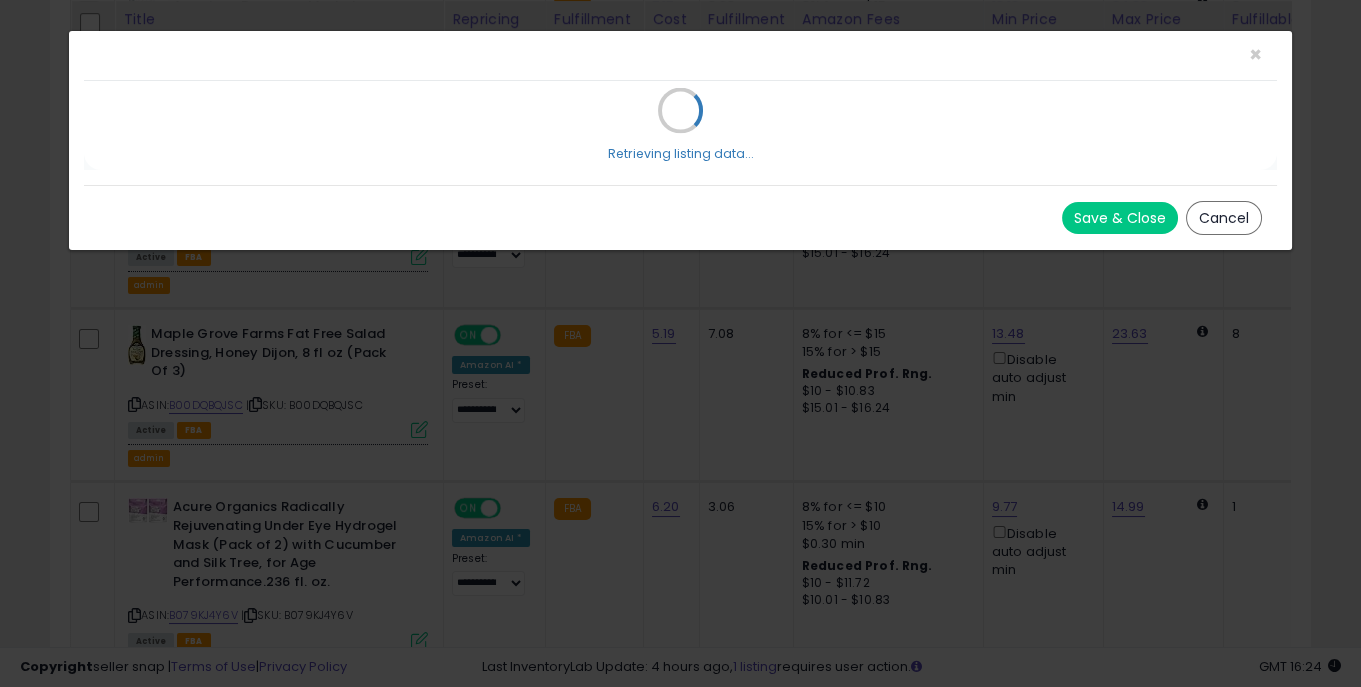 select on "*******" 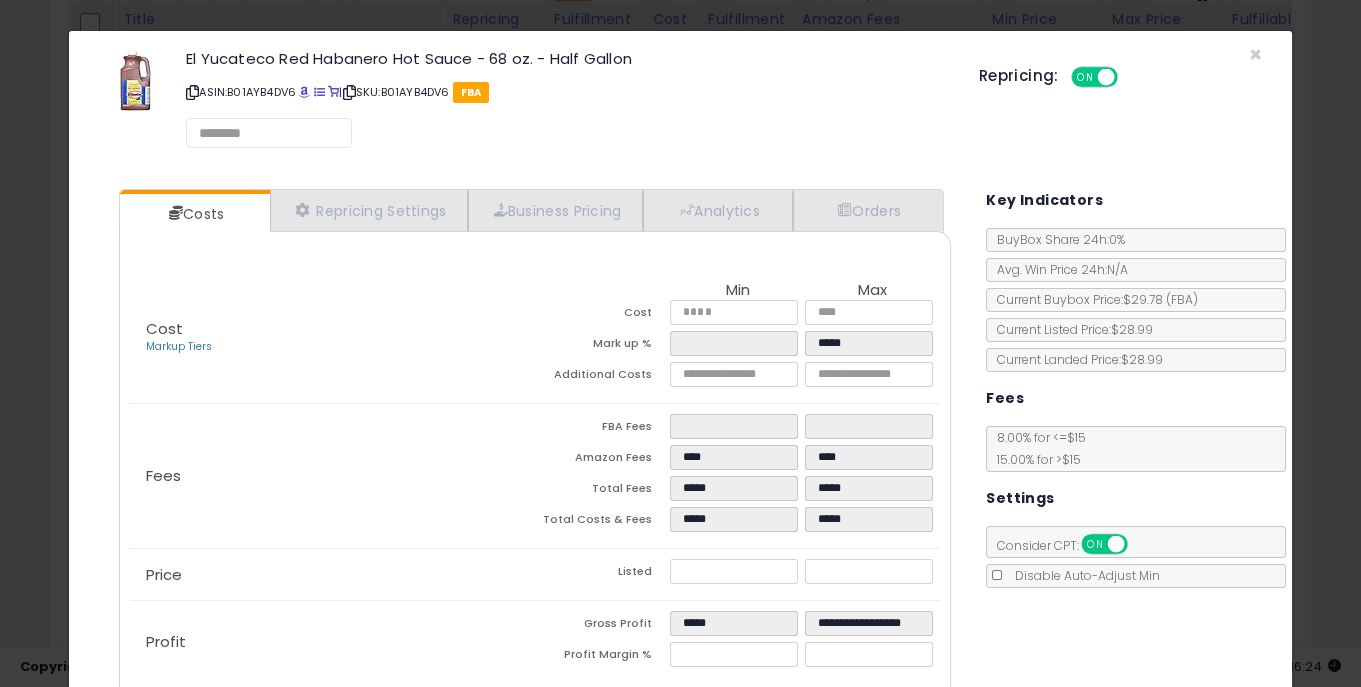 select on "*********" 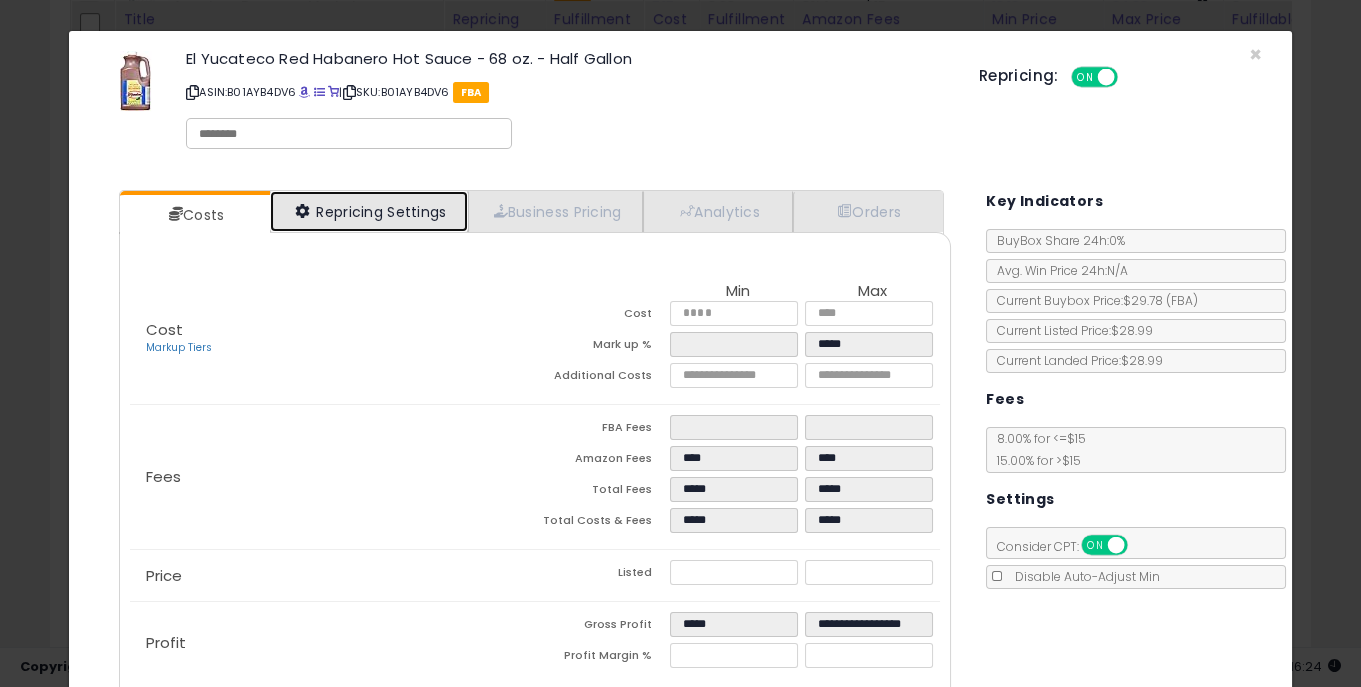 click on "Repricing Settings" at bounding box center (369, 211) 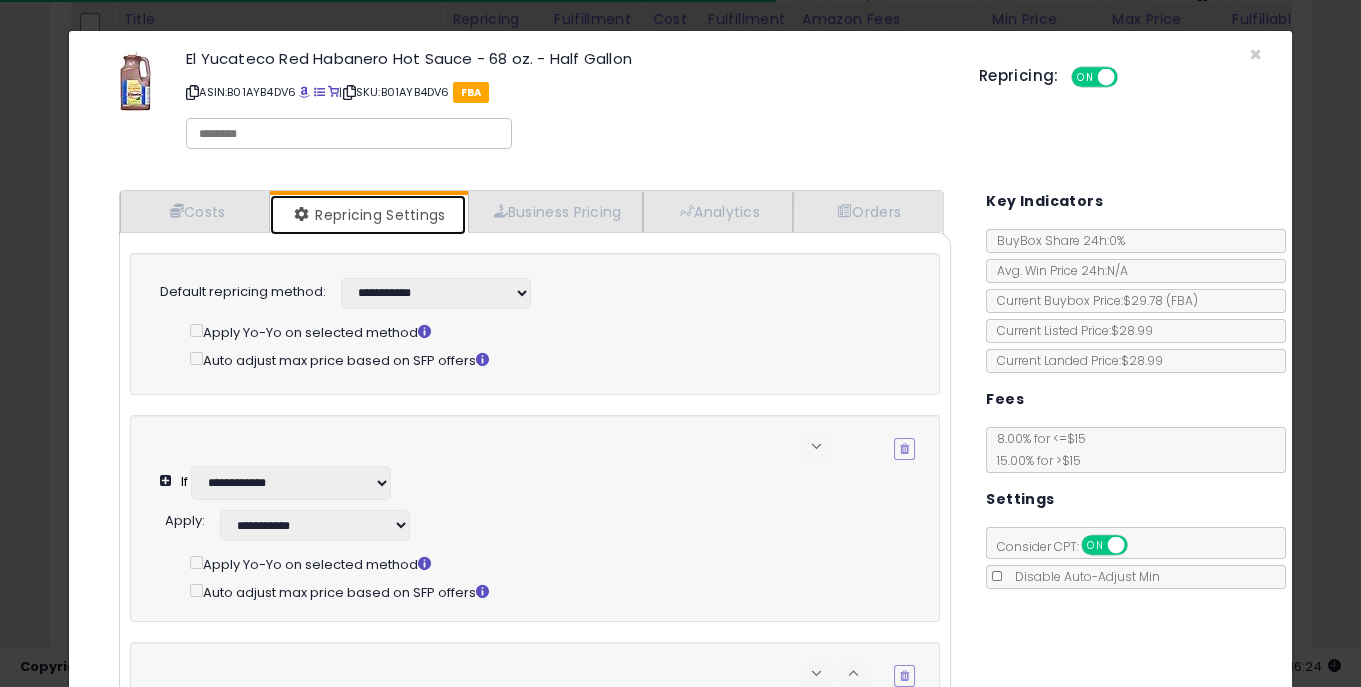 select on "**********" 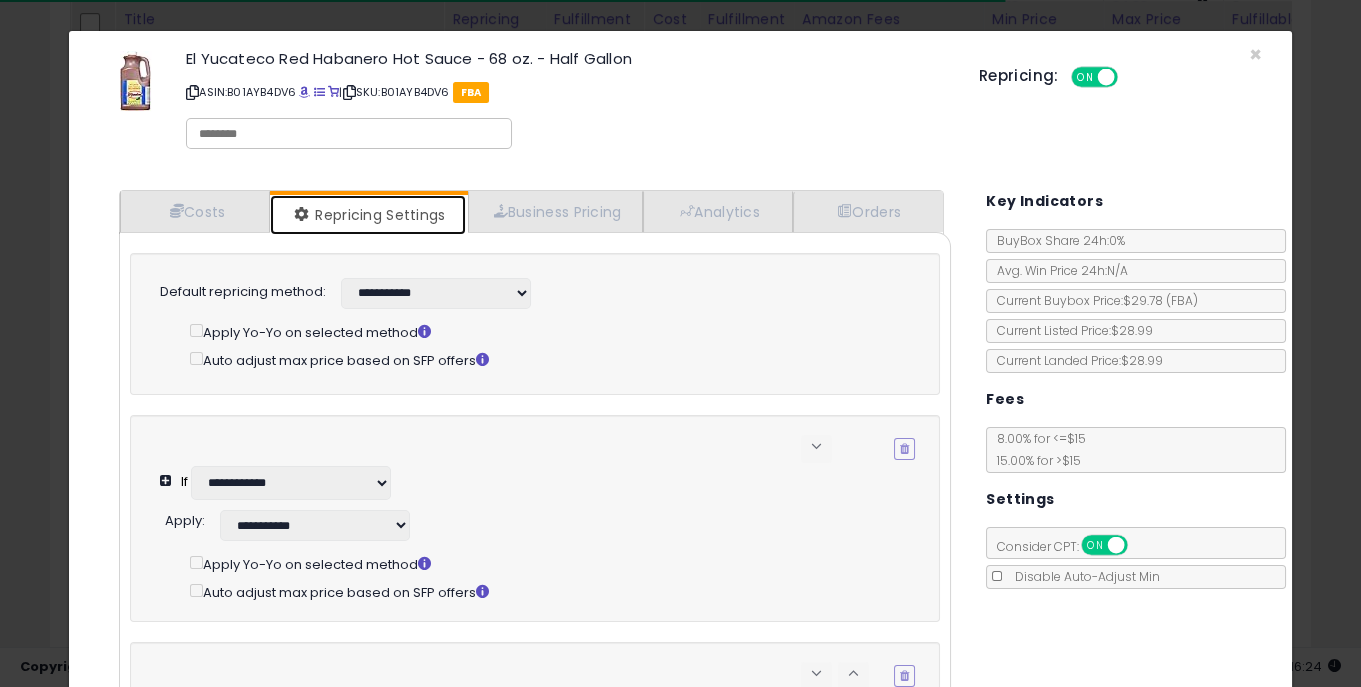 select on "**********" 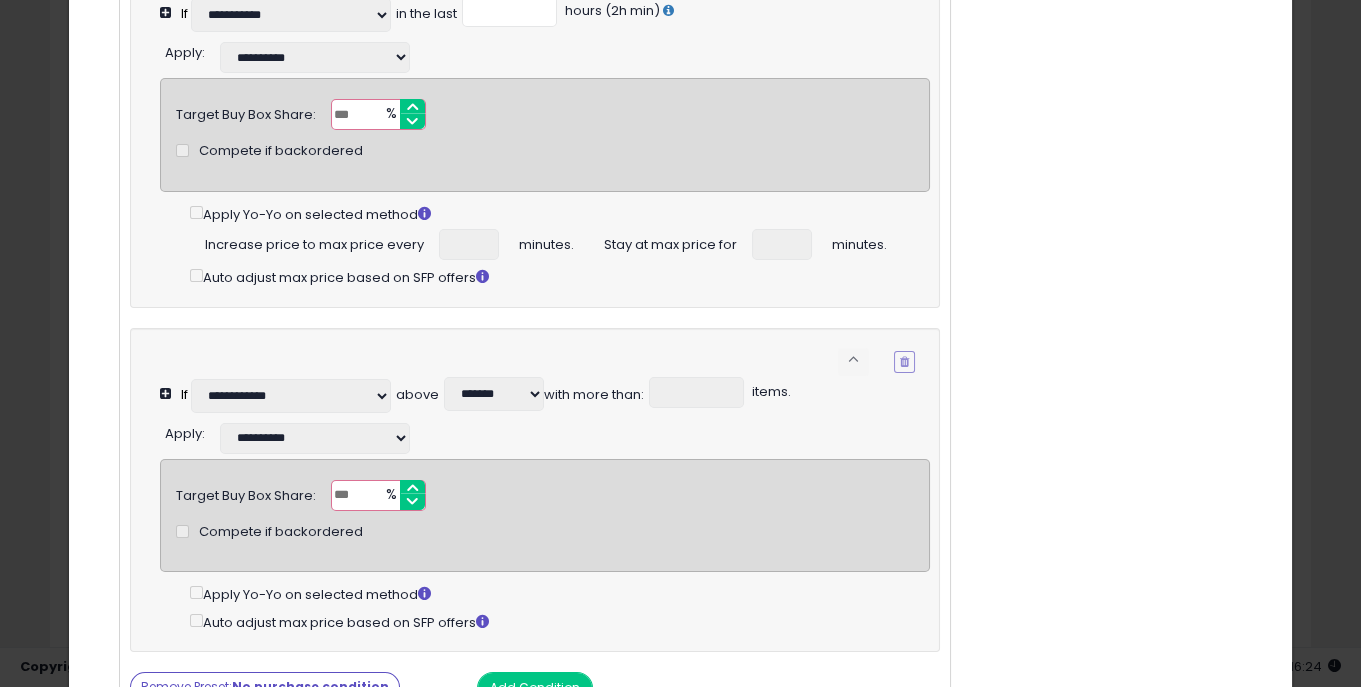 scroll, scrollTop: 859, scrollLeft: 0, axis: vertical 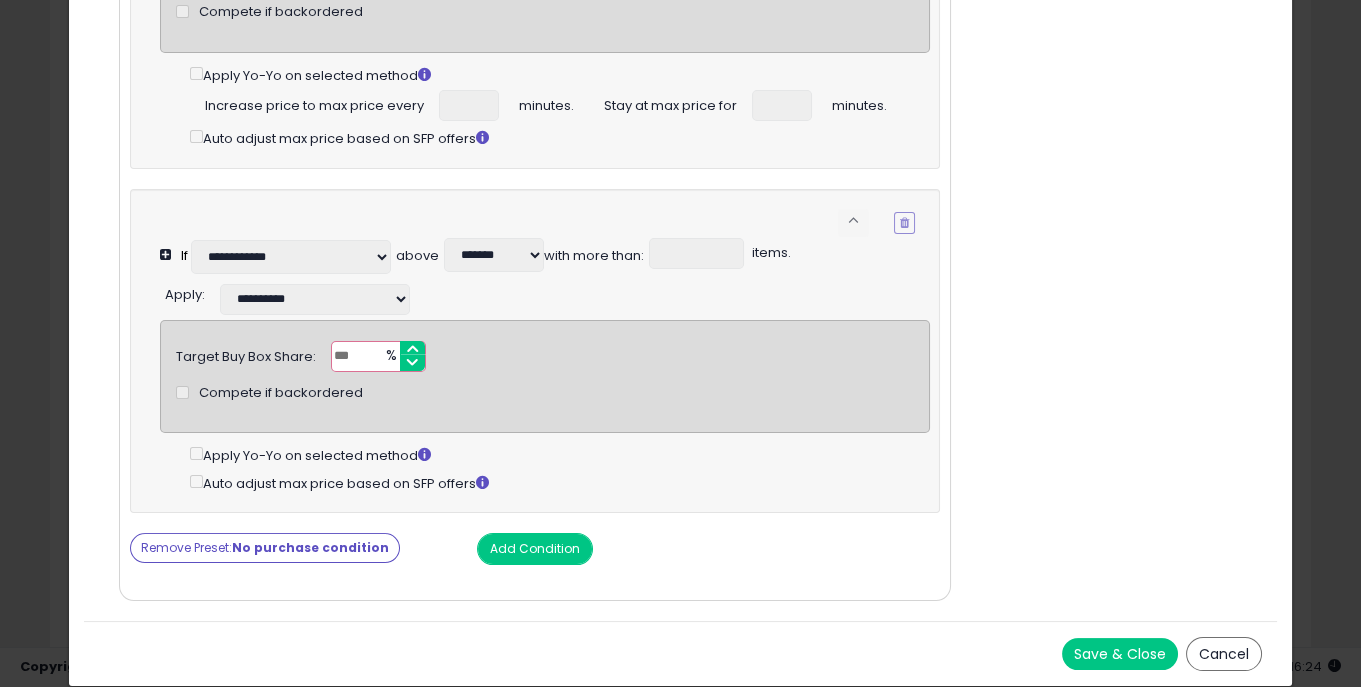 click on "Remove Preset:
No purchase condition" at bounding box center (265, 548) 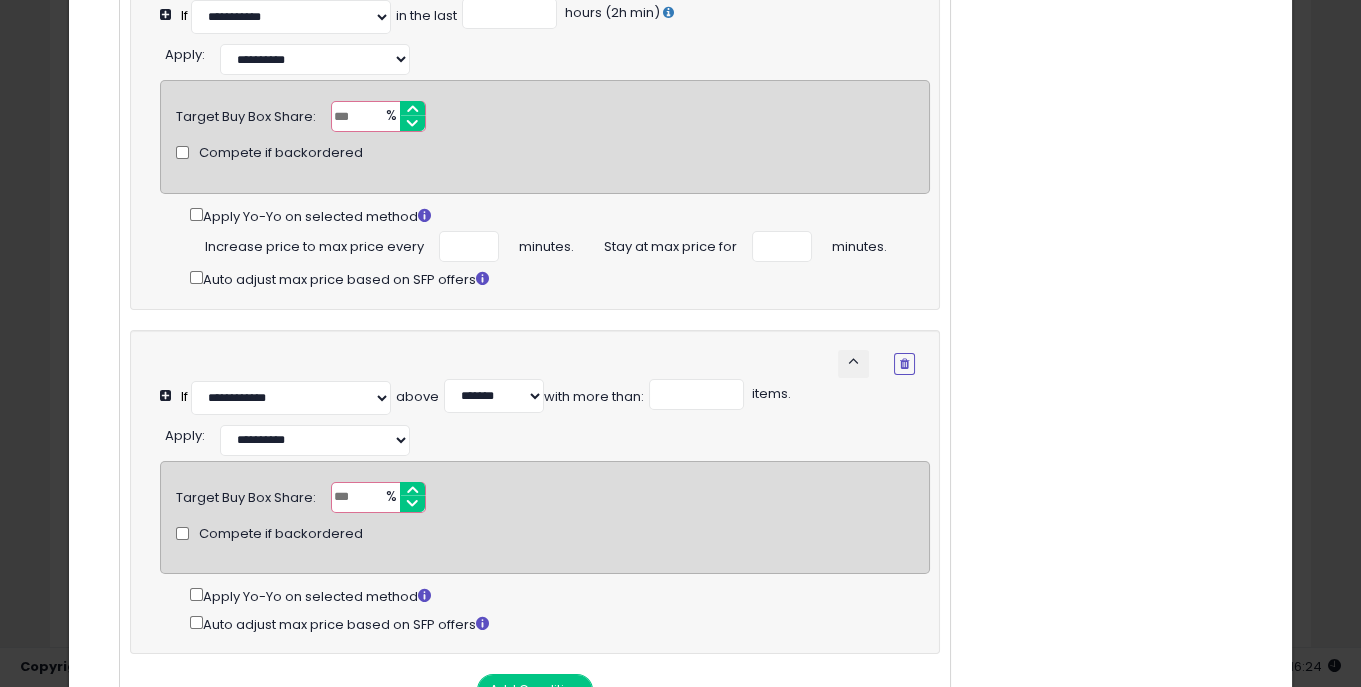 scroll, scrollTop: 677, scrollLeft: 0, axis: vertical 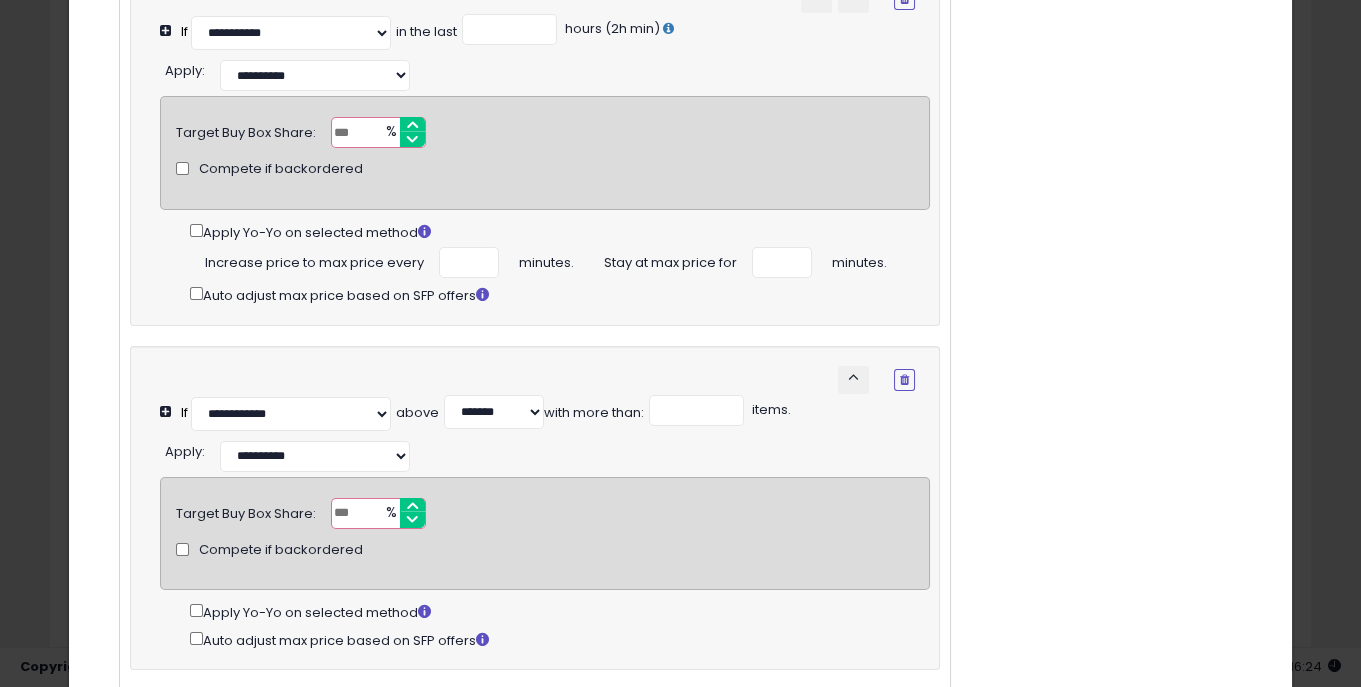 drag, startPoint x: 357, startPoint y: 158, endPoint x: 266, endPoint y: 158, distance: 91 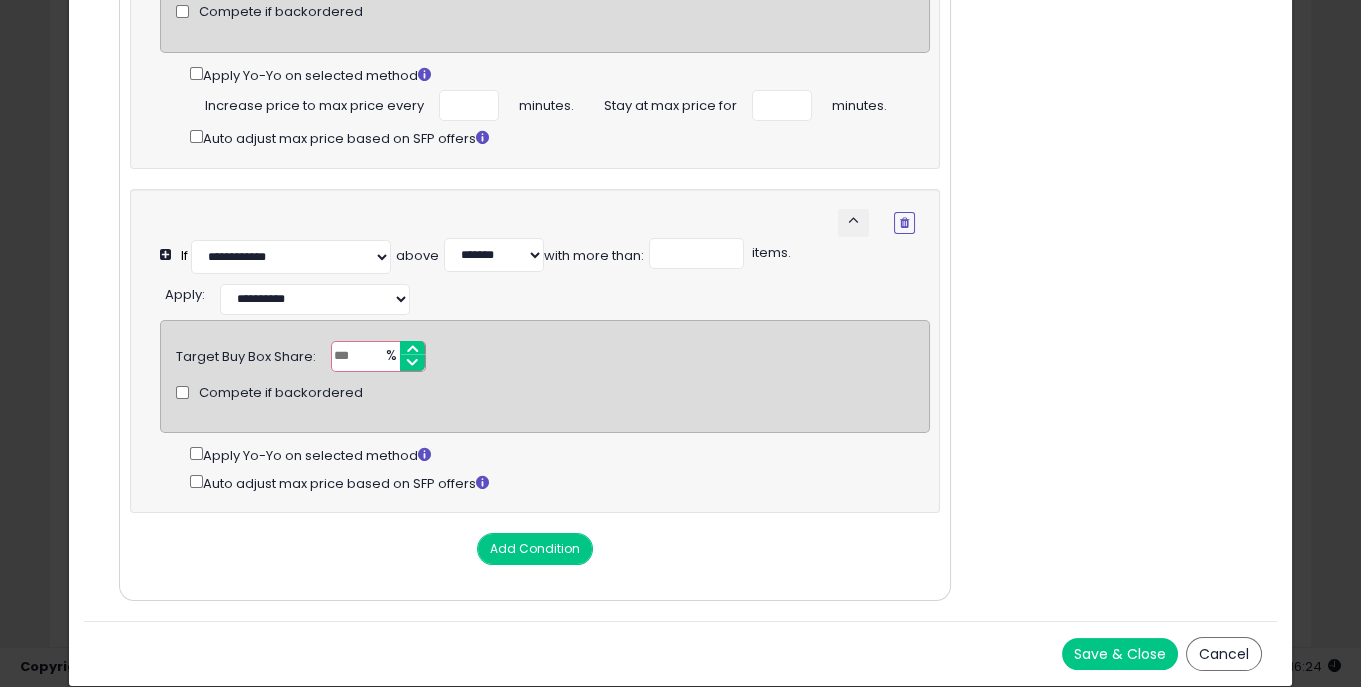 click on "Save & Close" at bounding box center [1120, 654] 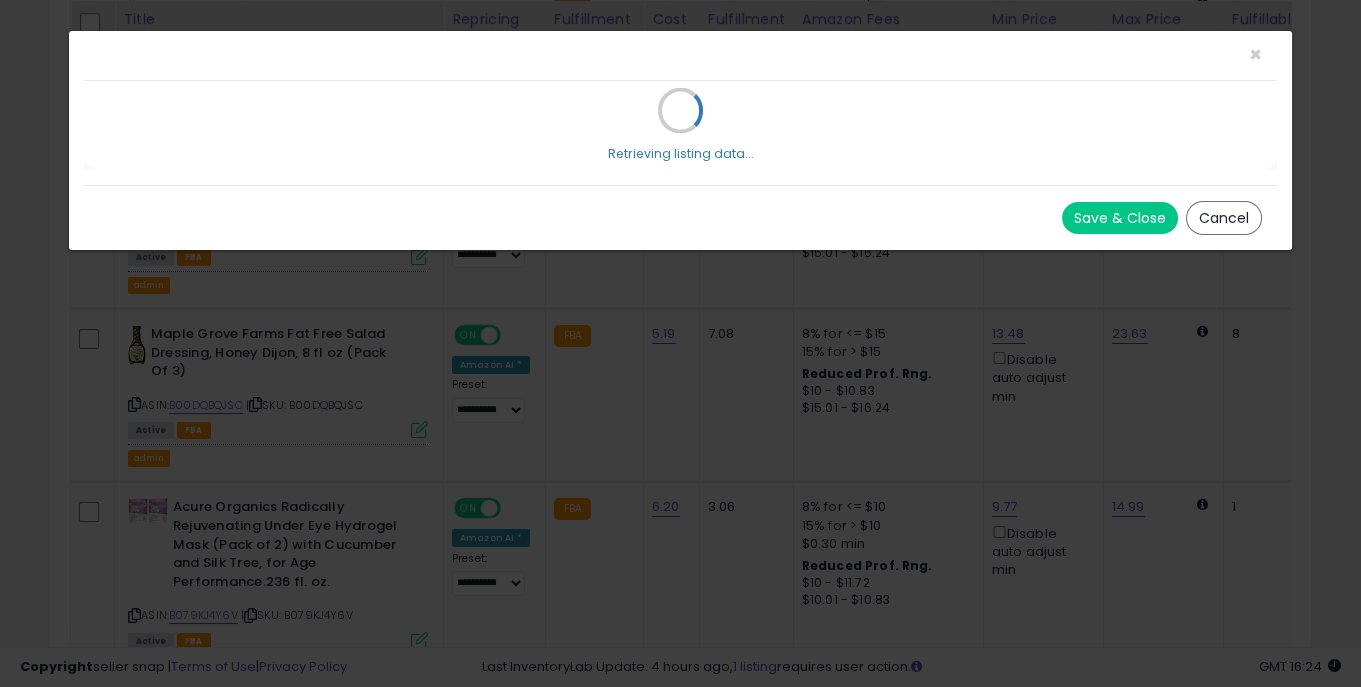 scroll, scrollTop: 0, scrollLeft: 0, axis: both 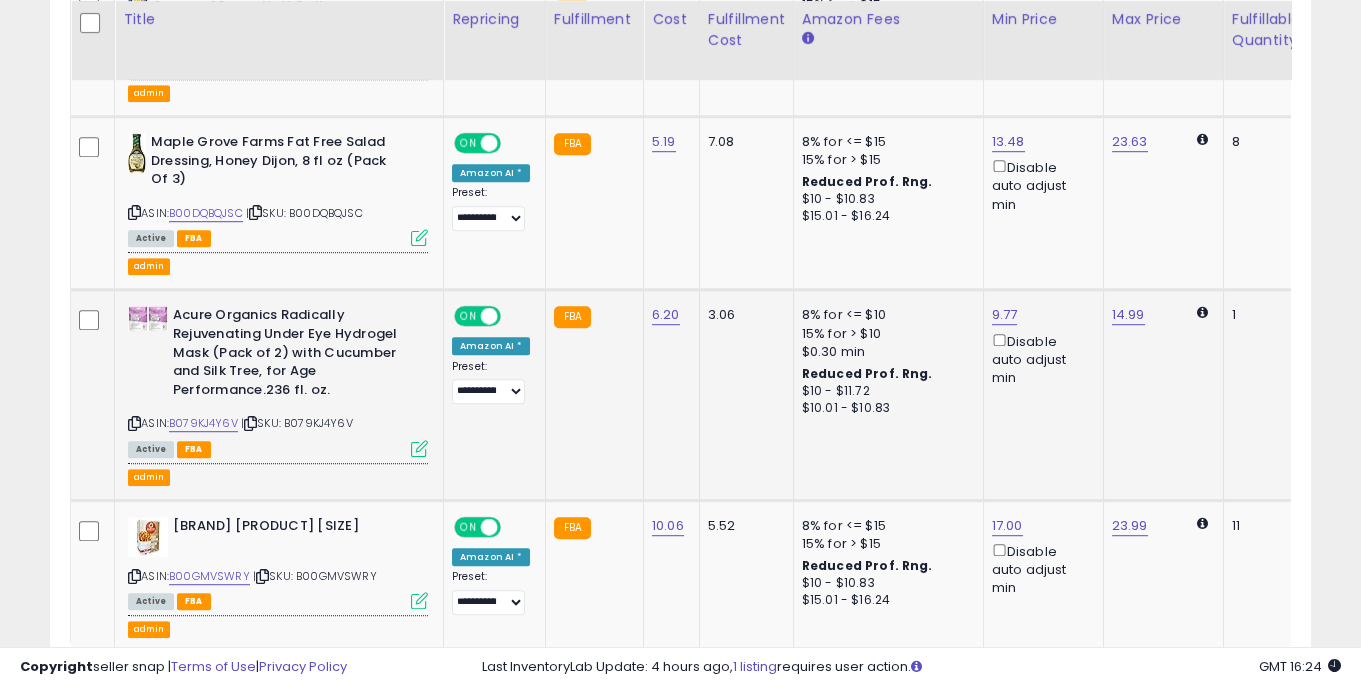 click at bounding box center [419, 448] 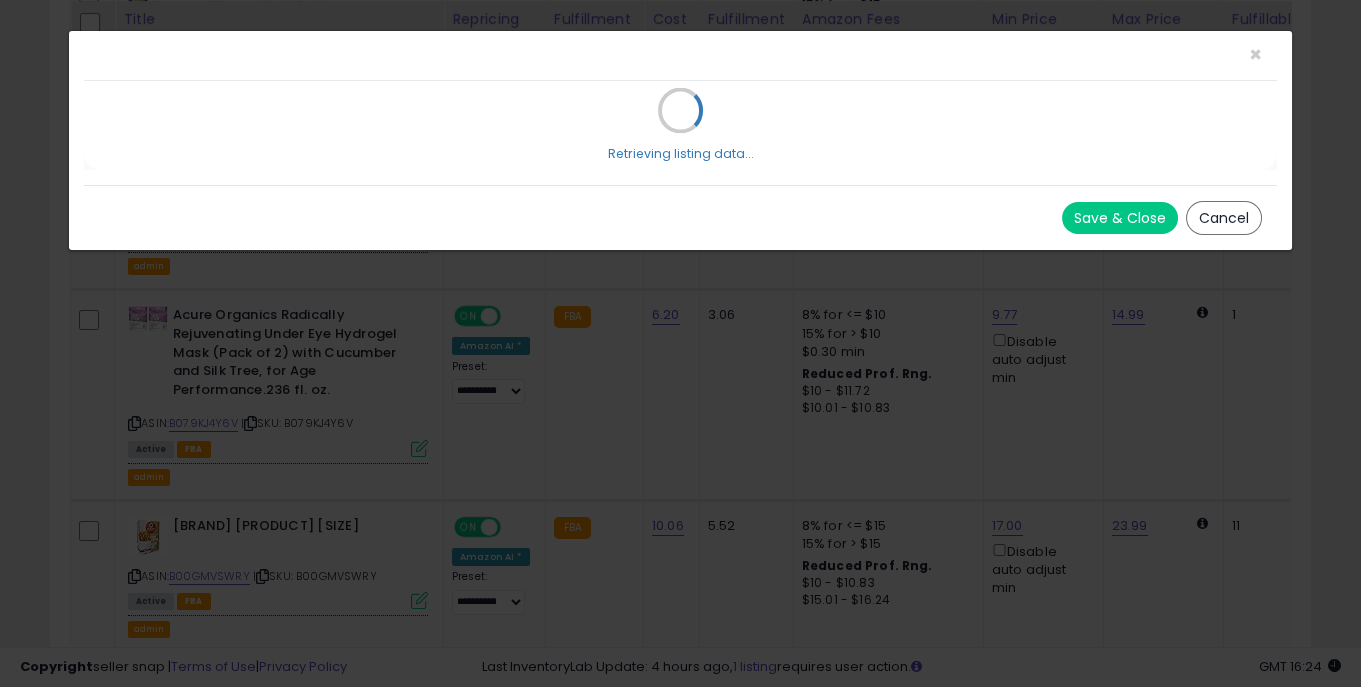 select on "*******" 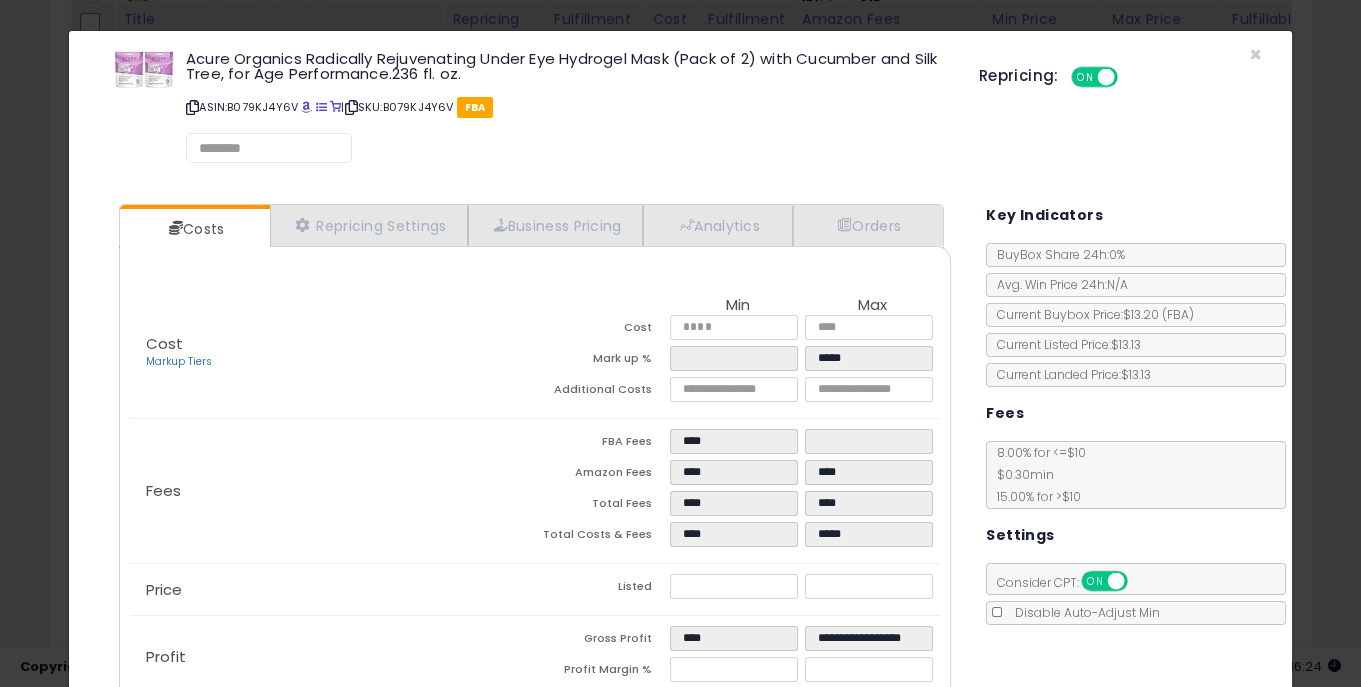 select on "*********" 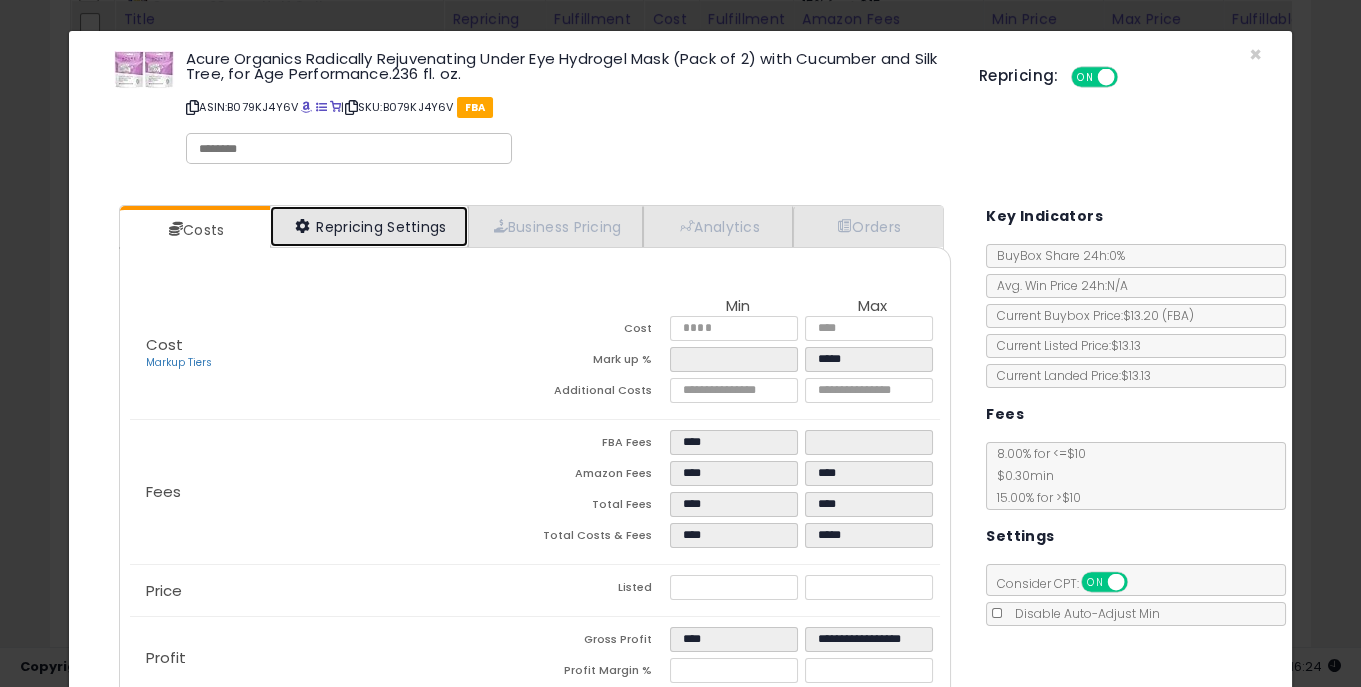 click on "Repricing Settings" at bounding box center (369, 226) 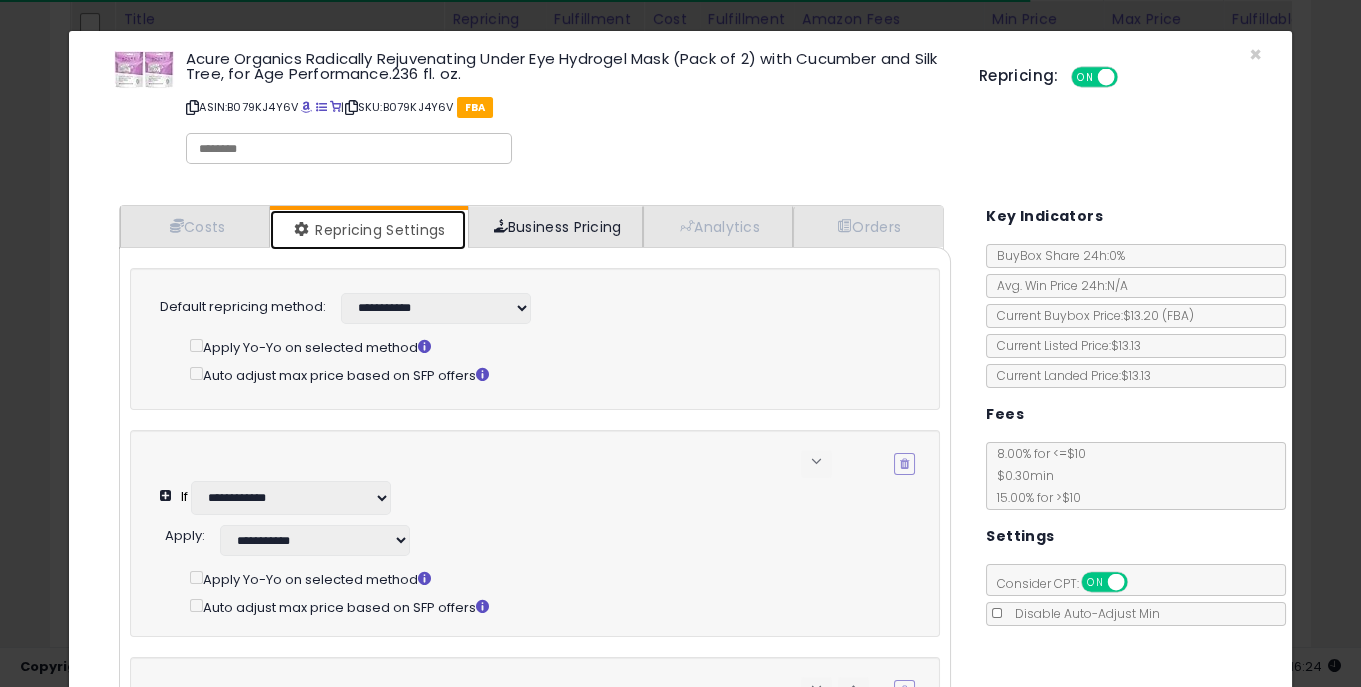 select on "**********" 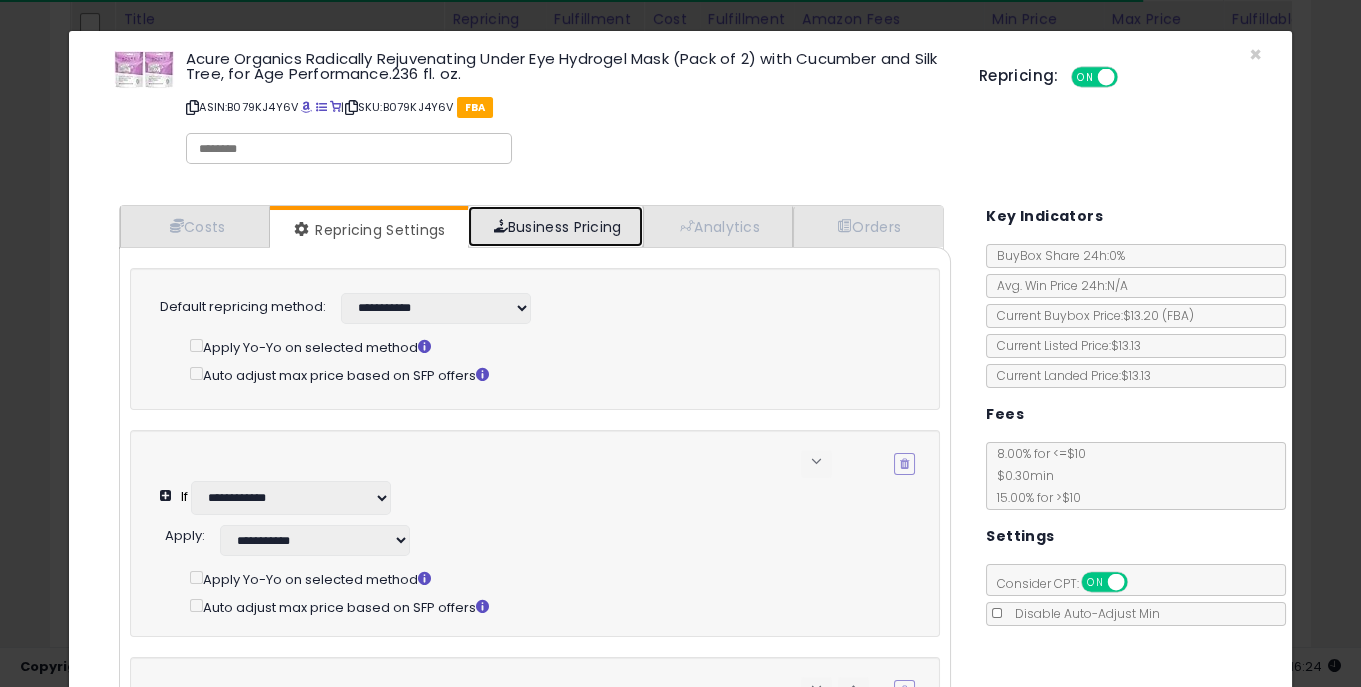 click on "Business Pricing" at bounding box center [555, 226] 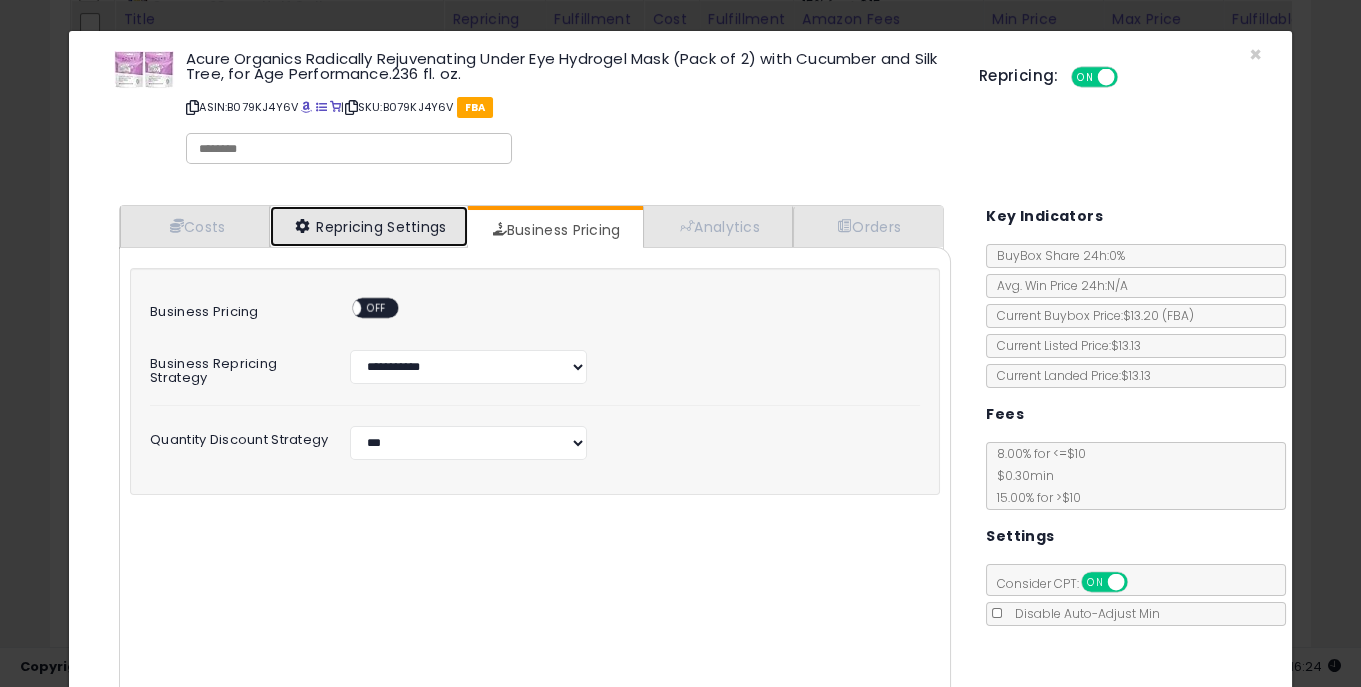 click on "Repricing Settings" at bounding box center (369, 226) 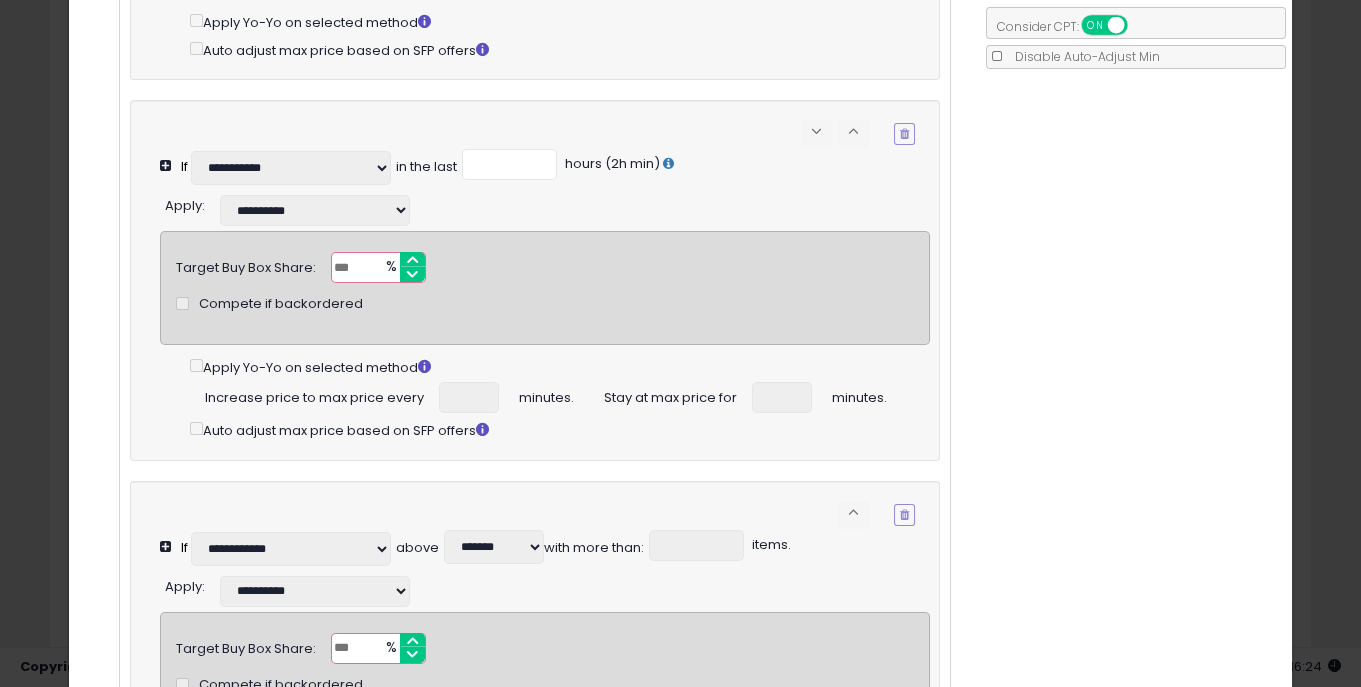 scroll, scrollTop: 566, scrollLeft: 0, axis: vertical 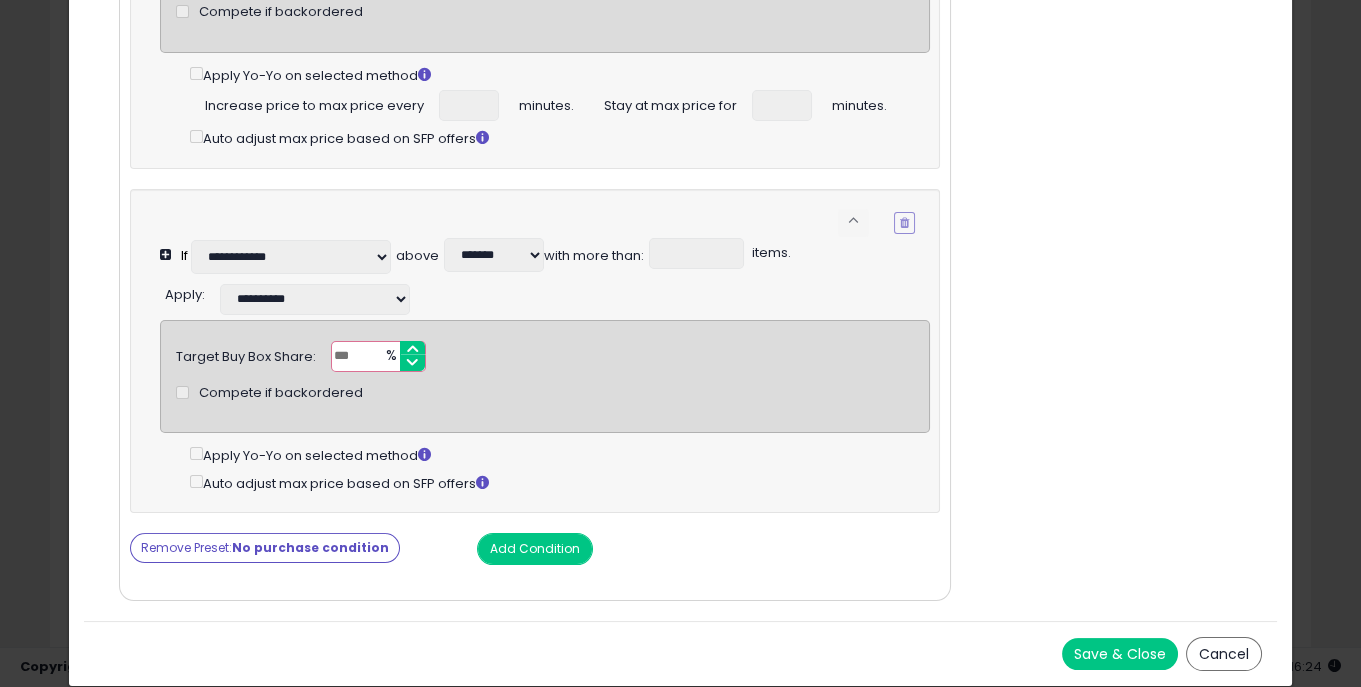 click on "Cost
Markup Tiers
Min
Max
Cost
****
****
Mark up %
****
*****
Additional Costs
****
****
Fees" at bounding box center [535, -1] 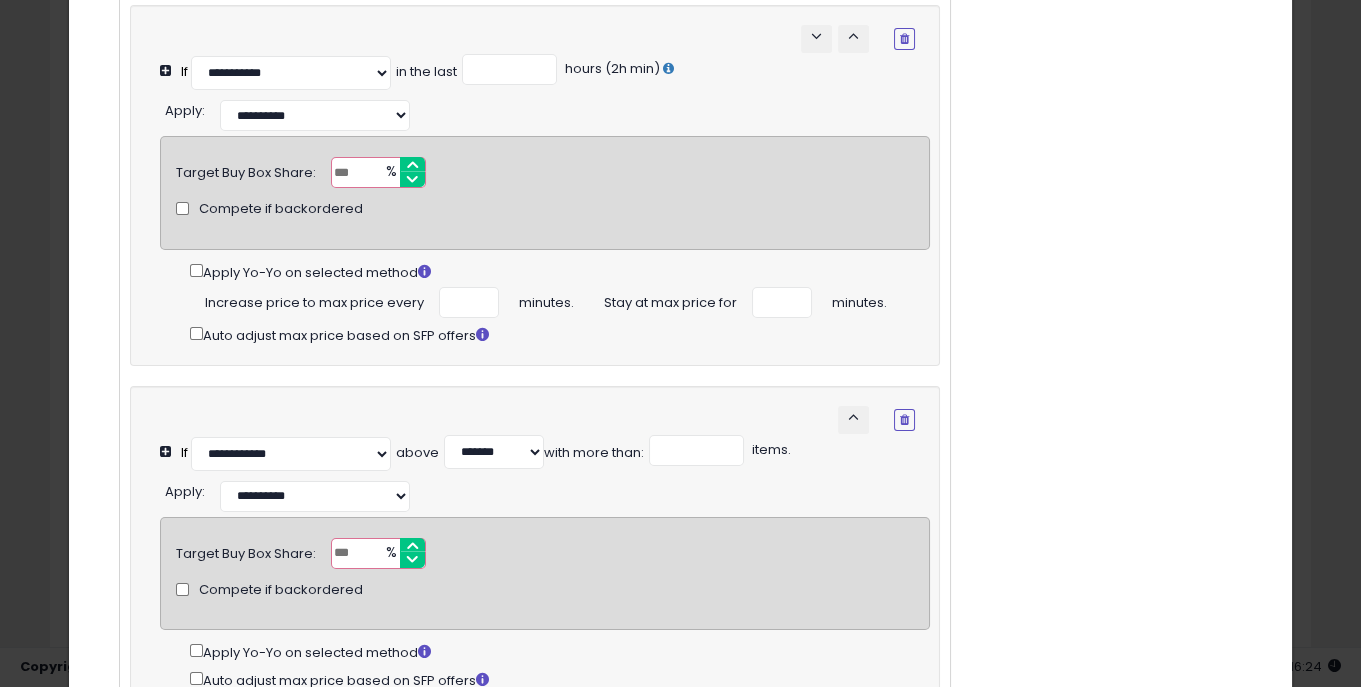 scroll, scrollTop: 640, scrollLeft: 0, axis: vertical 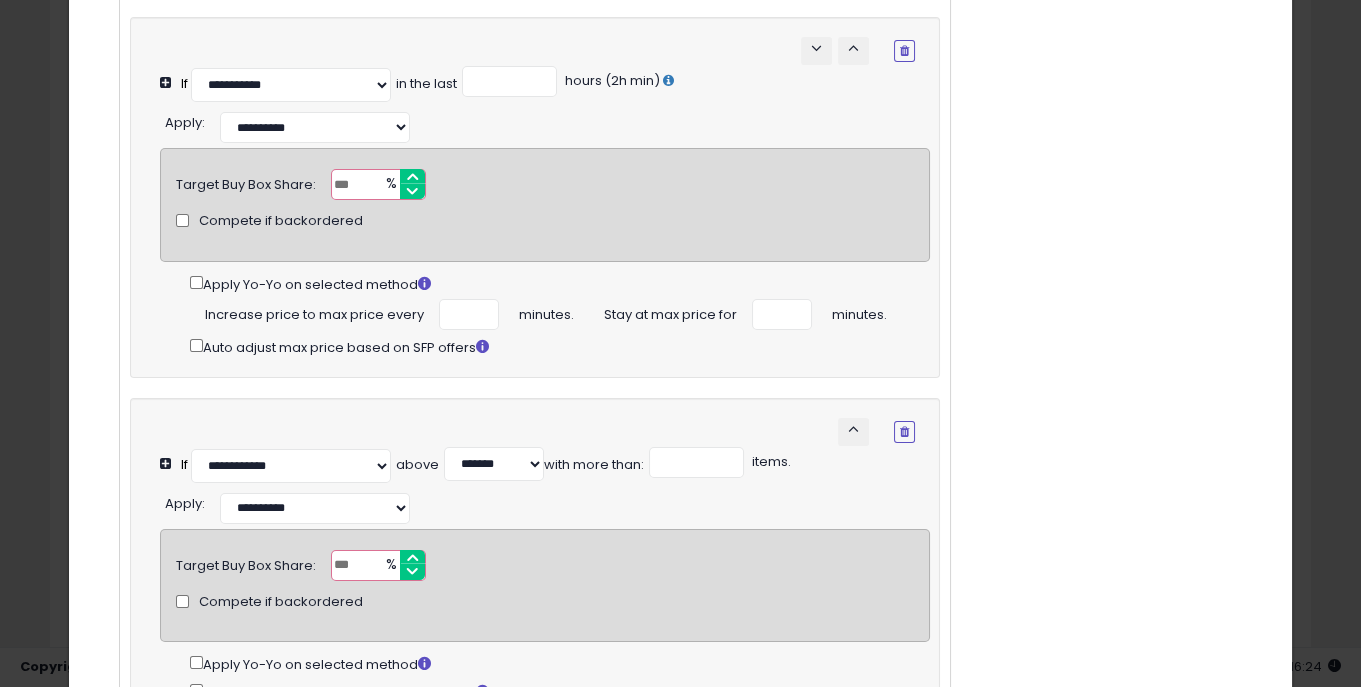 drag, startPoint x: 348, startPoint y: 219, endPoint x: 319, endPoint y: 219, distance: 29 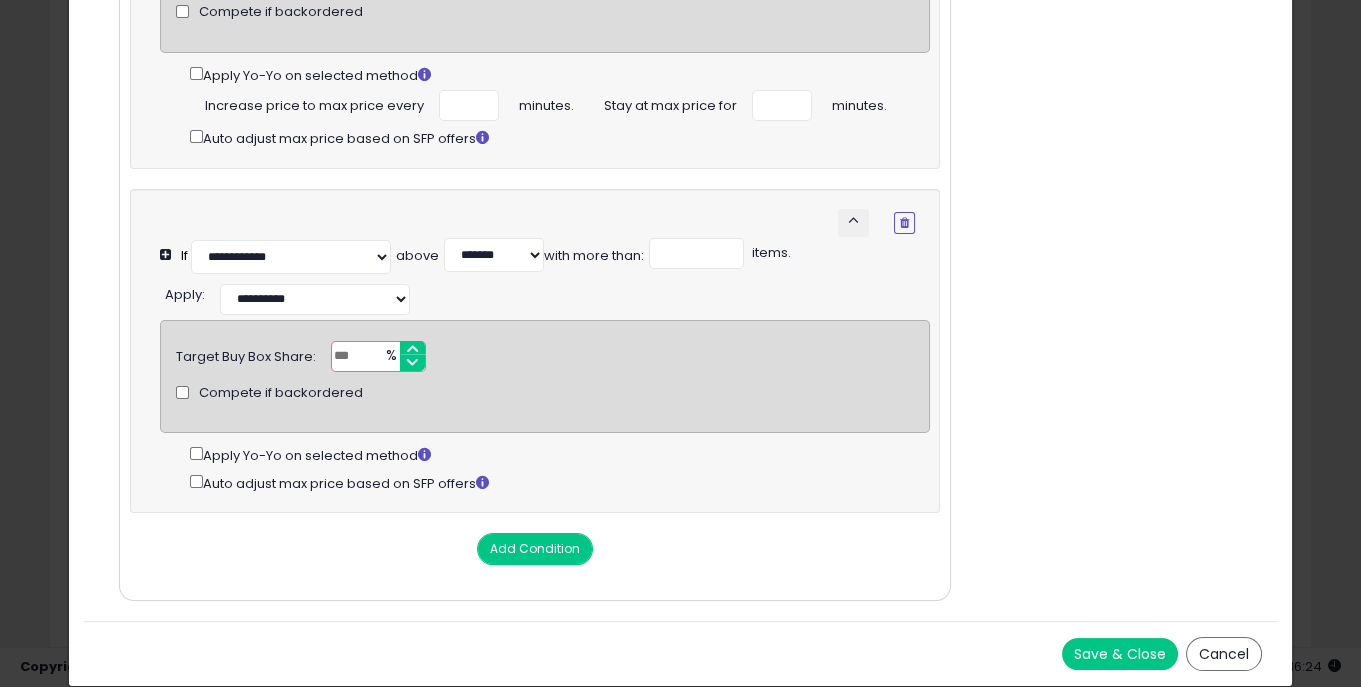 click on "Save & Close" at bounding box center [1120, 654] 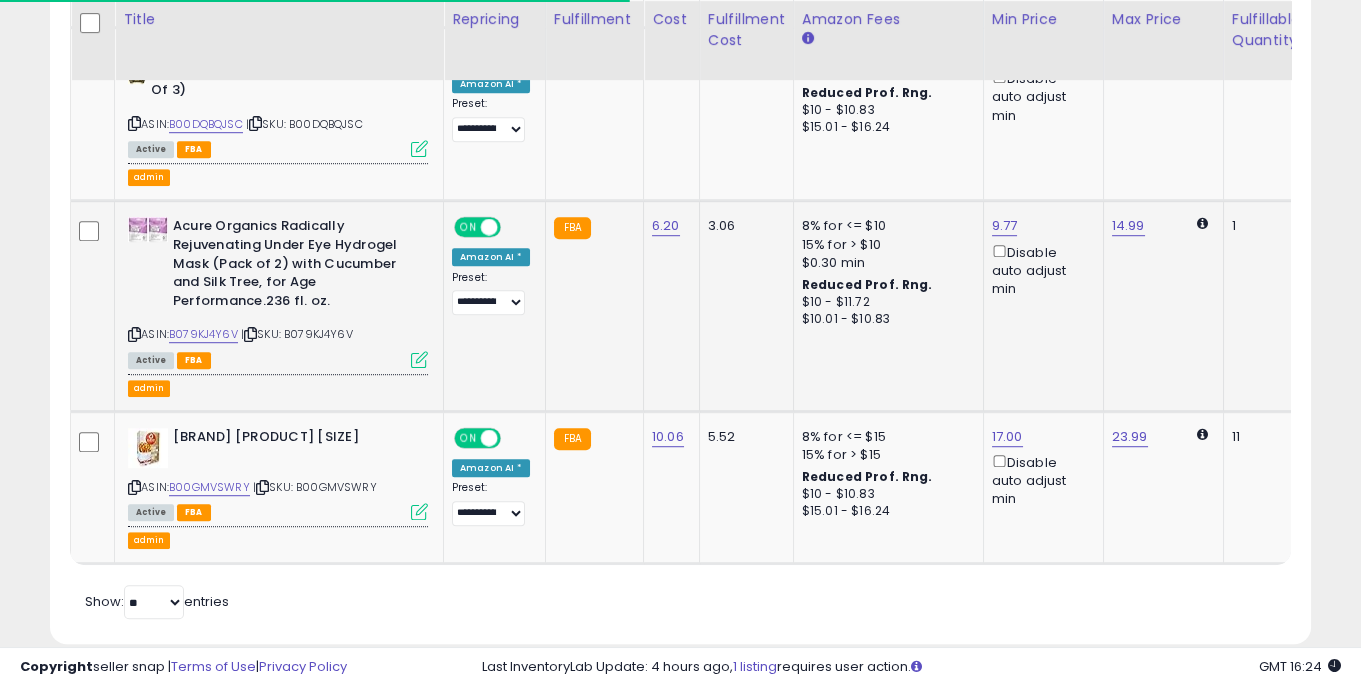 scroll, scrollTop: 2743, scrollLeft: 0, axis: vertical 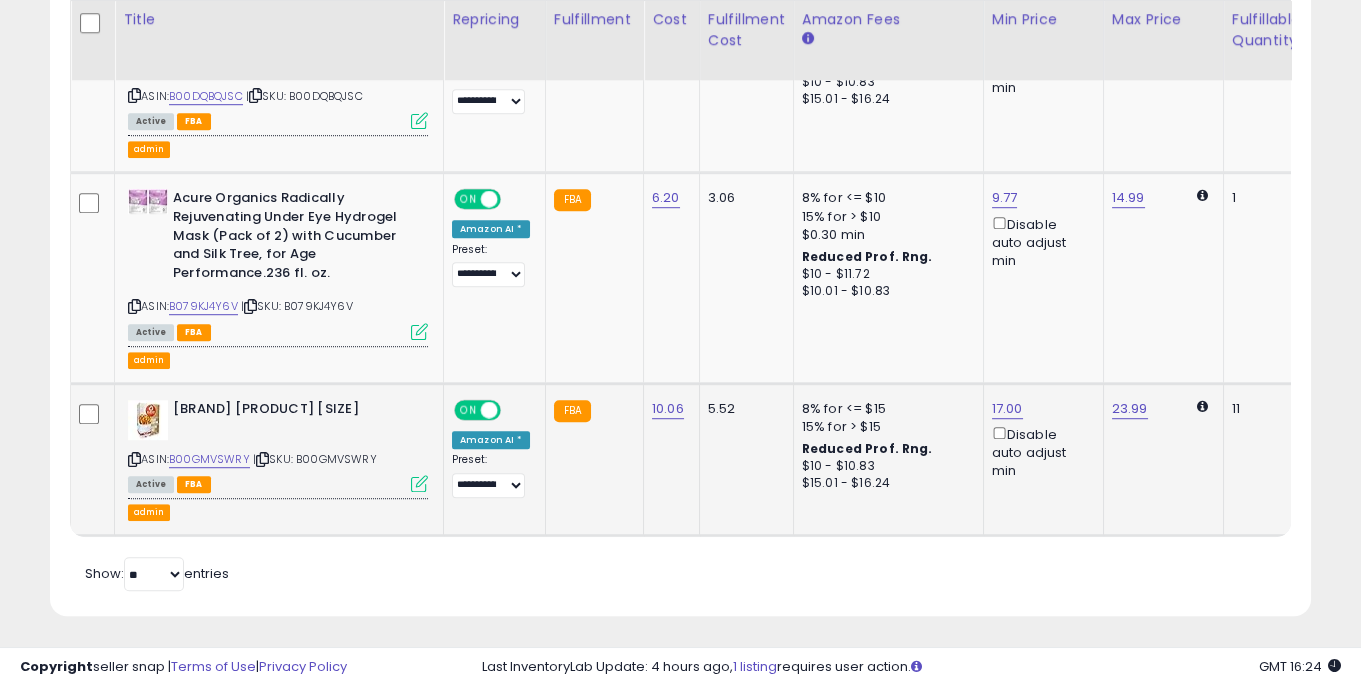 click at bounding box center (419, 483) 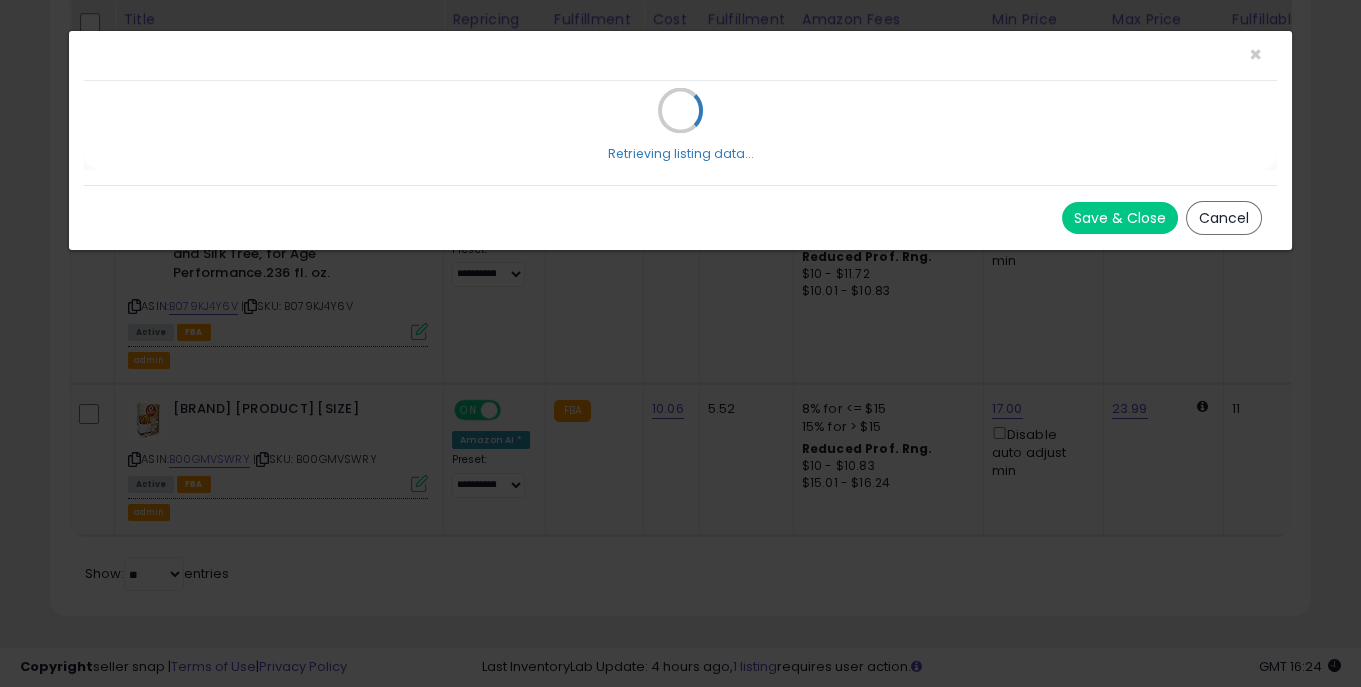 select on "*******" 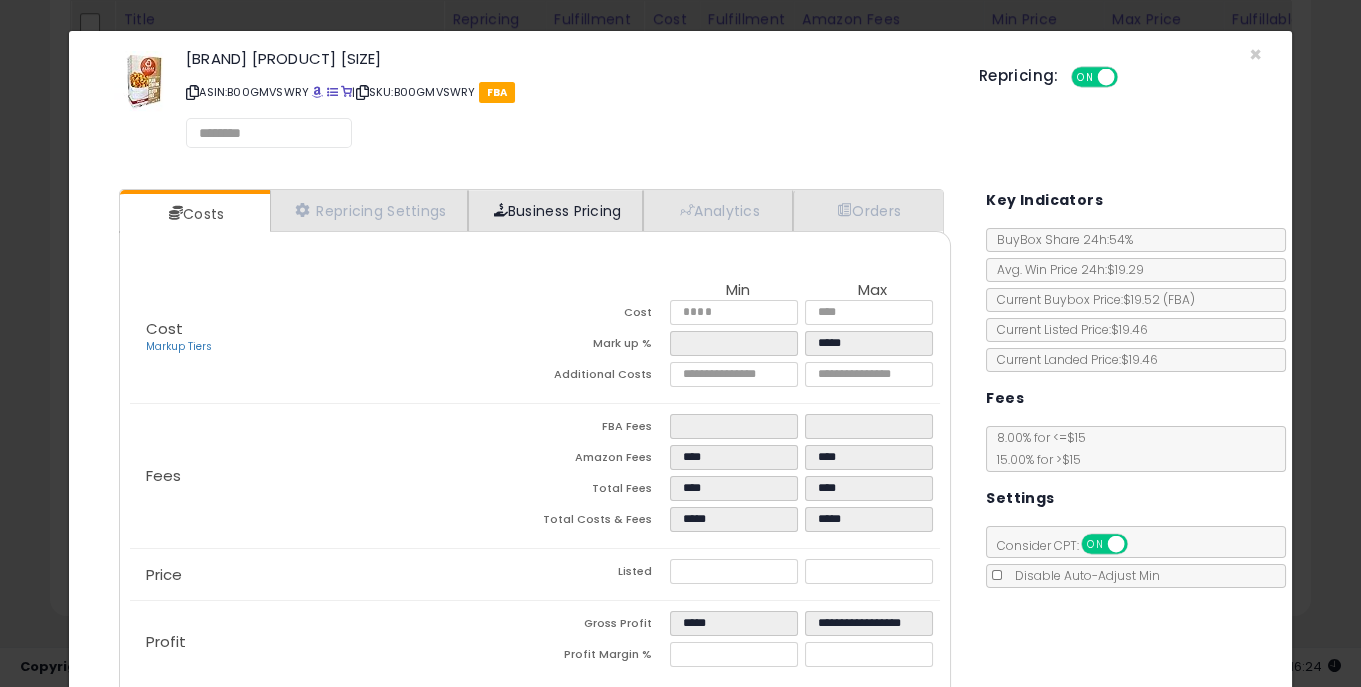 select on "*********" 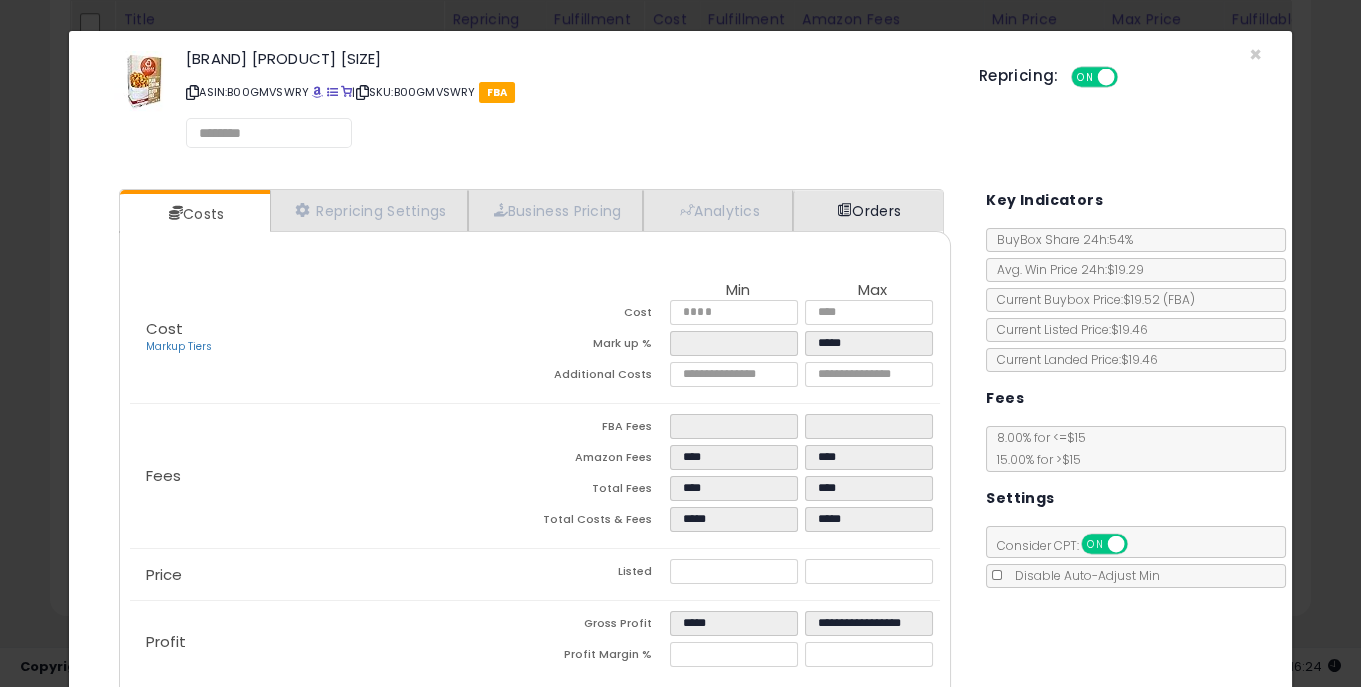 select on "**********" 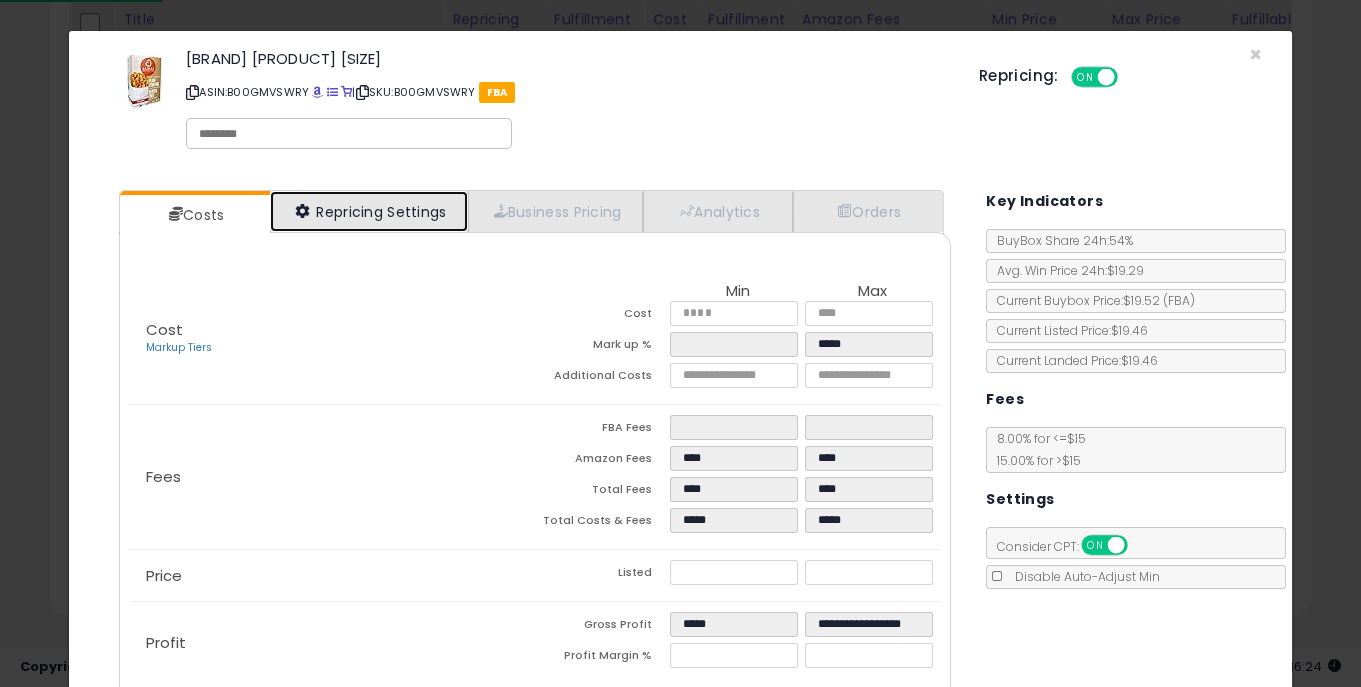 click on "Repricing Settings" at bounding box center (369, 211) 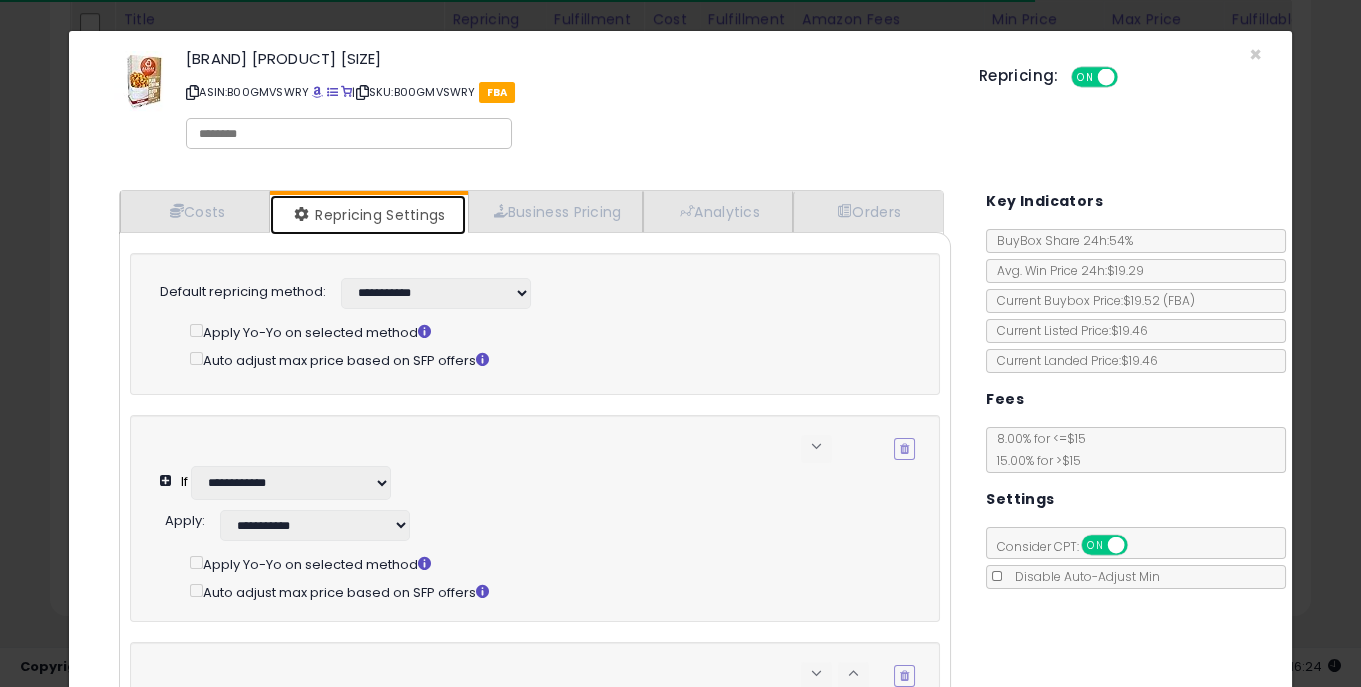 select on "**********" 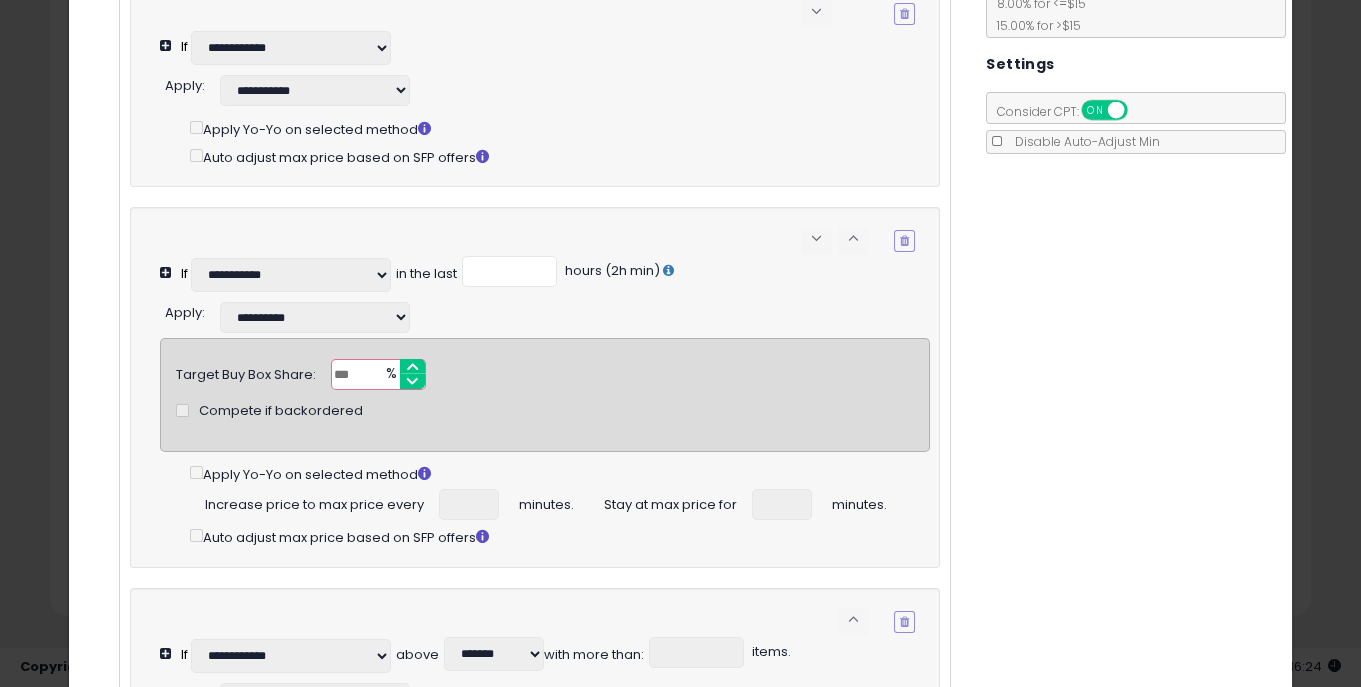 scroll, scrollTop: 859, scrollLeft: 0, axis: vertical 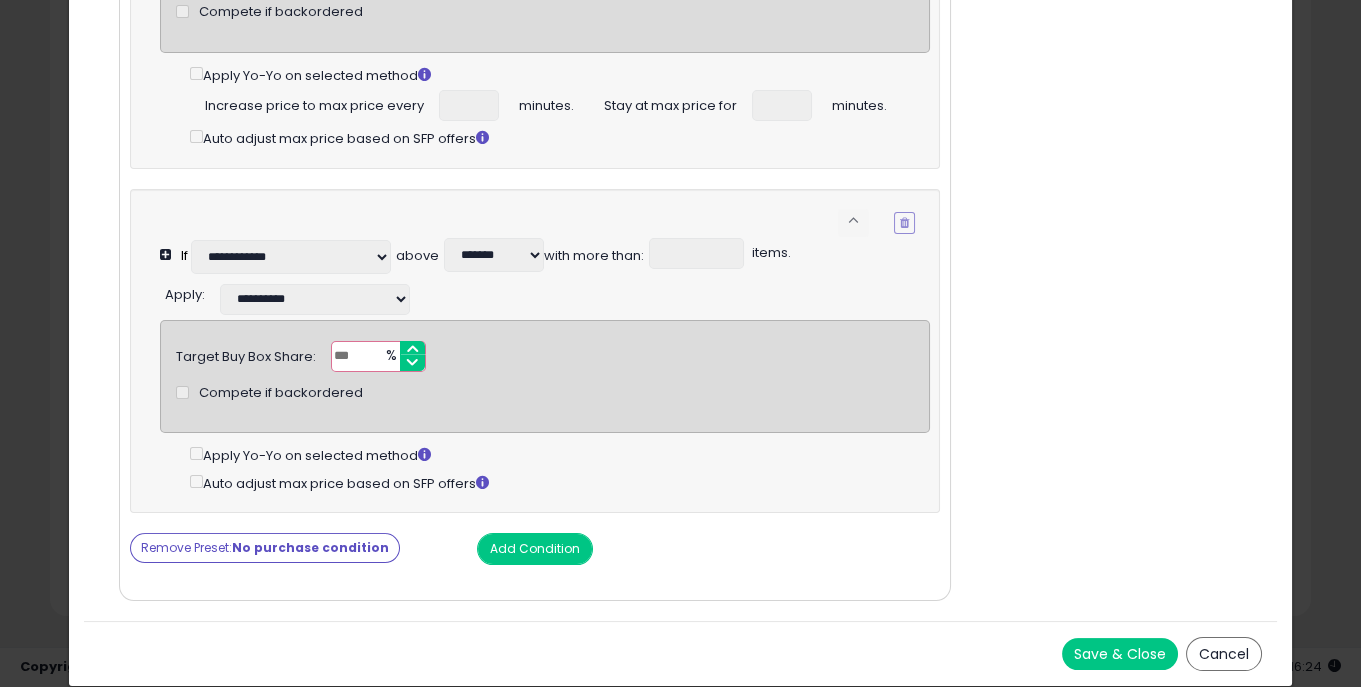 click on "Remove Preset:
No purchase condition" at bounding box center (265, 548) 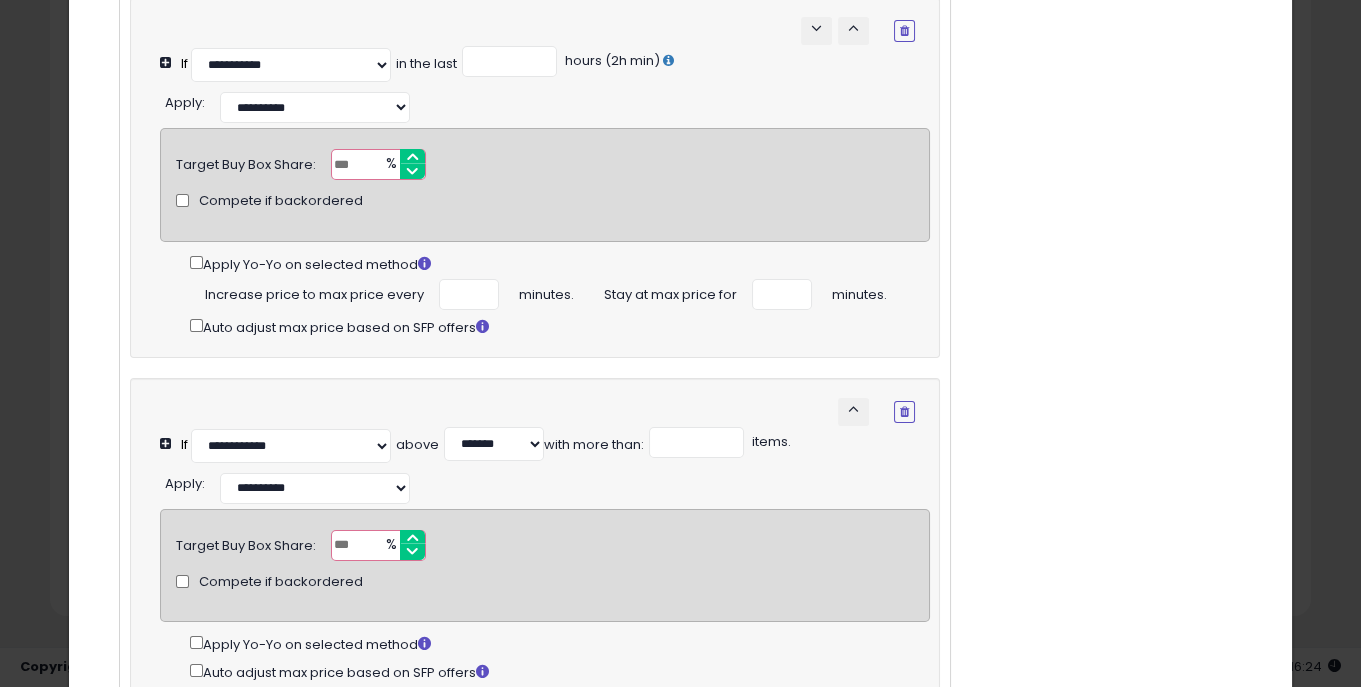 scroll, scrollTop: 624, scrollLeft: 0, axis: vertical 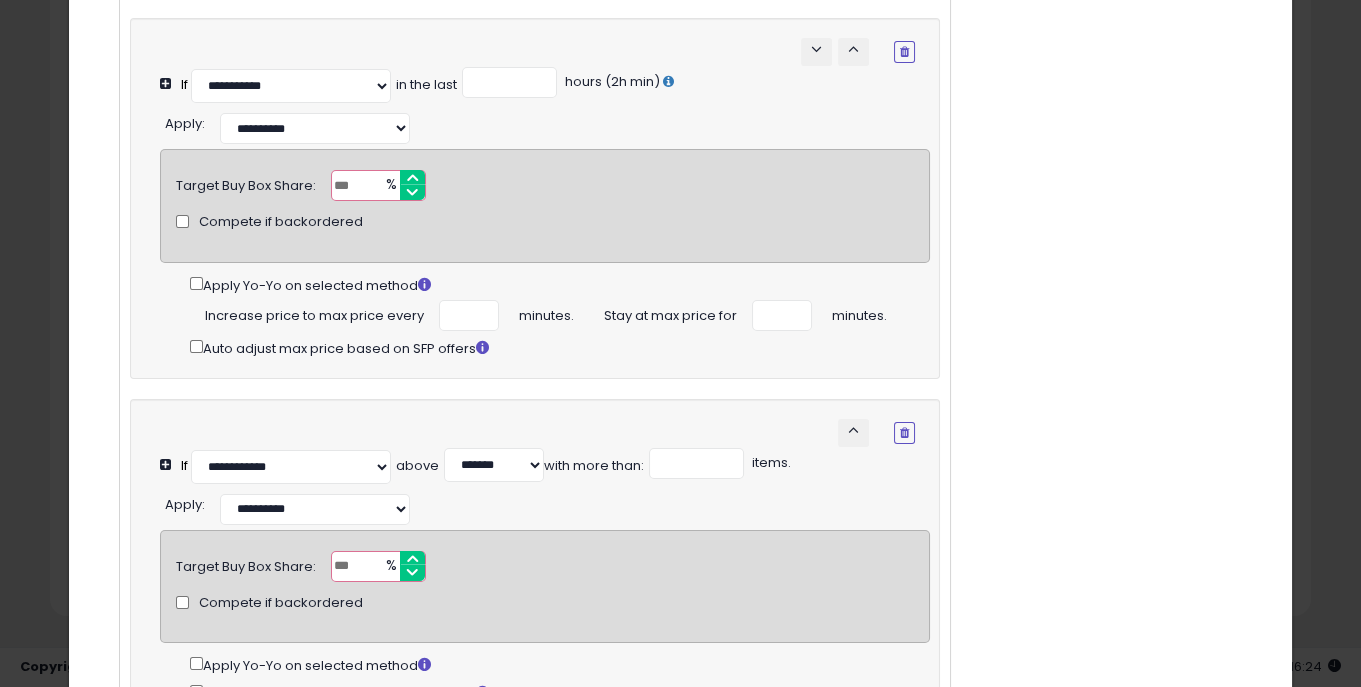 drag, startPoint x: 350, startPoint y: 219, endPoint x: 289, endPoint y: 219, distance: 61 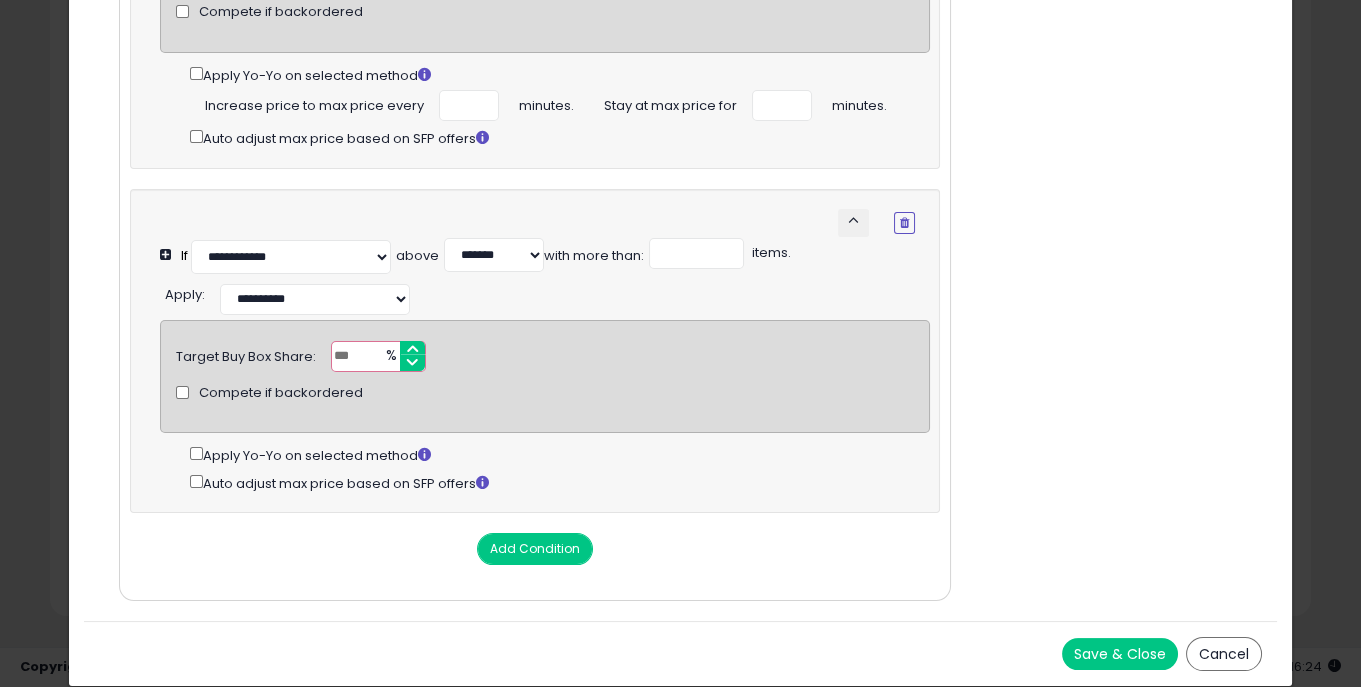 click on "Save & Close" at bounding box center (1120, 654) 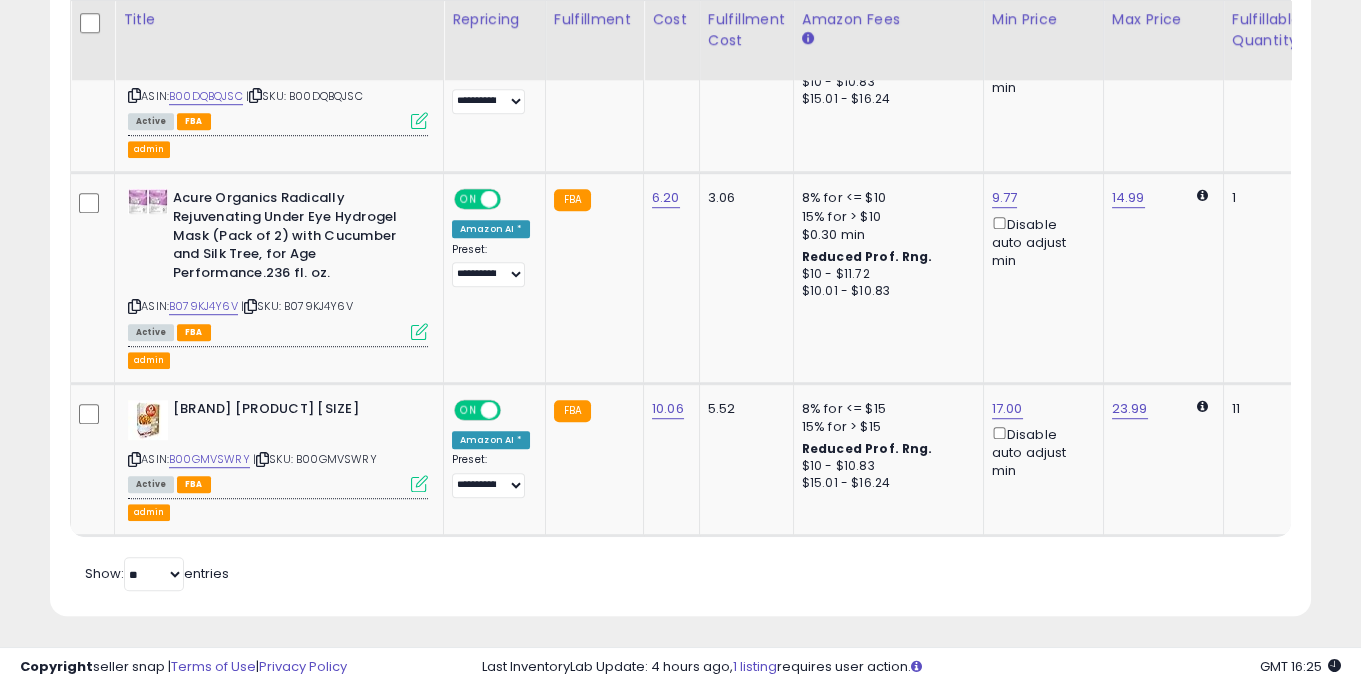 scroll, scrollTop: 0, scrollLeft: 128, axis: horizontal 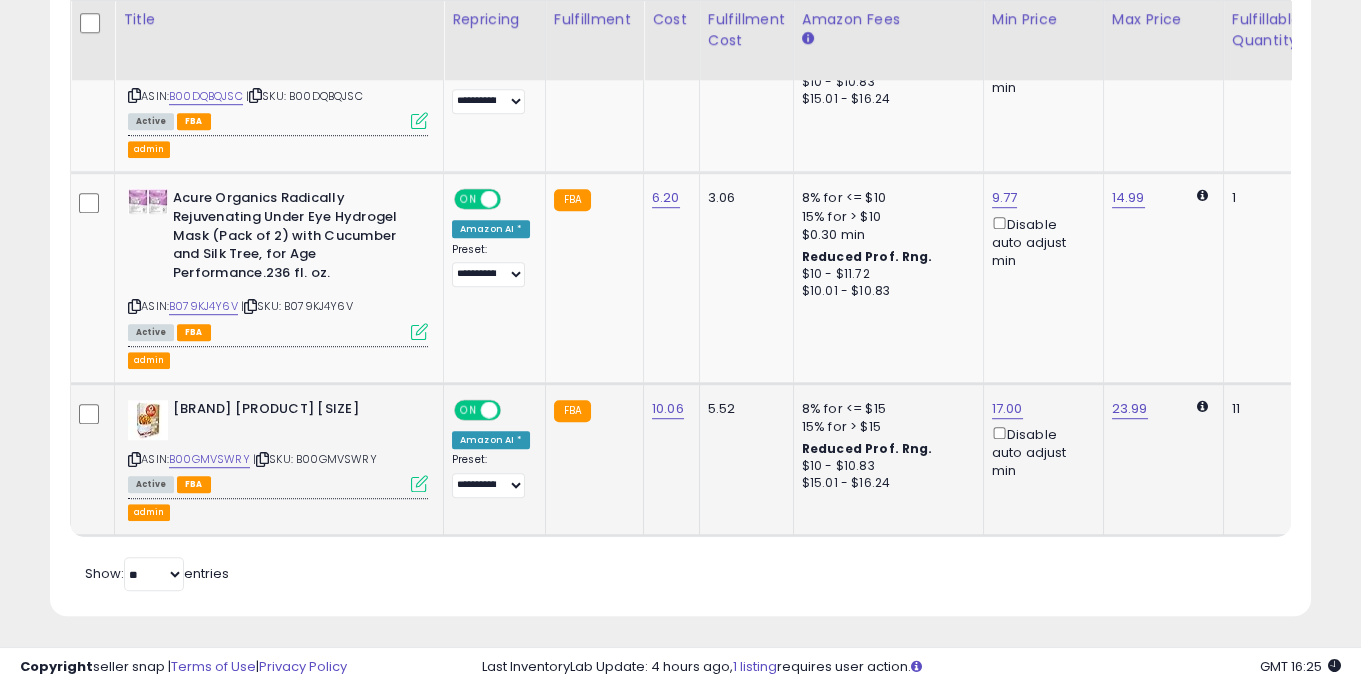 click at bounding box center (419, 483) 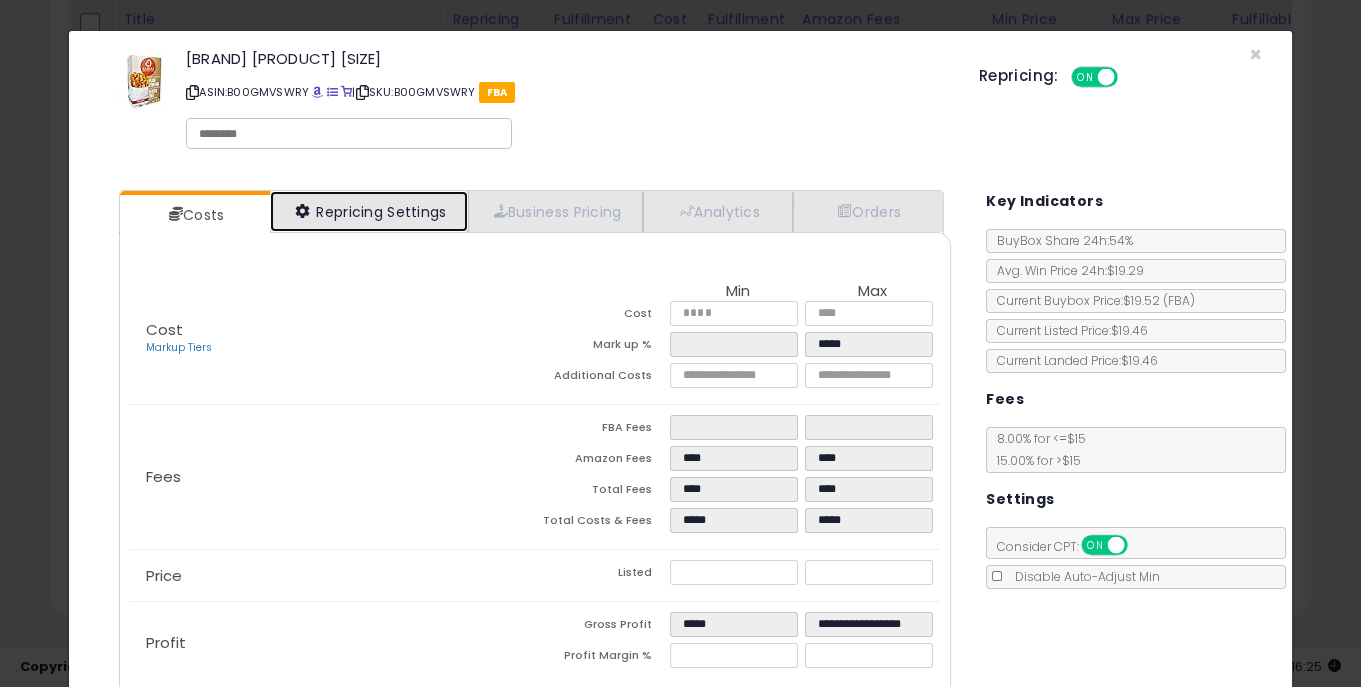 select on "**********" 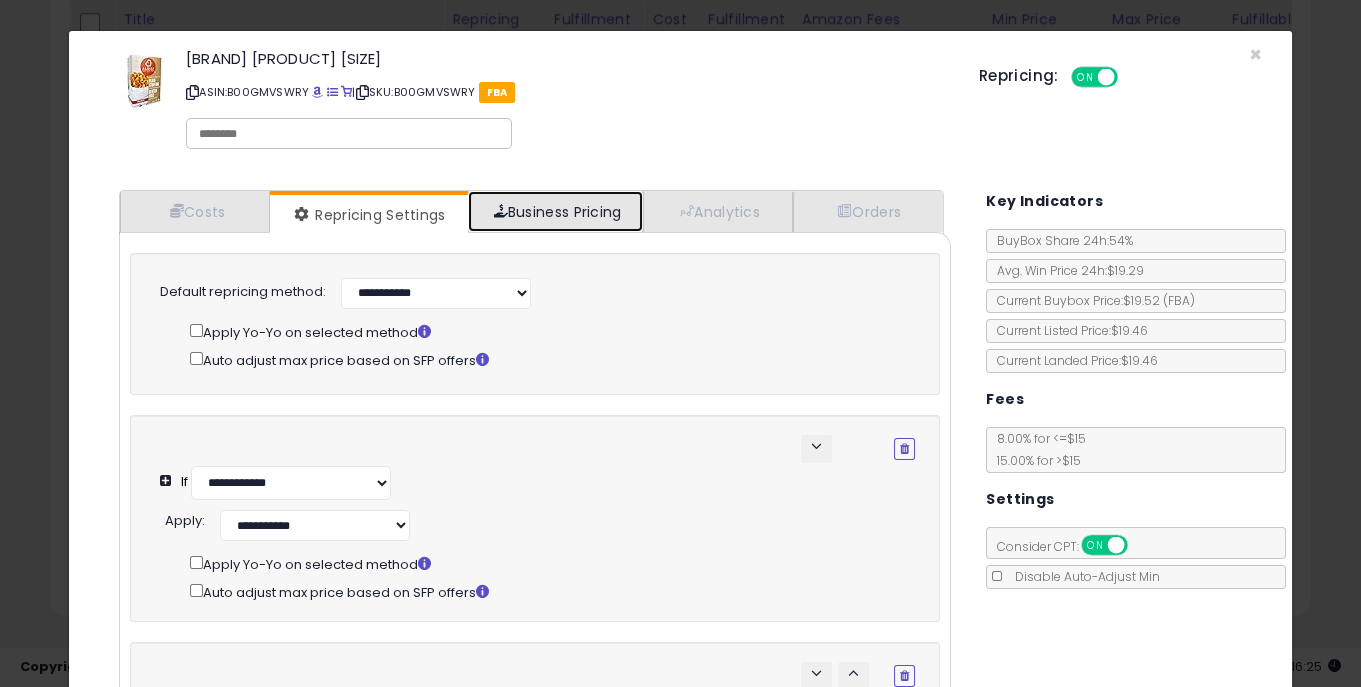 click on "Business Pricing" at bounding box center [555, 211] 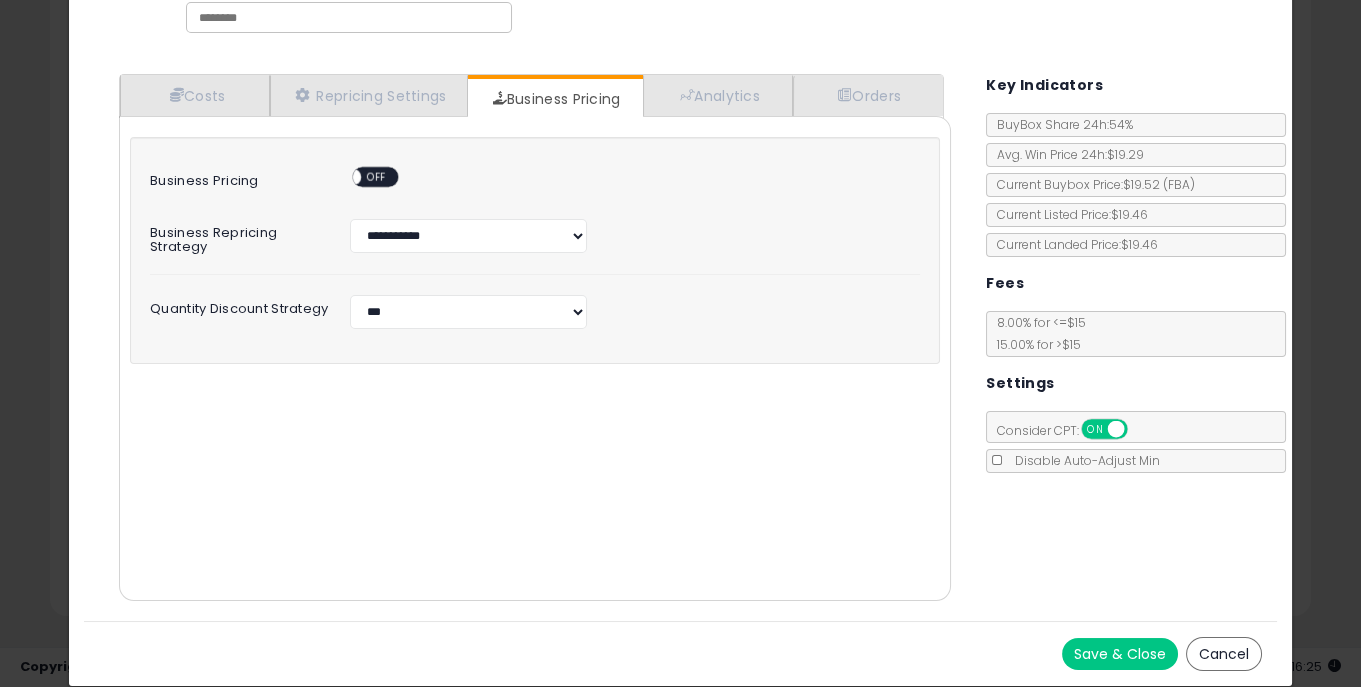 click on "OFF" at bounding box center [377, 177] 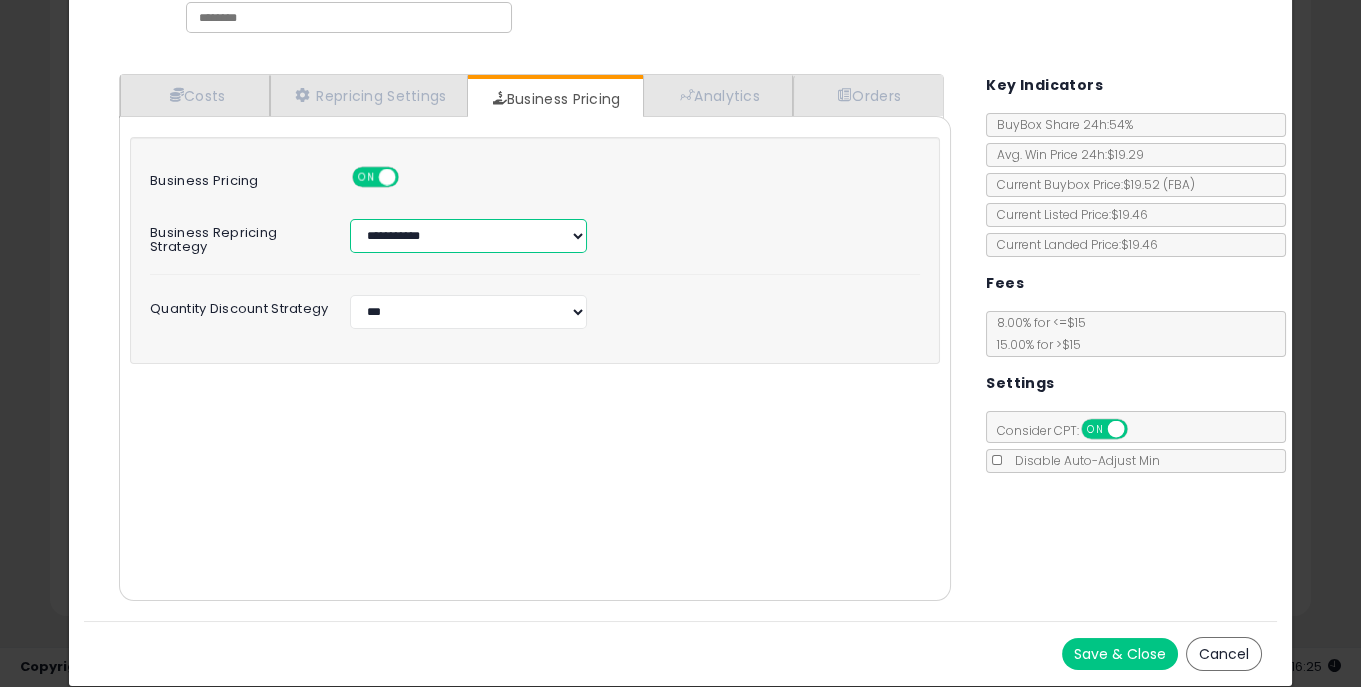 click on "**********" at bounding box center [468, 236] 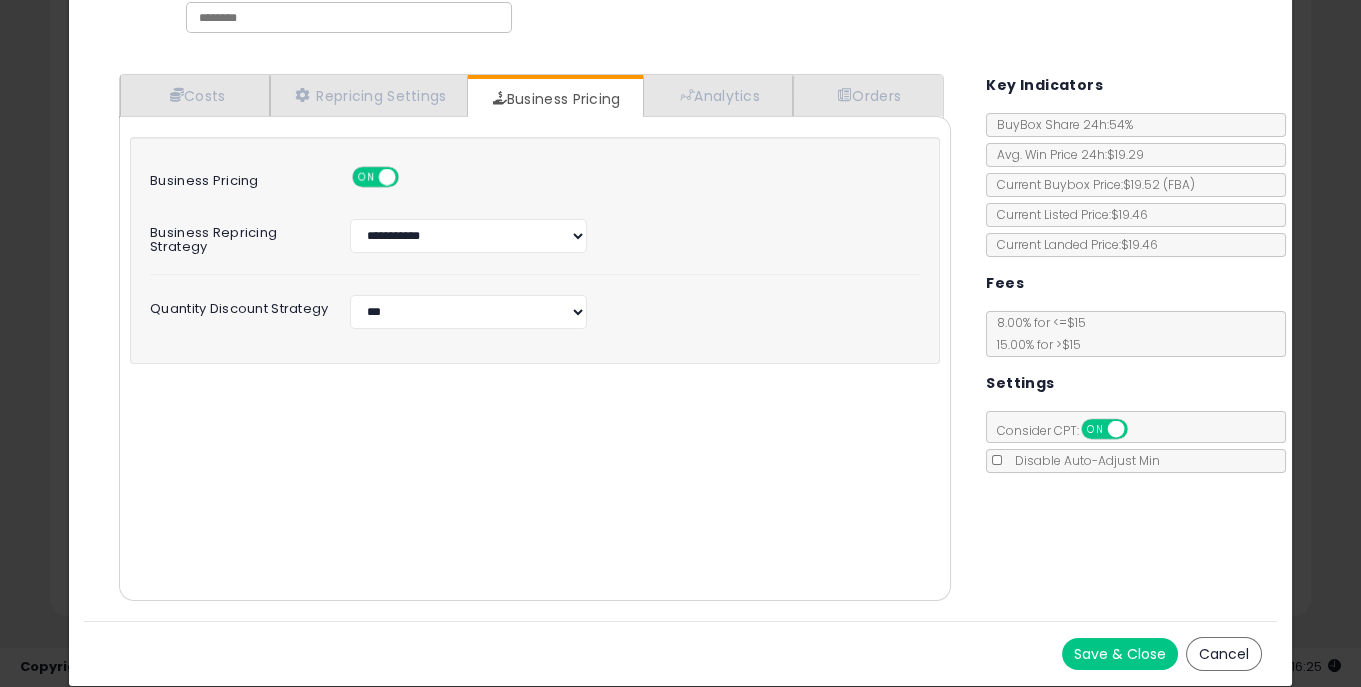 click on "**********" at bounding box center (535, 243) 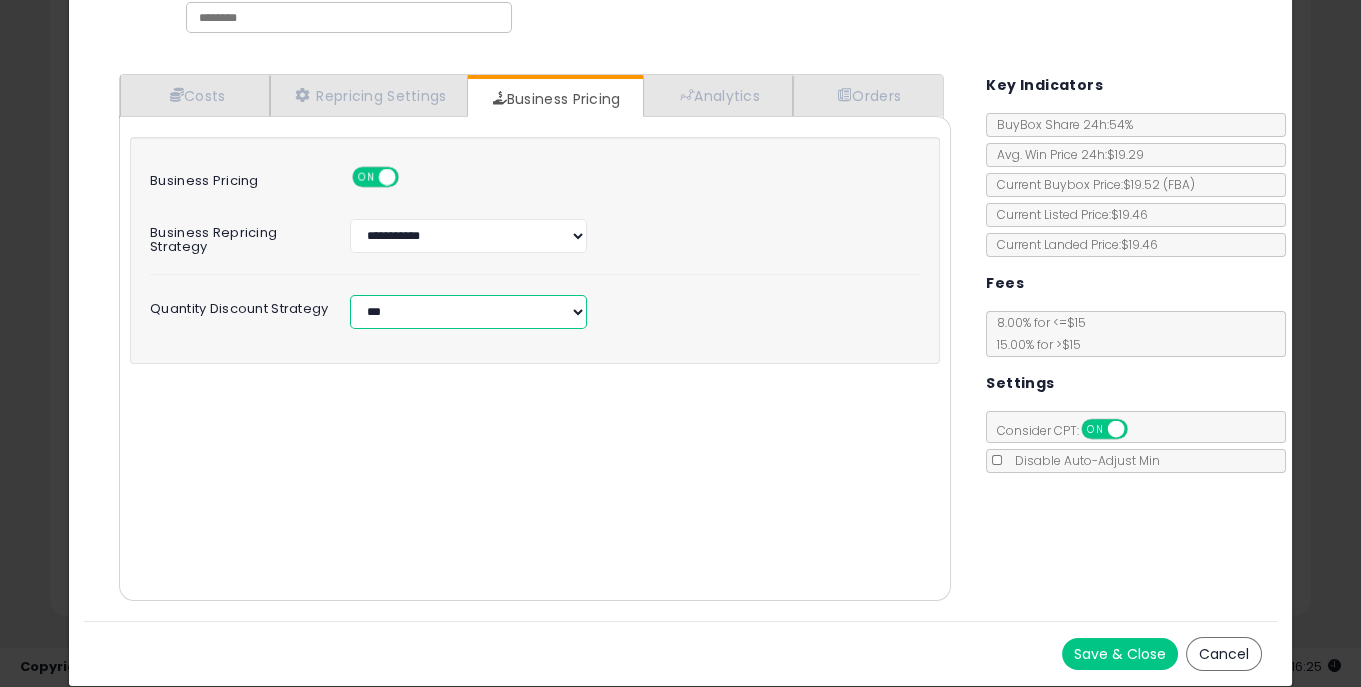 click on "**********" at bounding box center [468, 312] 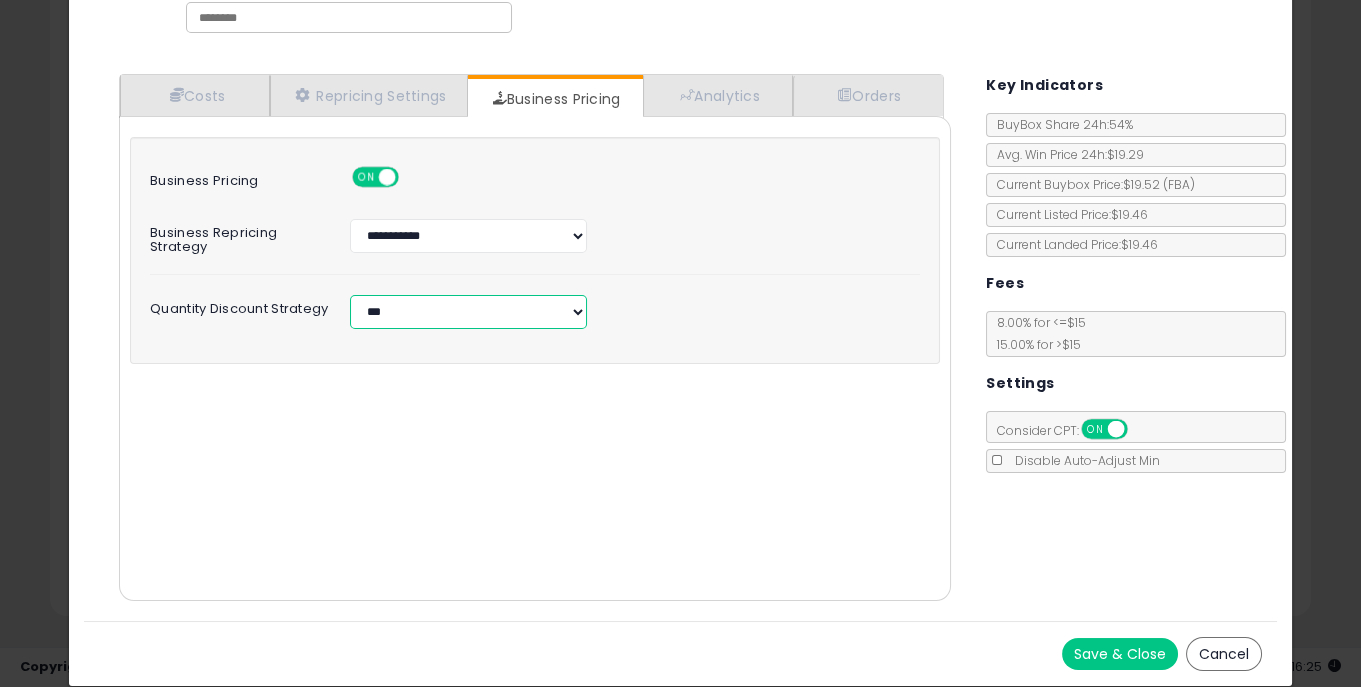 select on "**********" 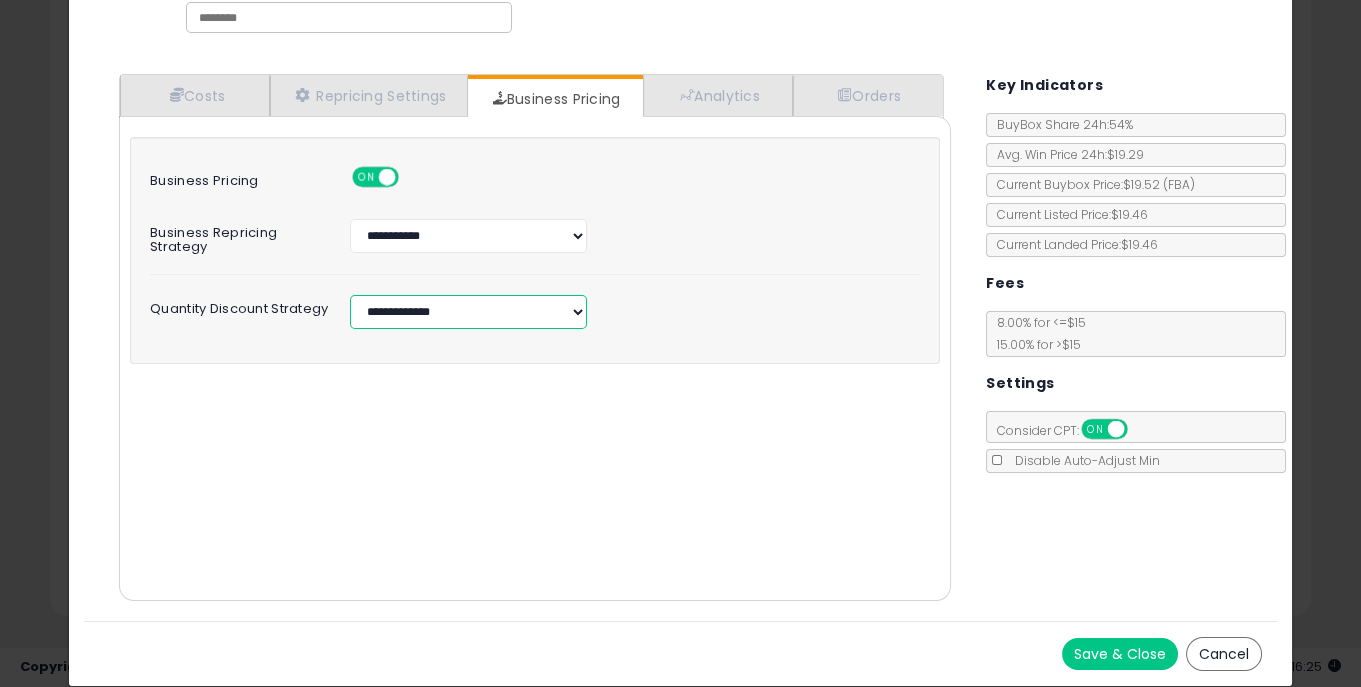 click on "**********" at bounding box center (468, 312) 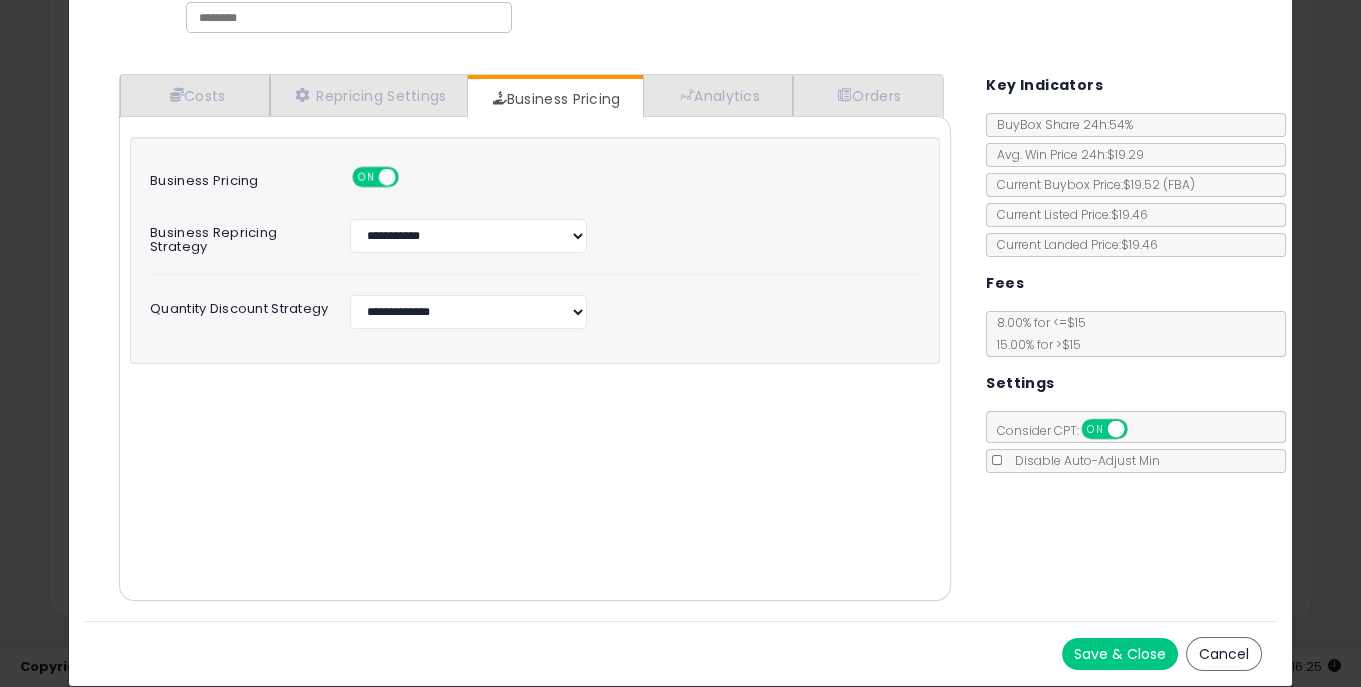click on "**********" 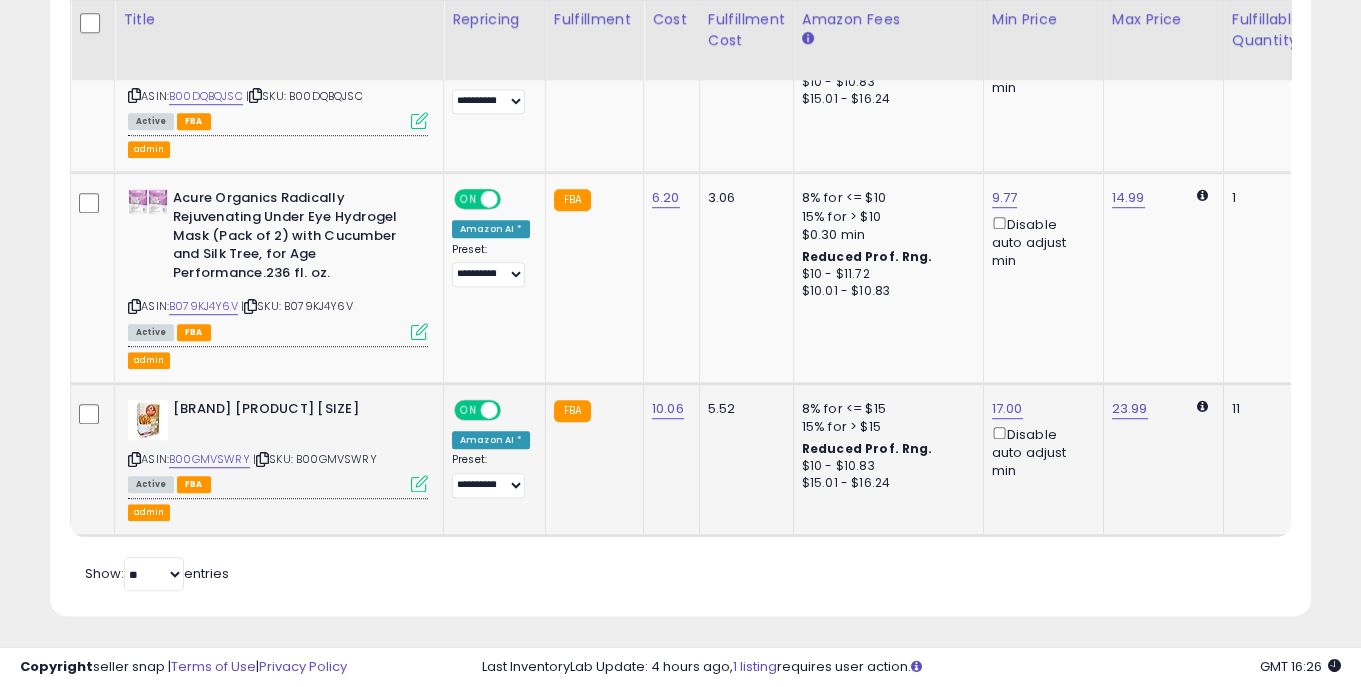 click at bounding box center (419, 483) 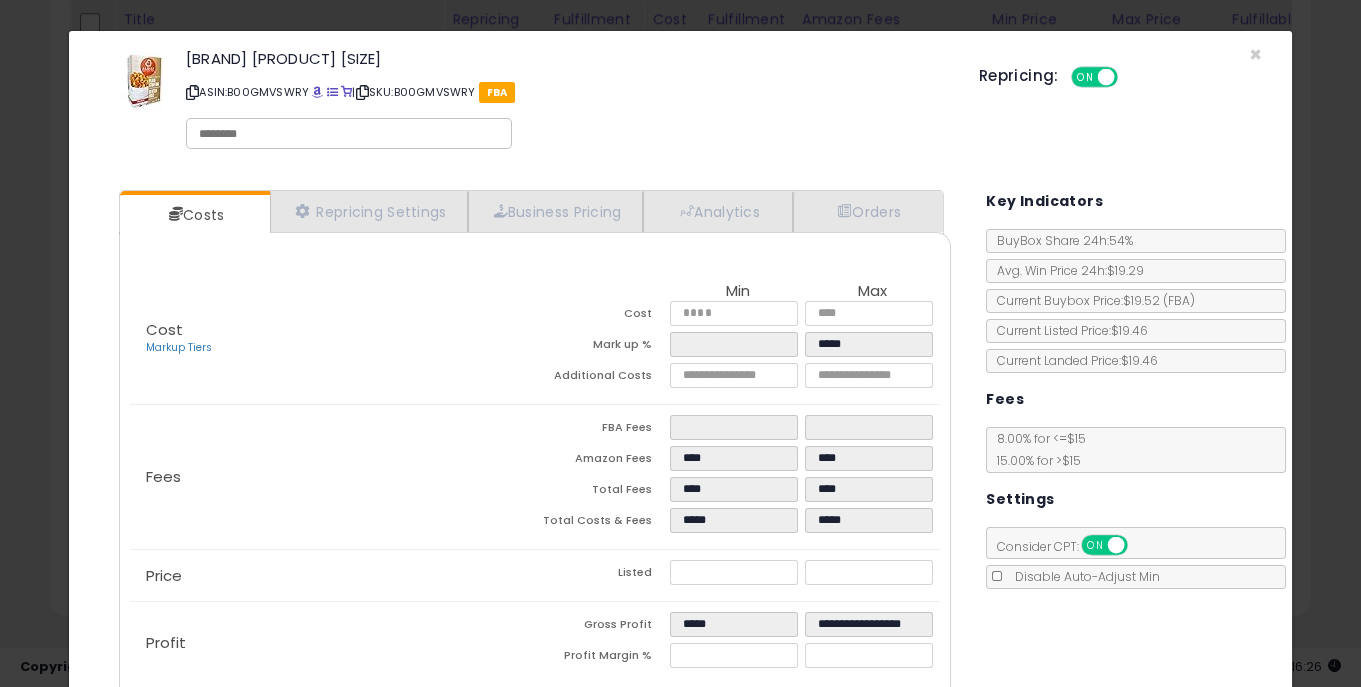scroll, scrollTop: 49, scrollLeft: 0, axis: vertical 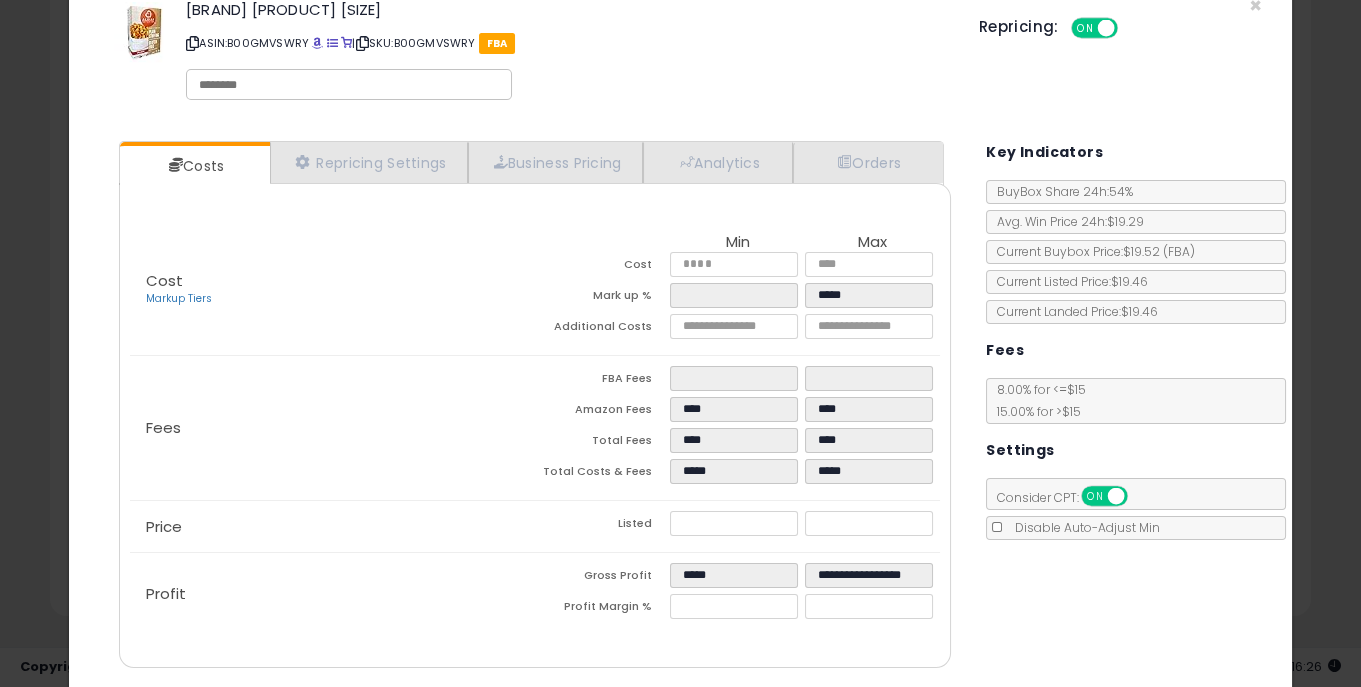 click on "× Close
Aleia's Gluten Free Plain Stuffing - Pack of 2
ASIN:  B00GMVSWRY
|
SKU:  B00GMVSWRY
FBA
Repricing:
ON   OFF
Retrieving listing data..." 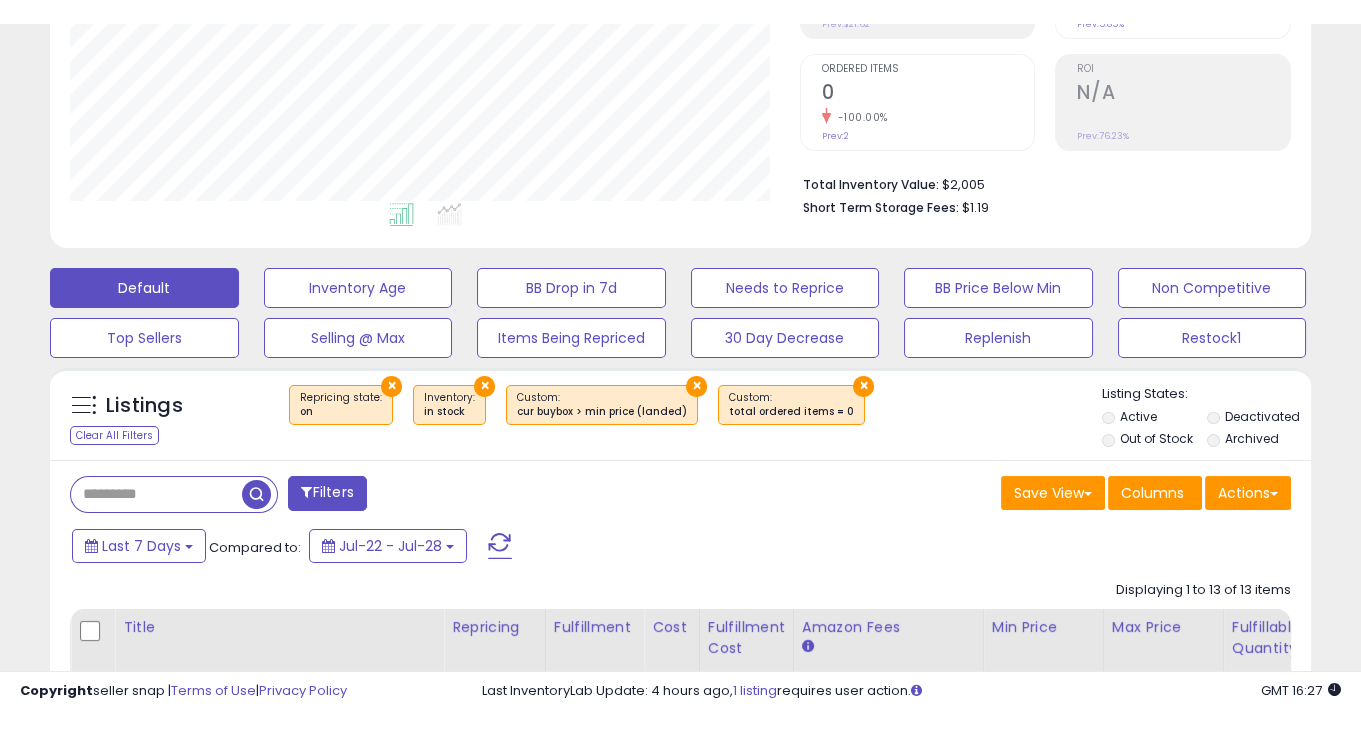 scroll, scrollTop: 0, scrollLeft: 0, axis: both 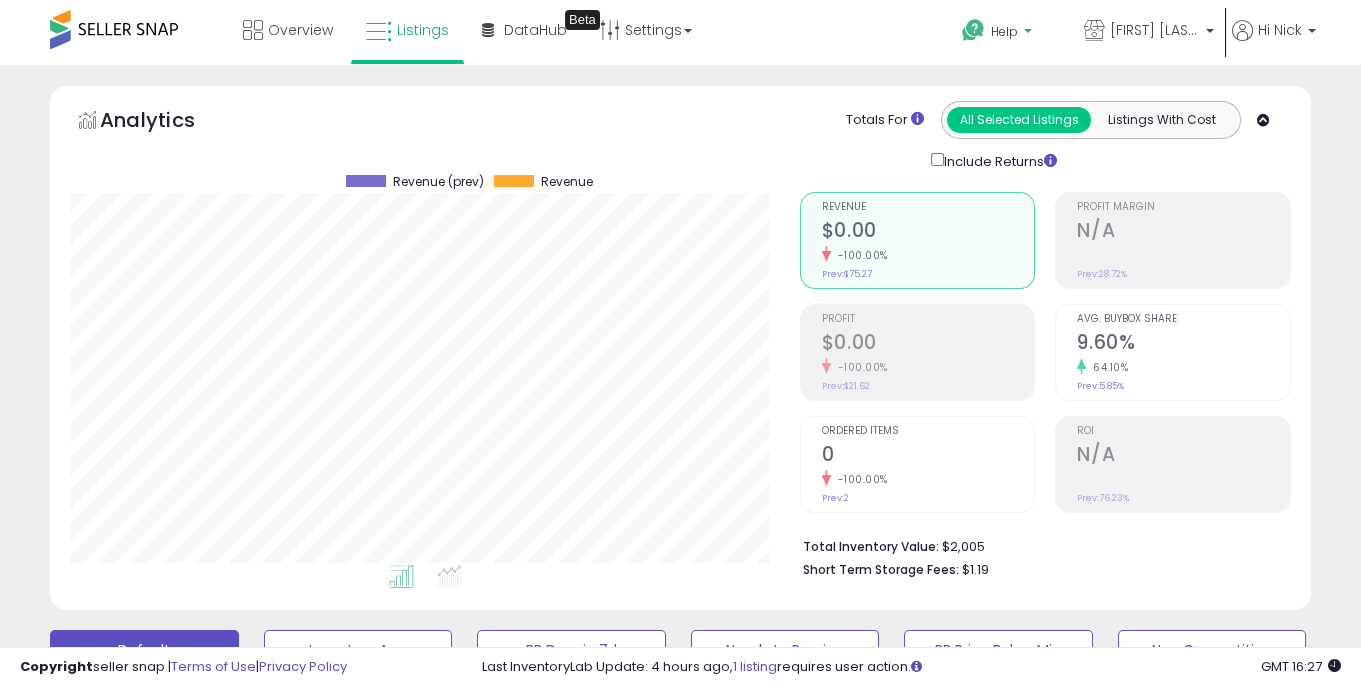 click on "Help" at bounding box center [1004, 31] 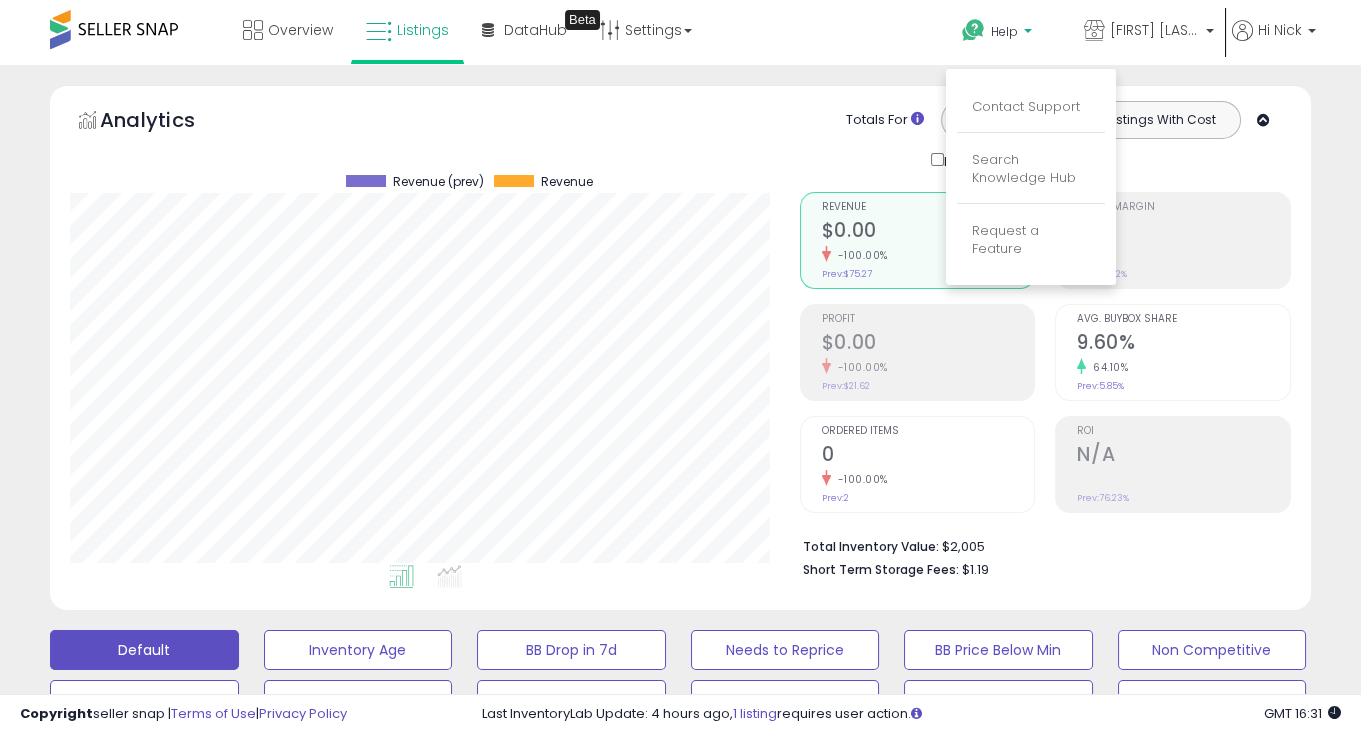 click at bounding box center [114, 29] 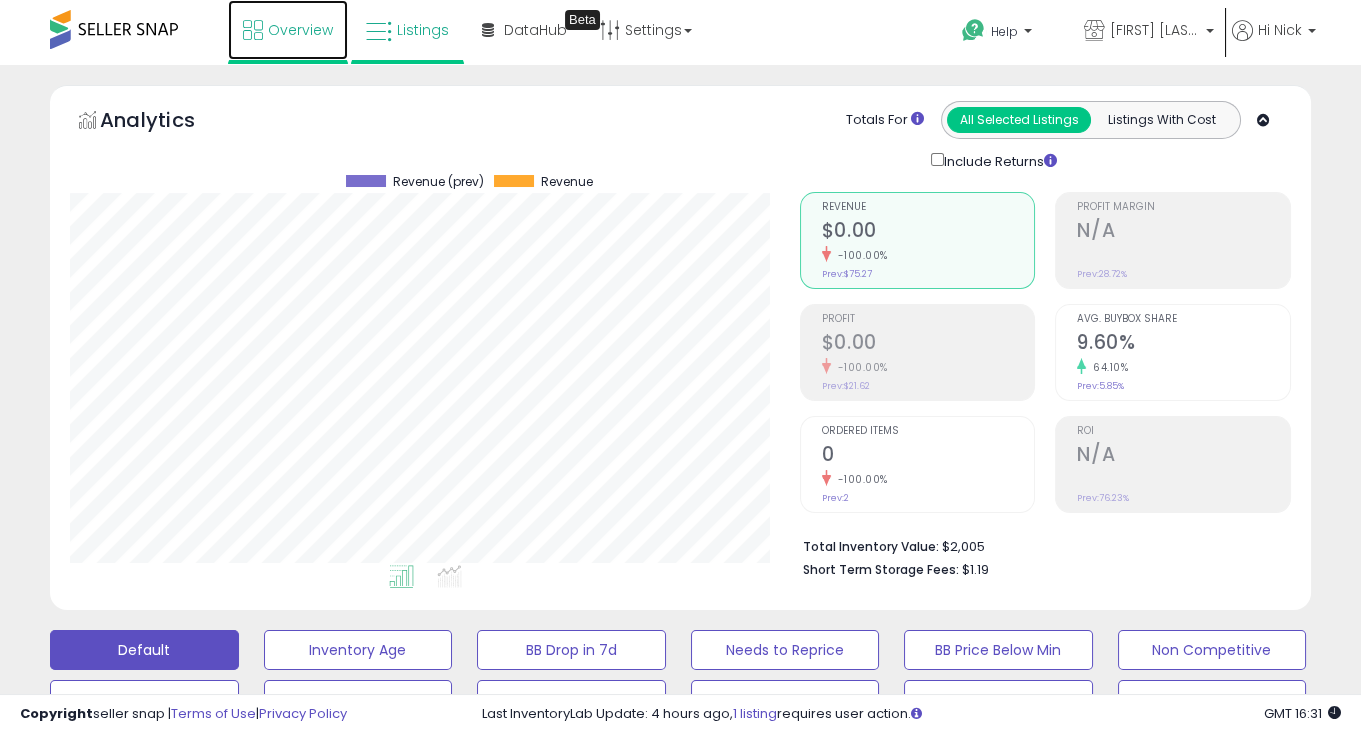 click on "Overview" at bounding box center [300, 30] 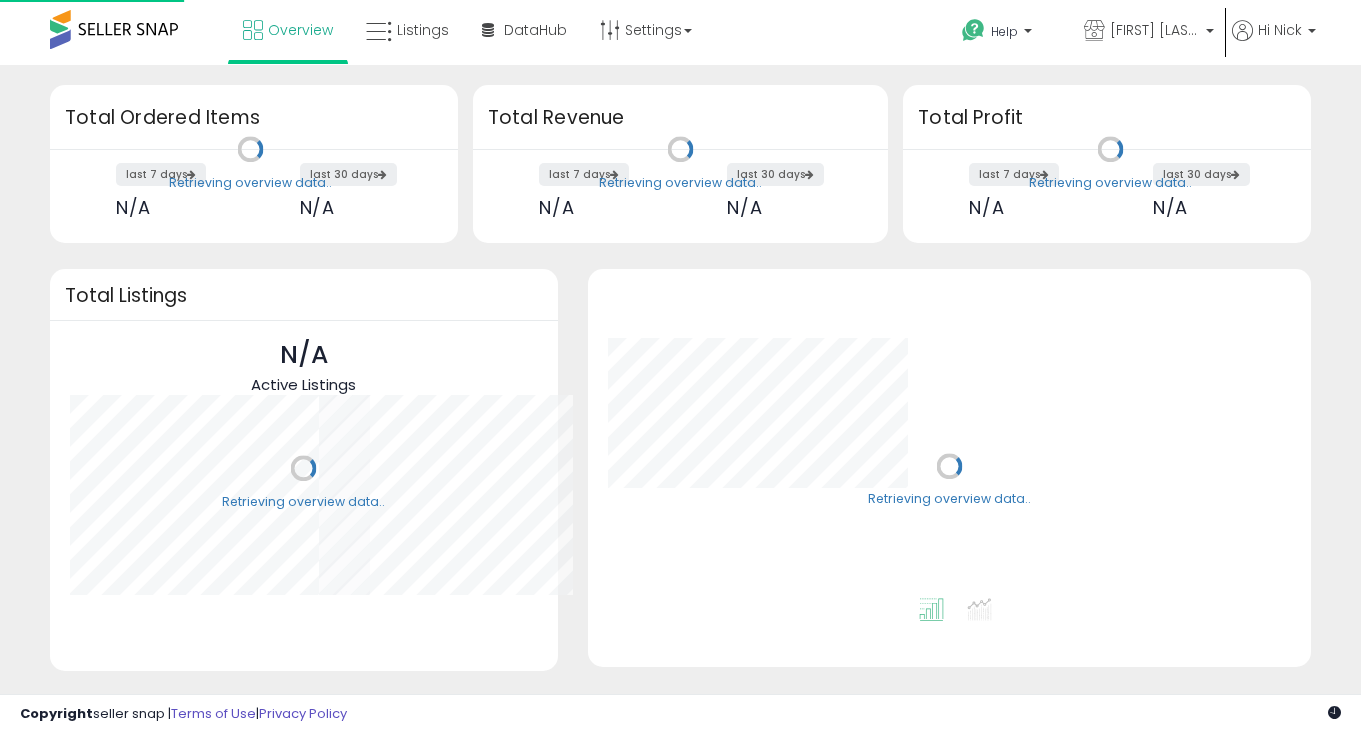 scroll, scrollTop: 0, scrollLeft: 0, axis: both 